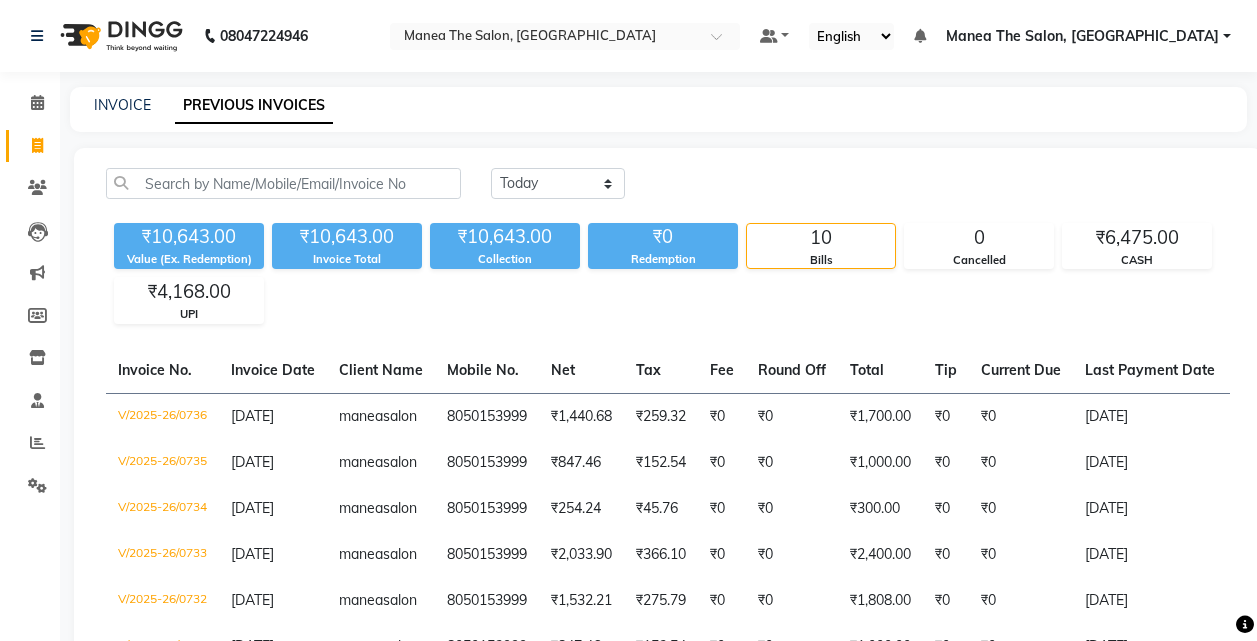 scroll, scrollTop: 0, scrollLeft: 0, axis: both 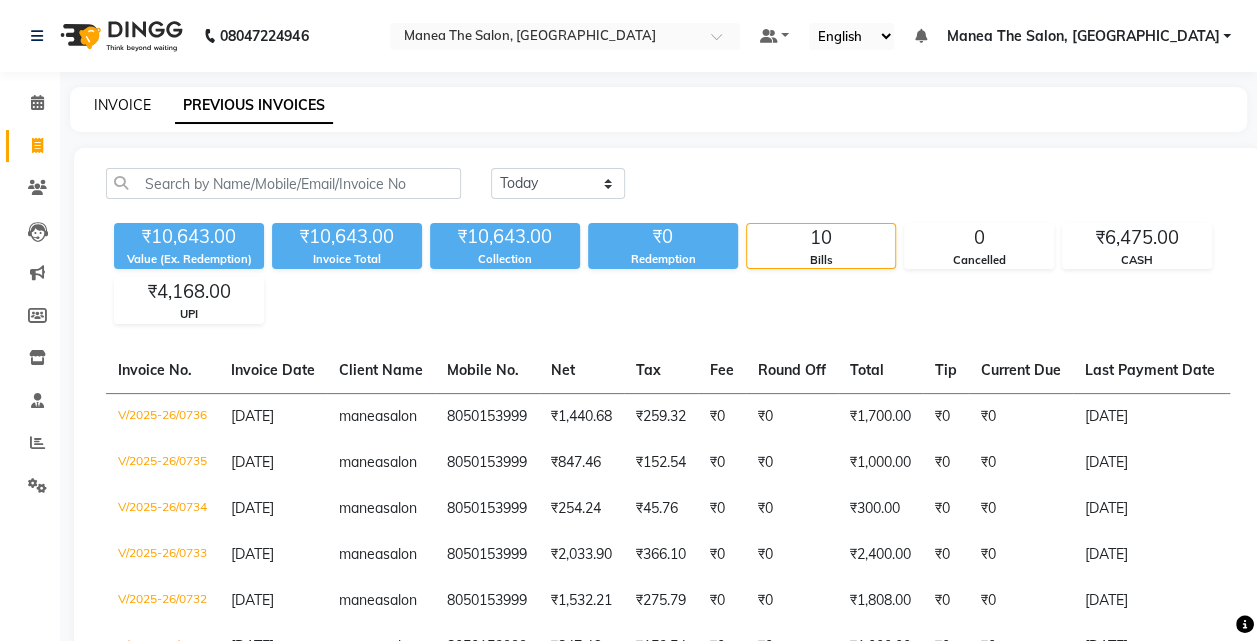 click on "INVOICE" 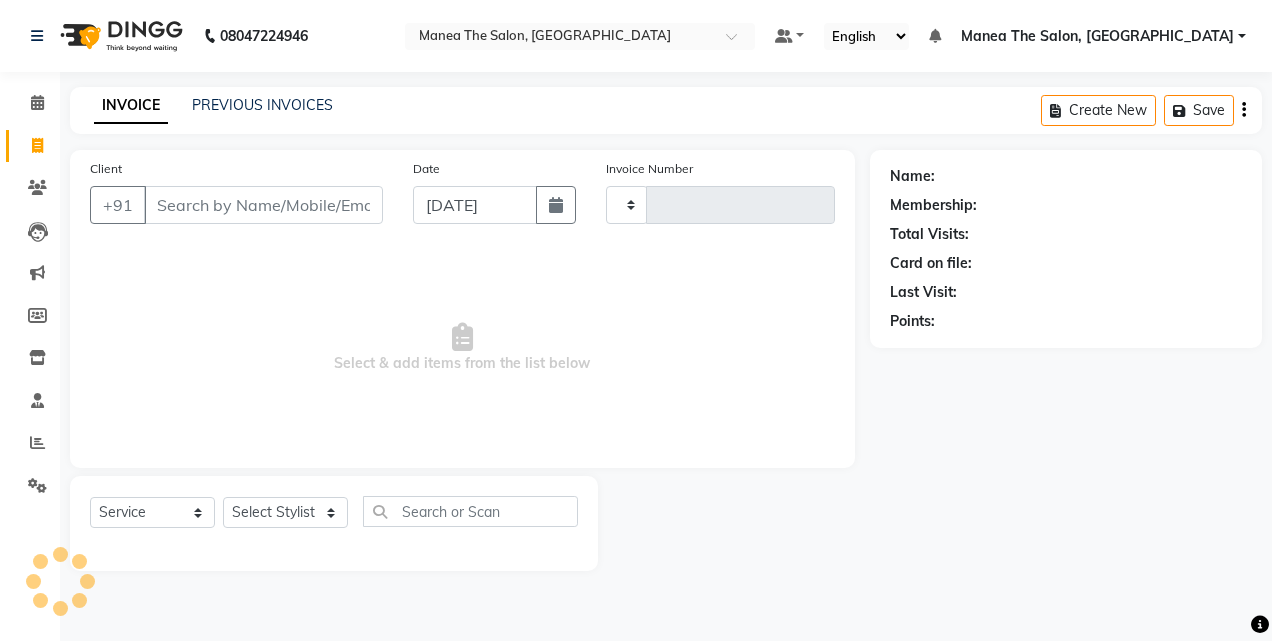 type on "0737" 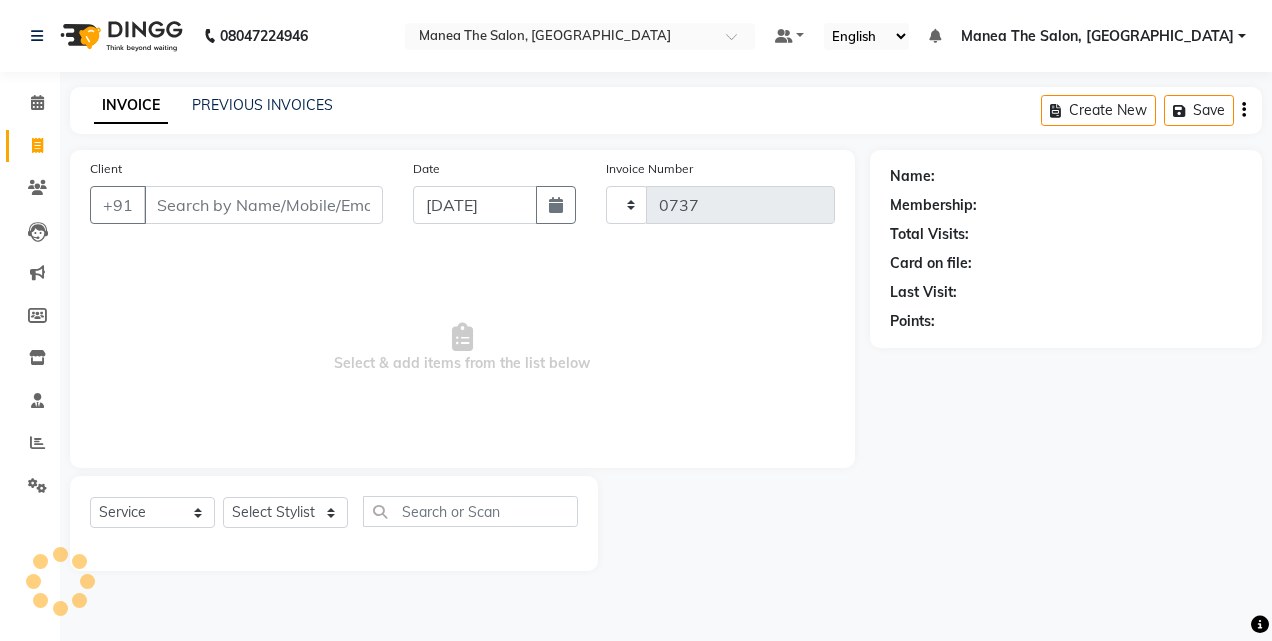 select on "7688" 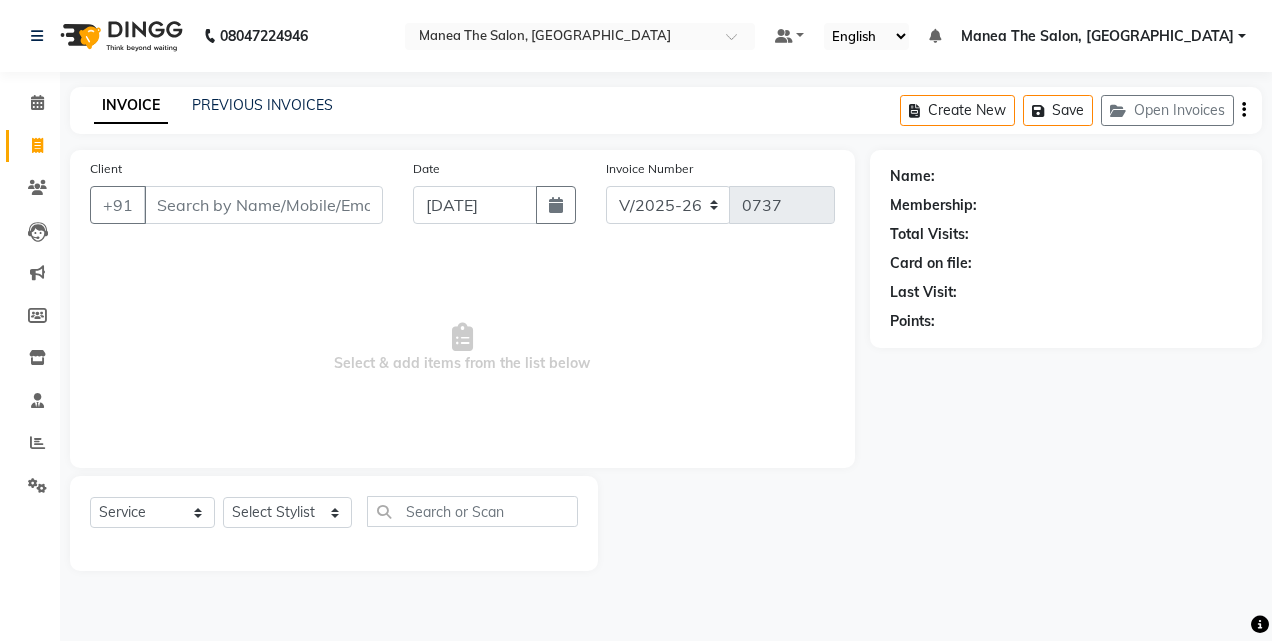 click on "Client" at bounding box center (263, 205) 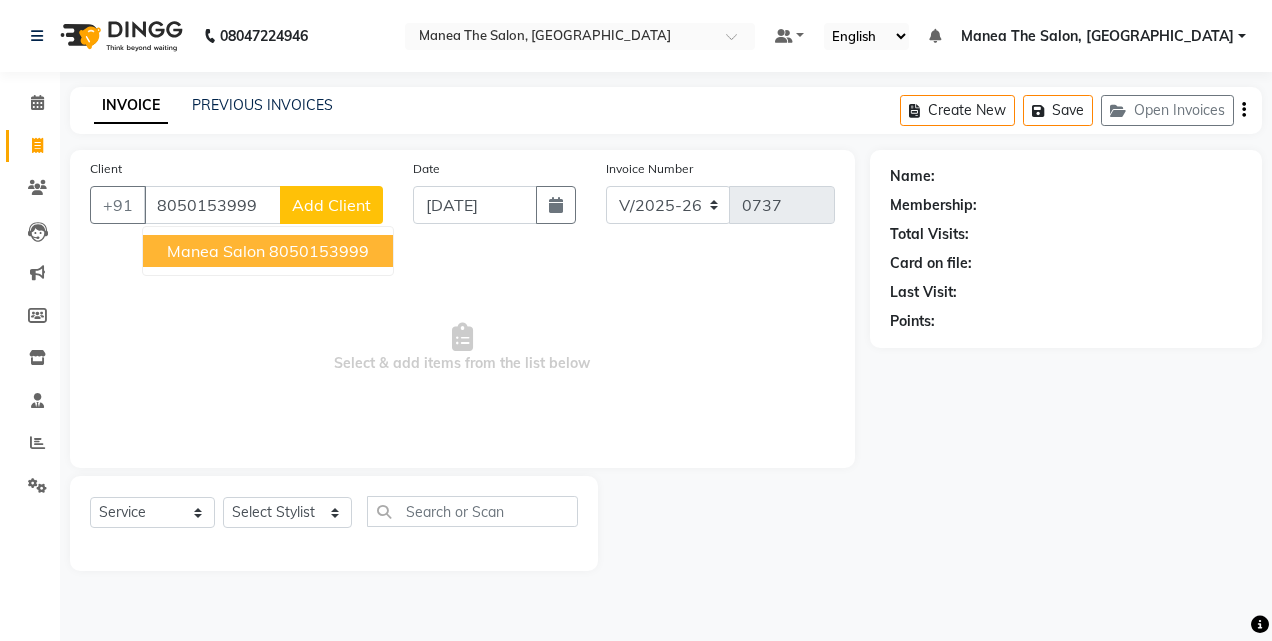 type on "8050153999" 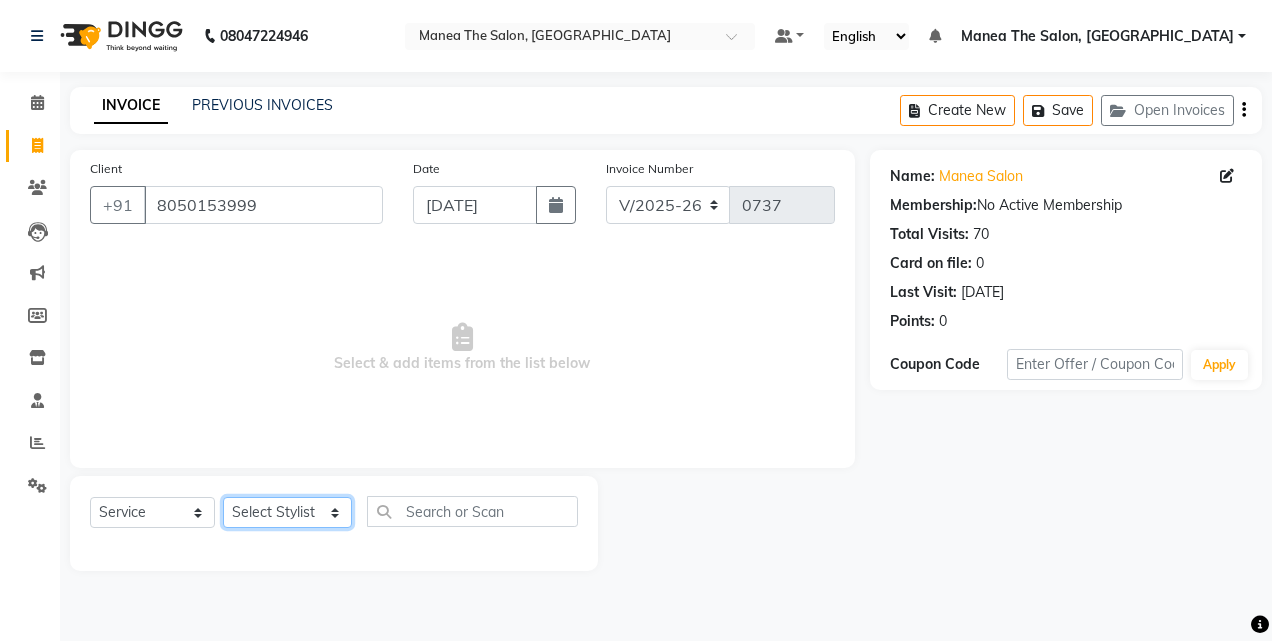 click on "Select Stylist aalam [PERSON_NAME] [PERSON_NAME] The Salon, [GEOGRAPHIC_DATA] miraj [PERSON_NAME]" 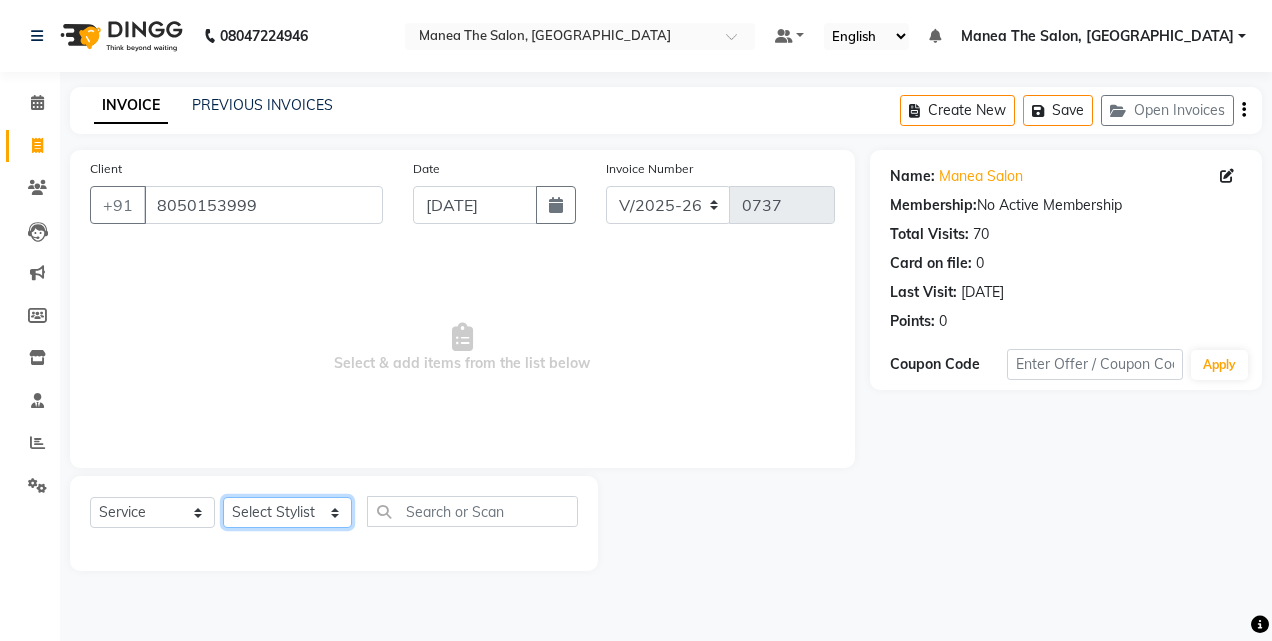 select on "80478" 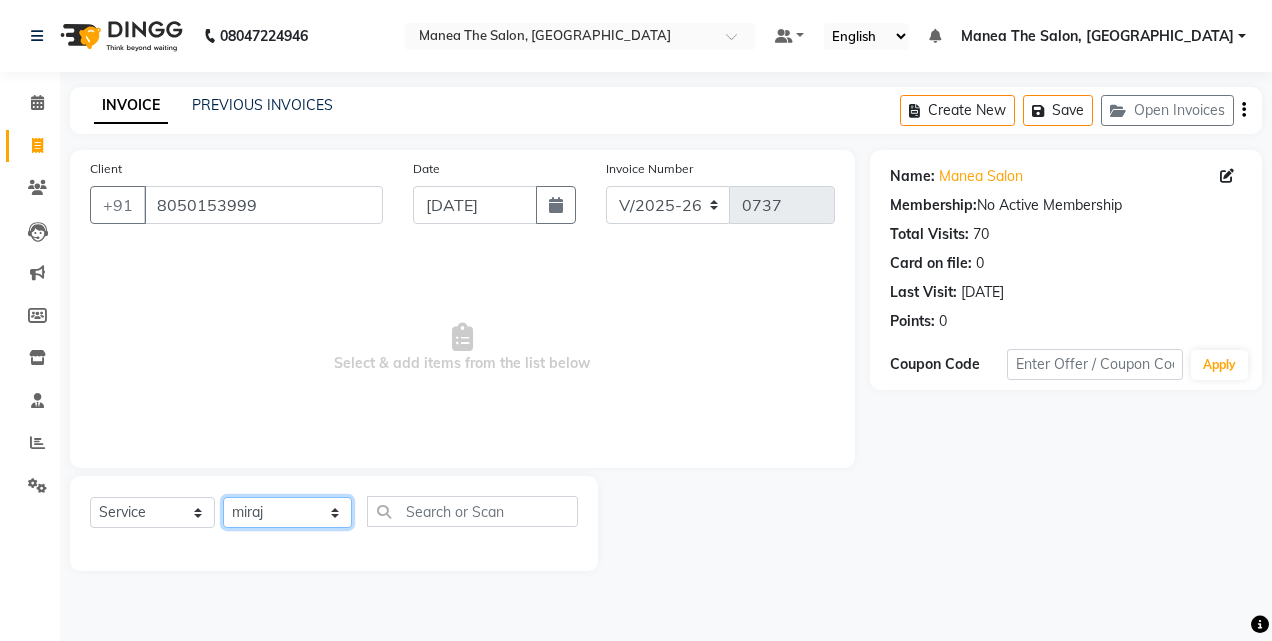 click on "Select Stylist aalam [PERSON_NAME] [PERSON_NAME] The Salon, [GEOGRAPHIC_DATA] miraj [PERSON_NAME]" 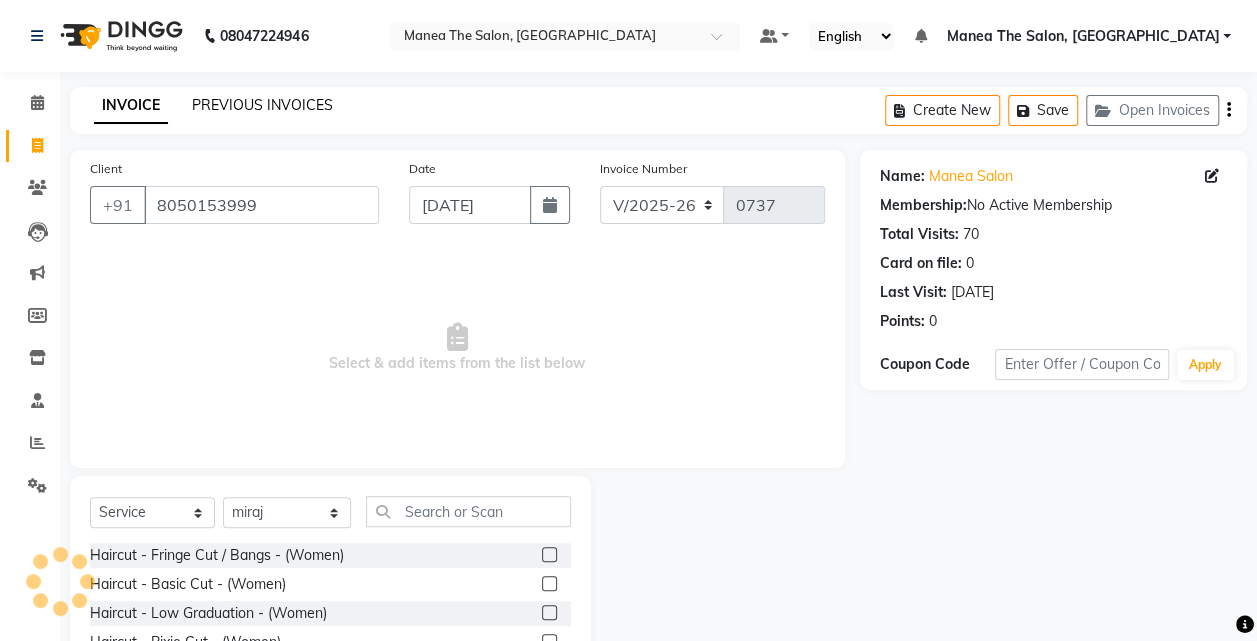 click on "PREVIOUS INVOICES" 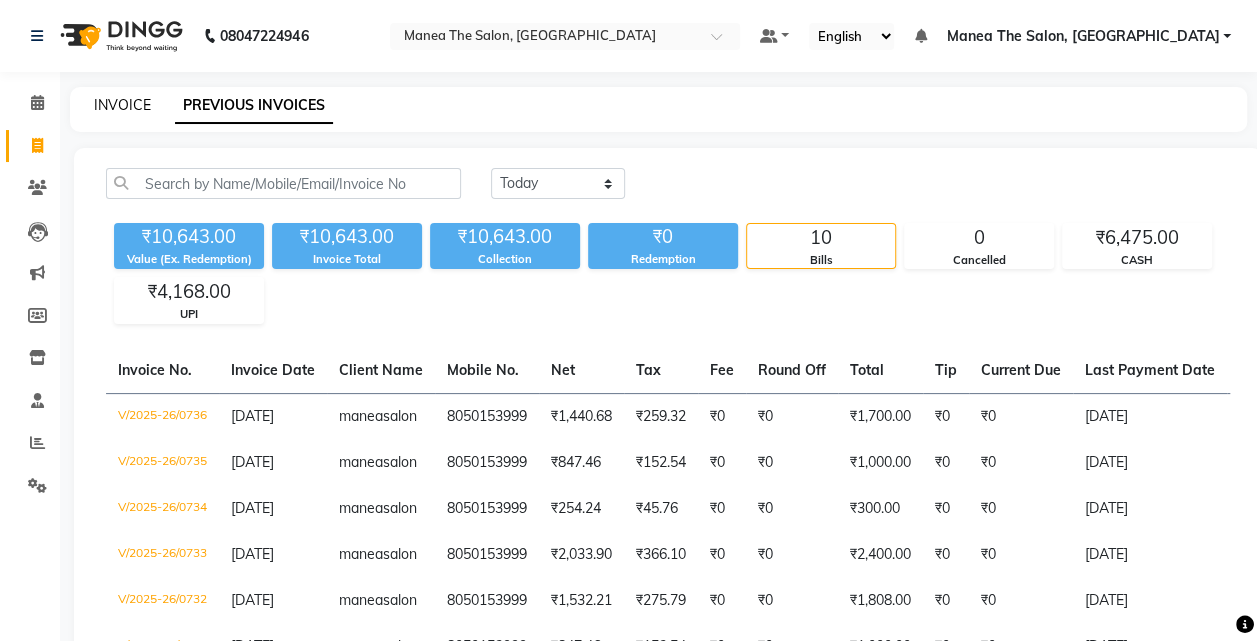 click on "INVOICE" 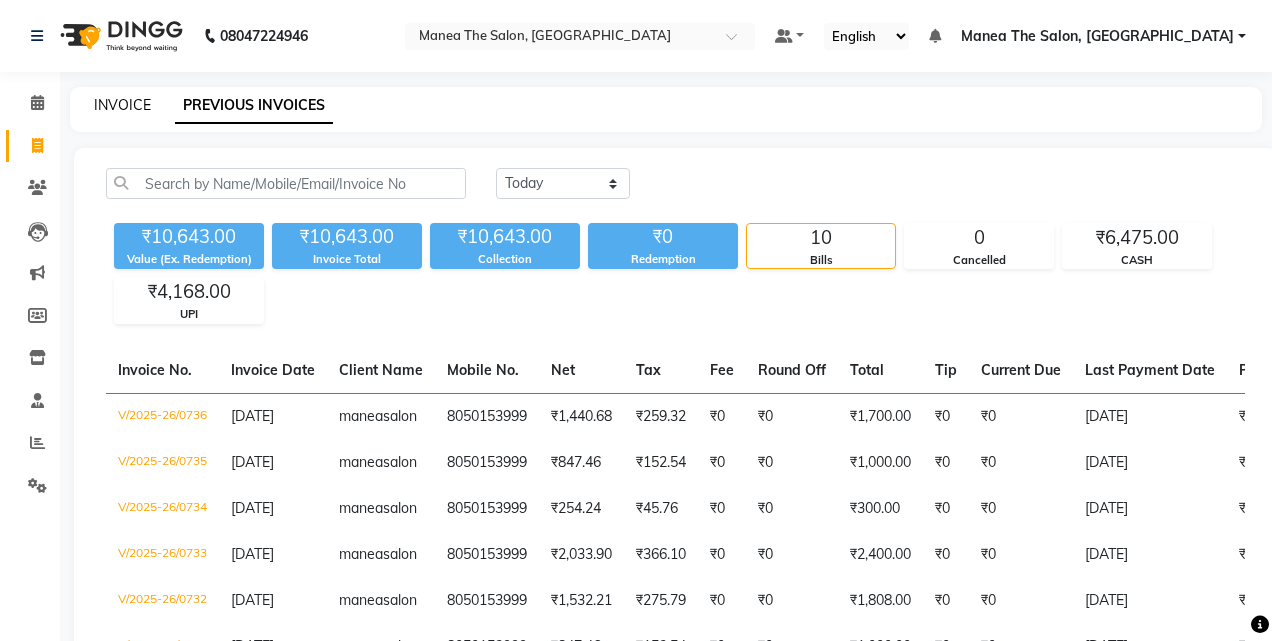 select on "service" 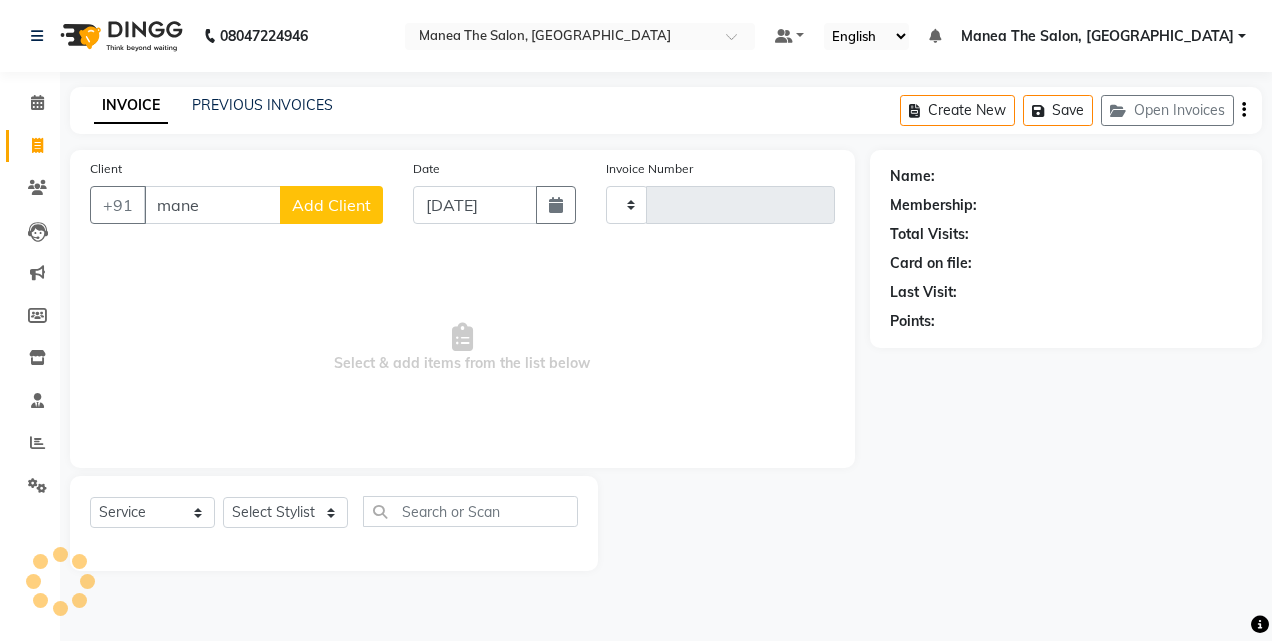 type on "manea" 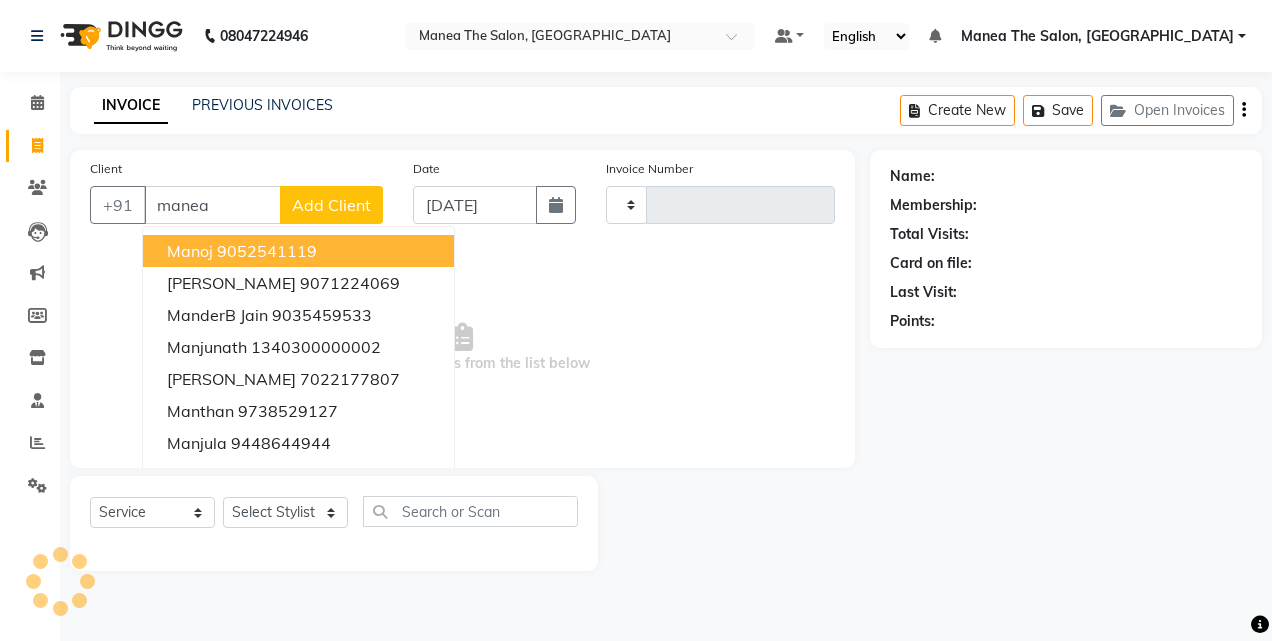 type on "0737" 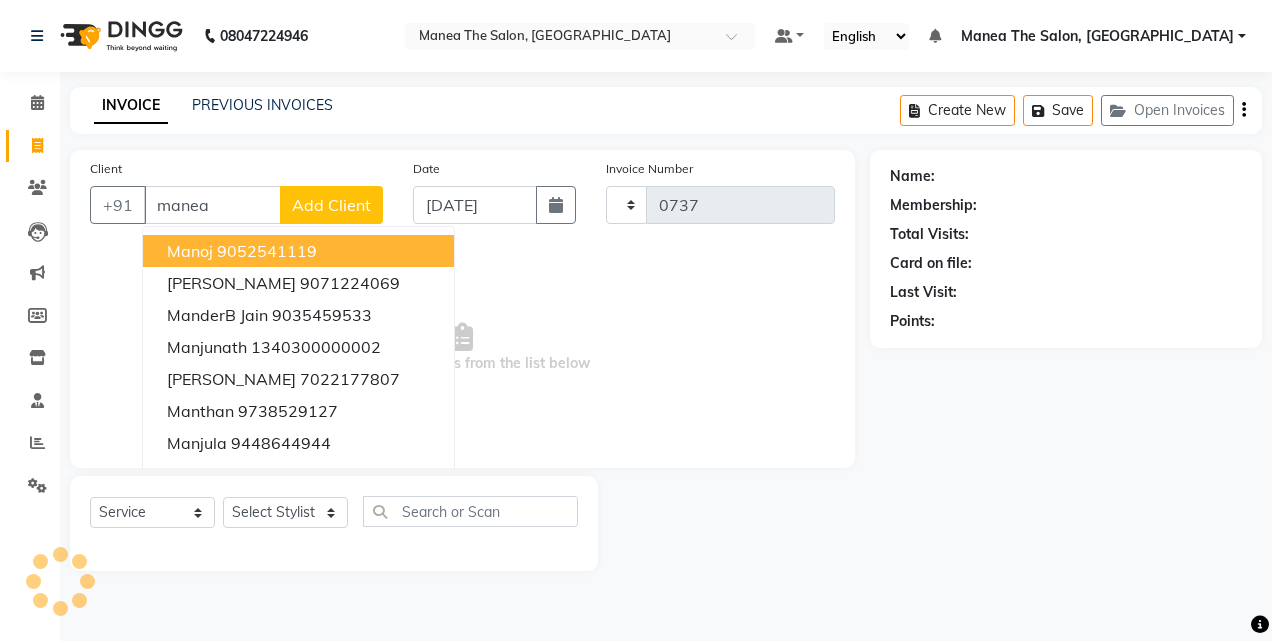 select on "7688" 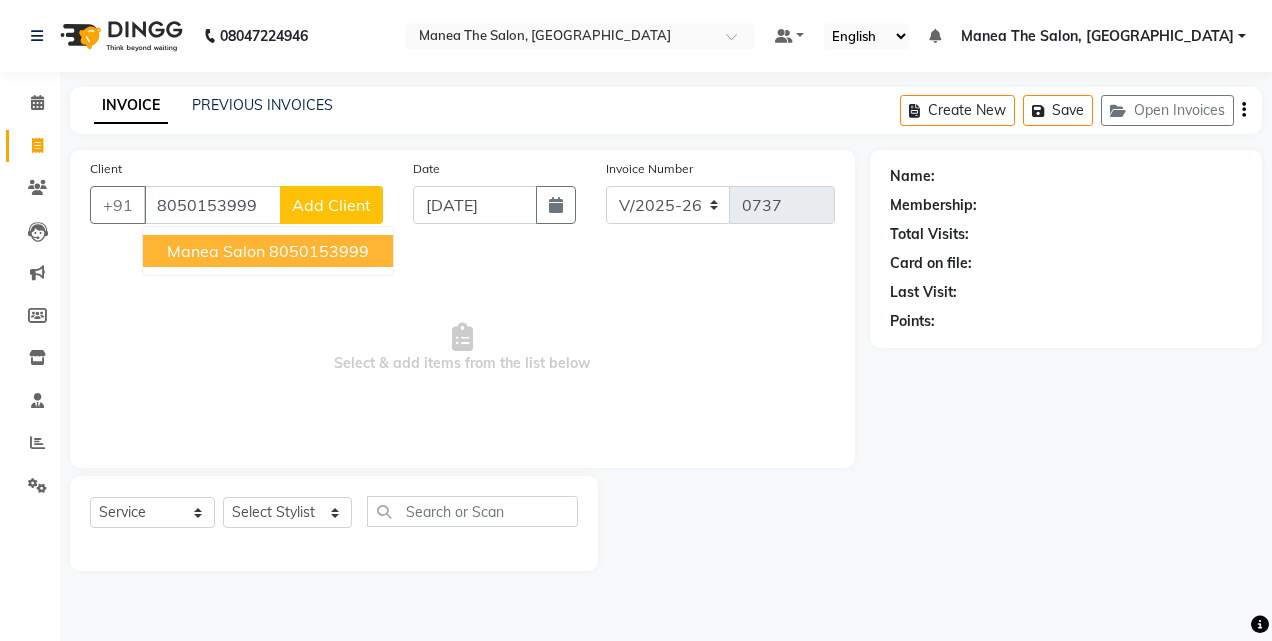 type on "8050153999" 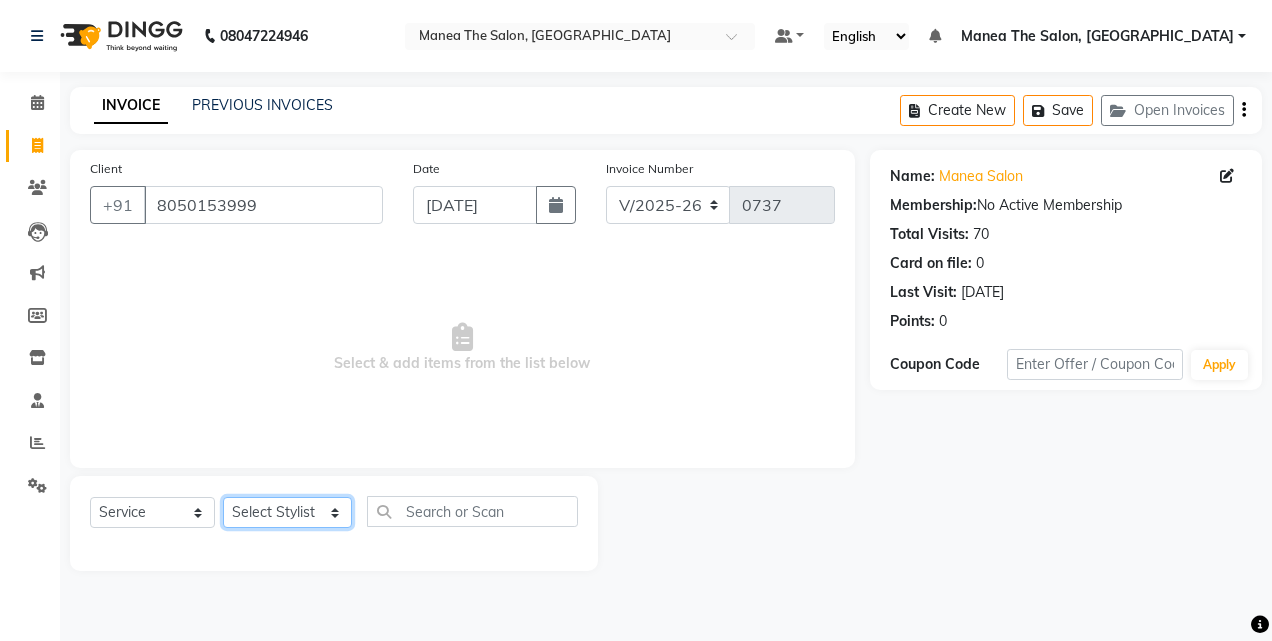 click on "Select Stylist aalam [PERSON_NAME] [PERSON_NAME] The Salon, [GEOGRAPHIC_DATA] miraj [PERSON_NAME]" 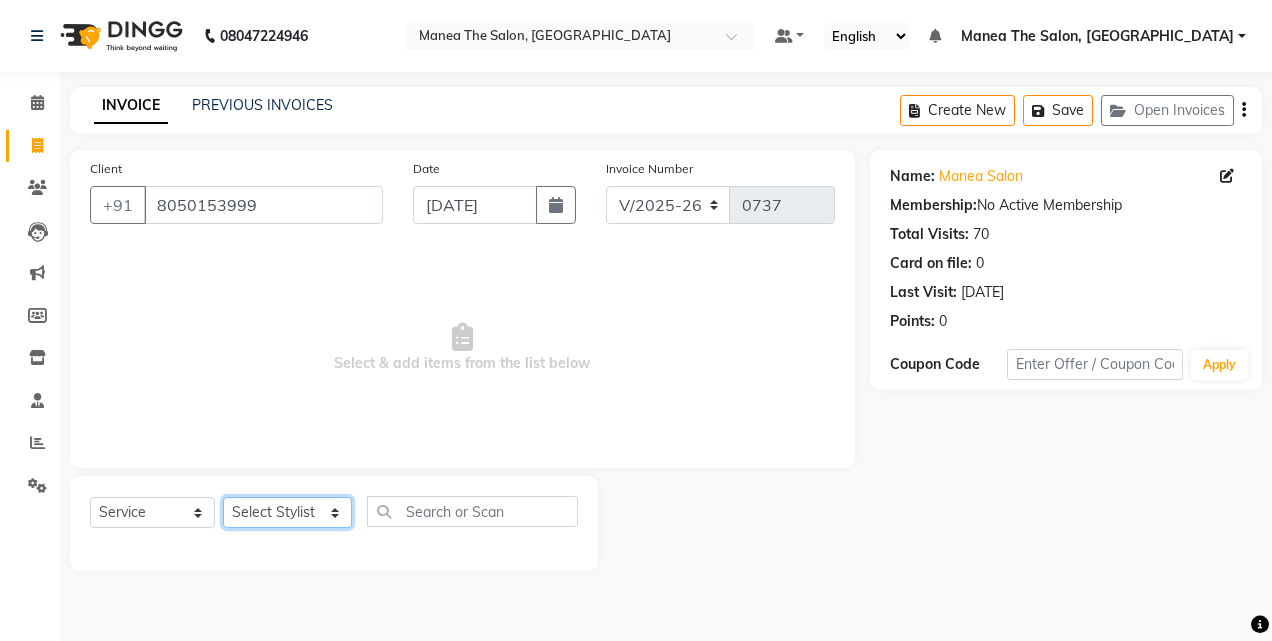 select on "80478" 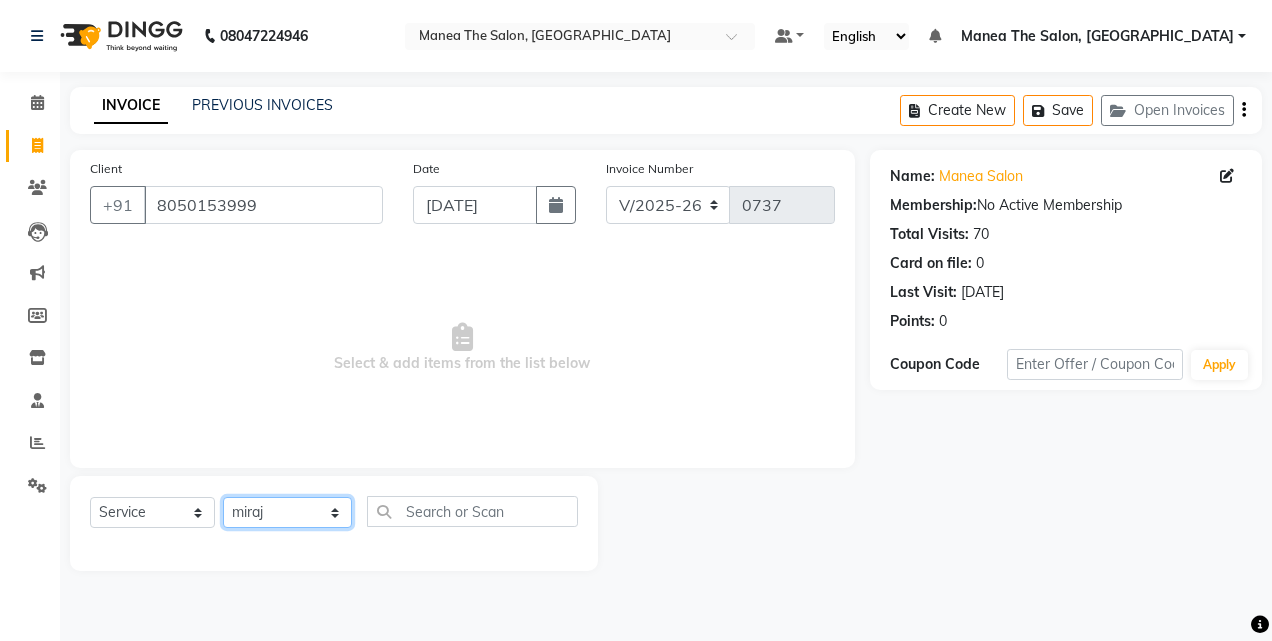 click on "Select Stylist aalam [PERSON_NAME] [PERSON_NAME] The Salon, [GEOGRAPHIC_DATA] miraj [PERSON_NAME]" 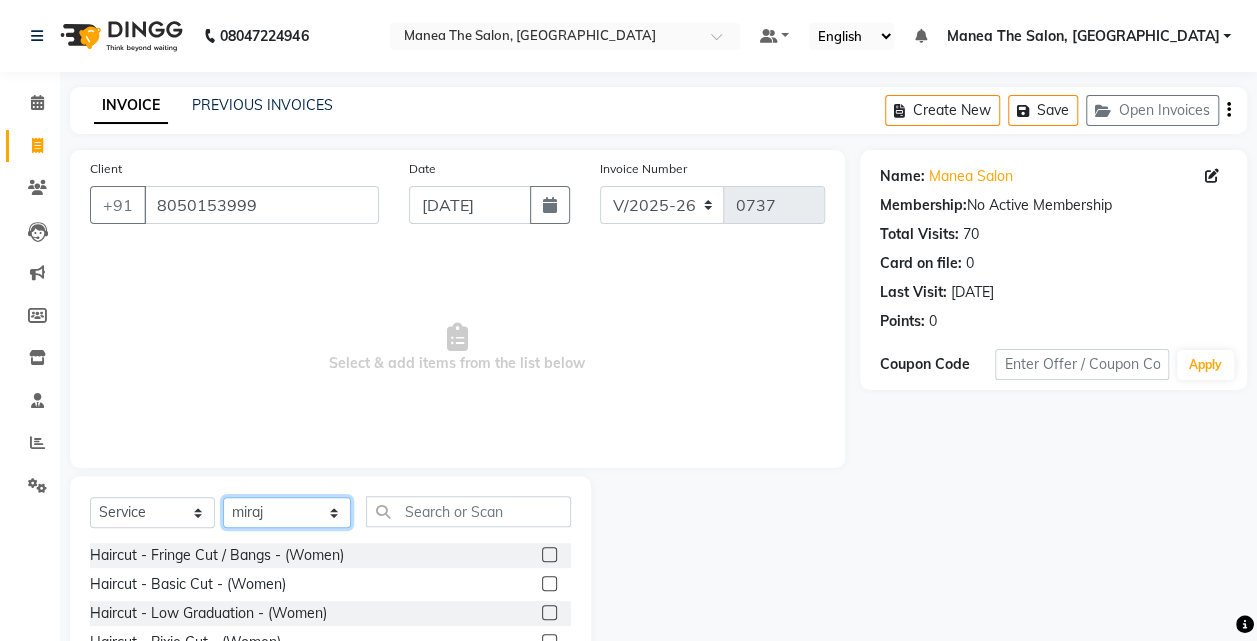 scroll, scrollTop: 159, scrollLeft: 0, axis: vertical 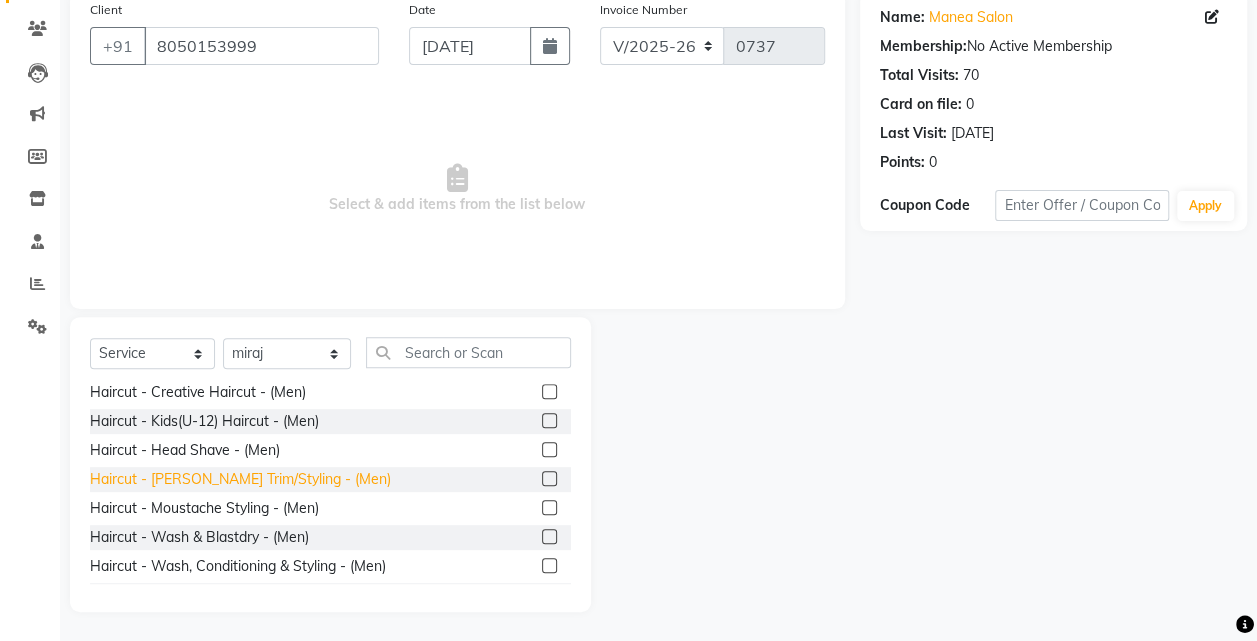 click on "Haircut - [PERSON_NAME] Trim/Styling - (Men)" 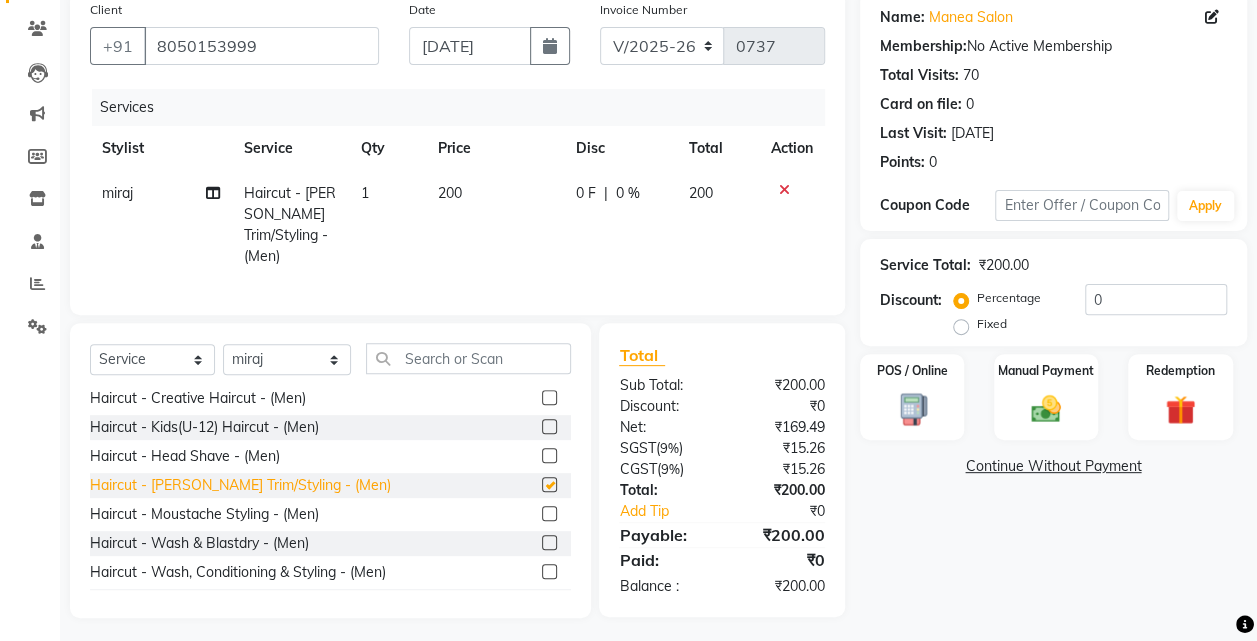 checkbox on "false" 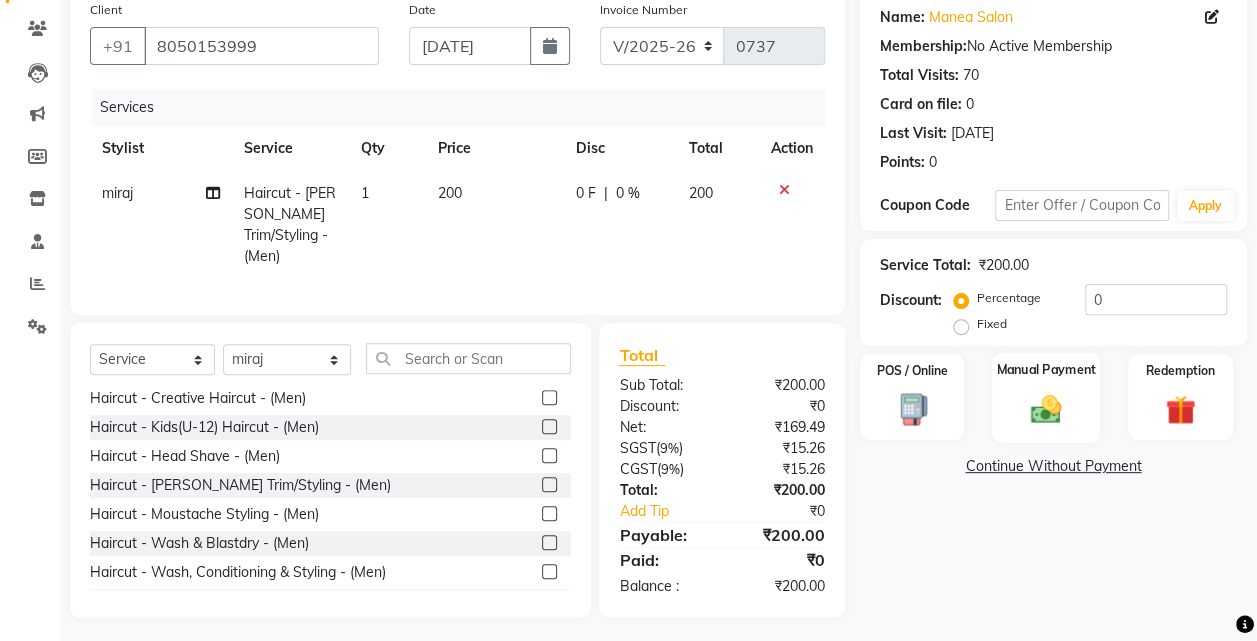 click 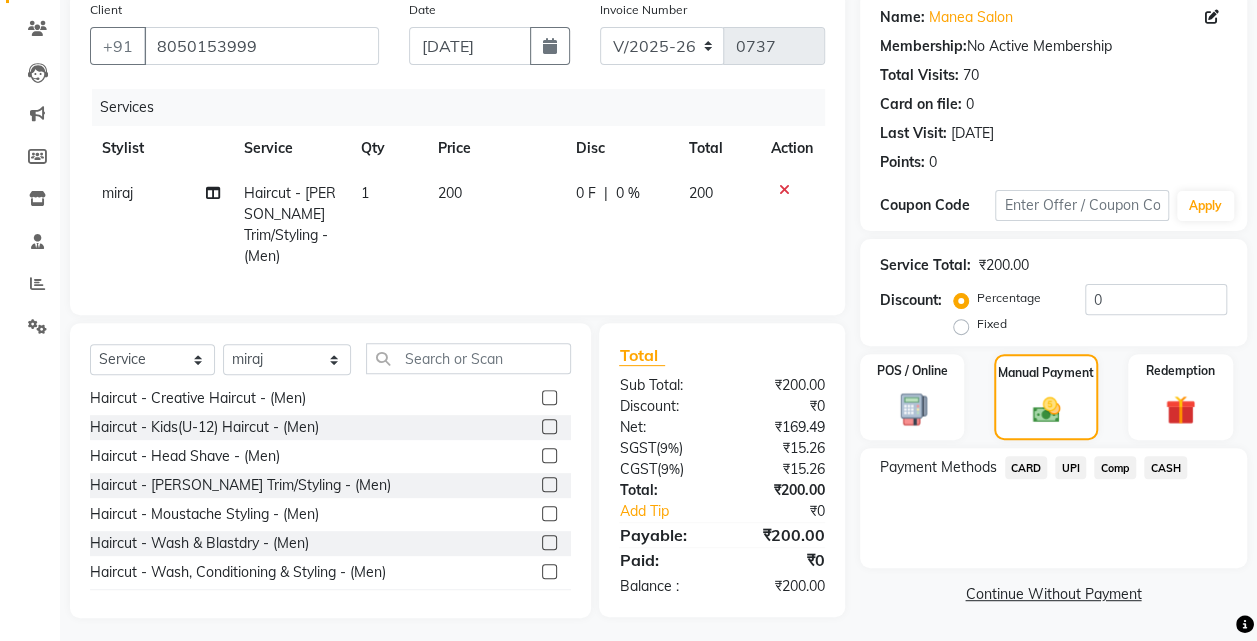 click on "UPI" 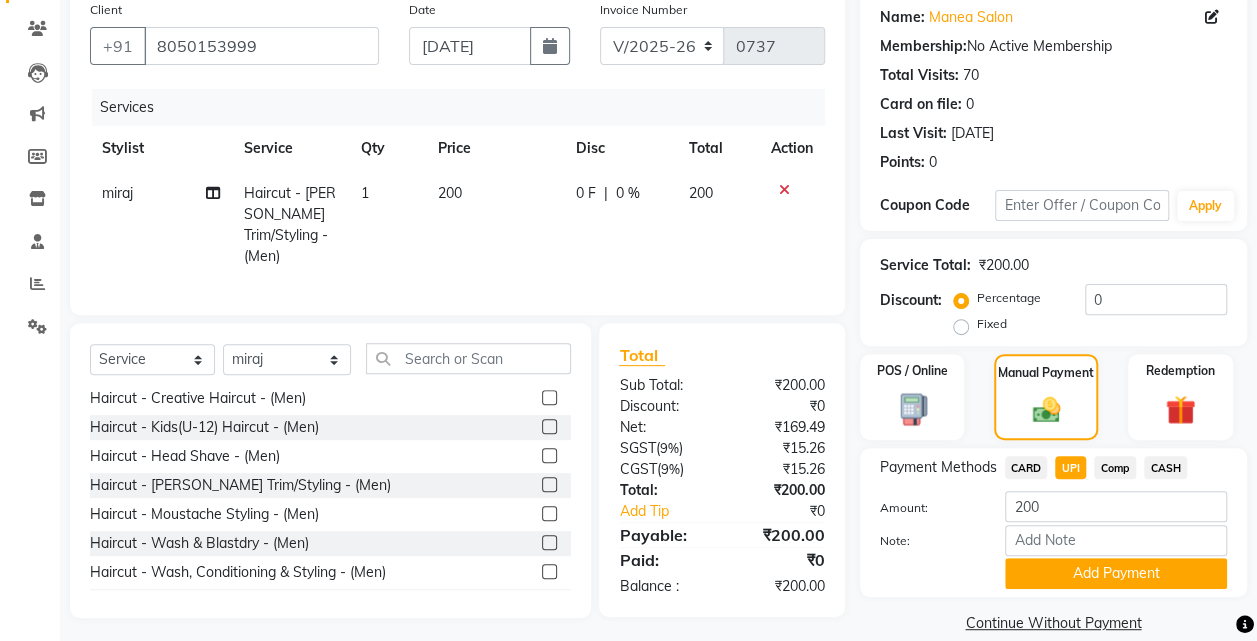 scroll, scrollTop: 185, scrollLeft: 0, axis: vertical 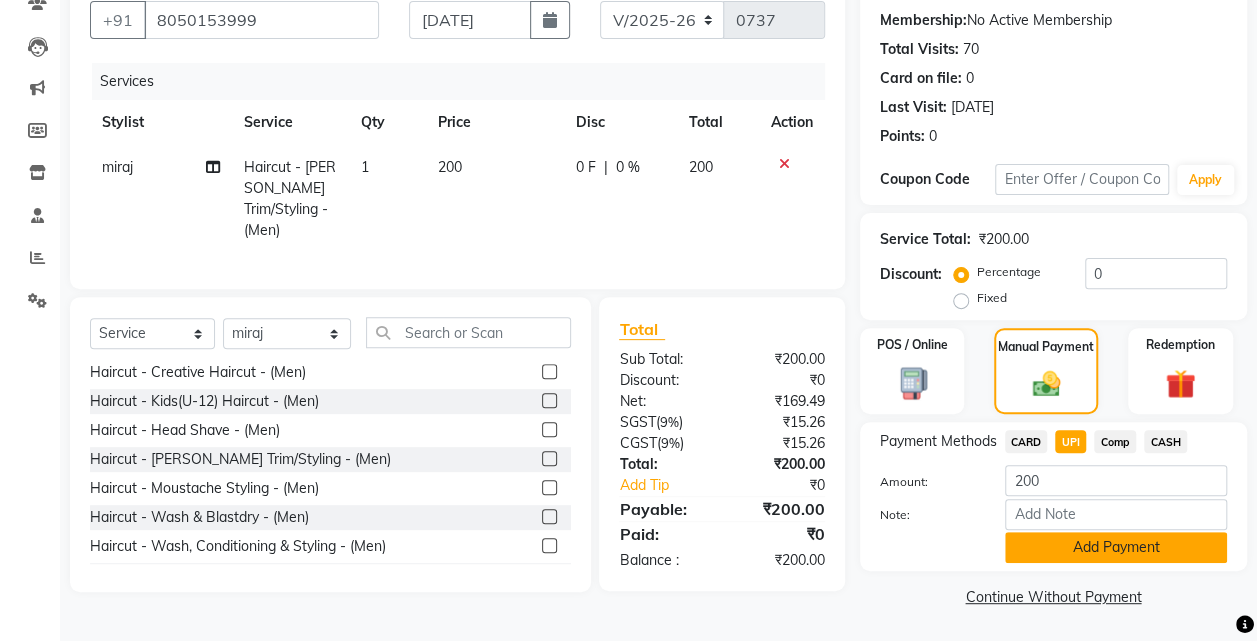 click on "Add Payment" 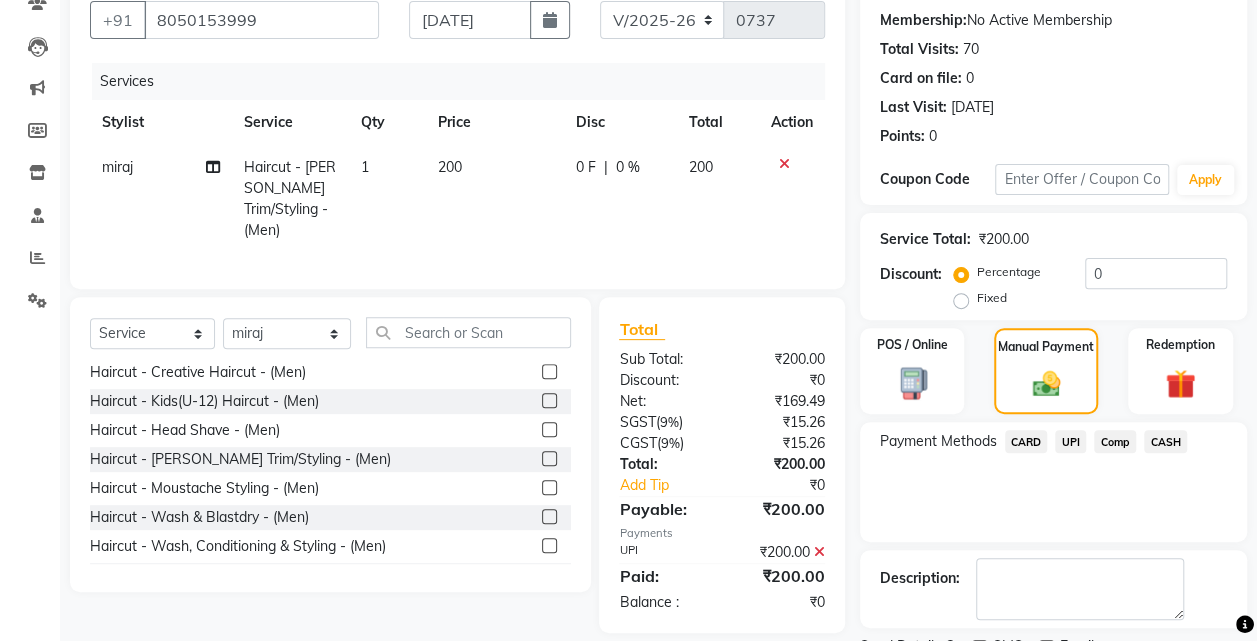 scroll, scrollTop: 268, scrollLeft: 0, axis: vertical 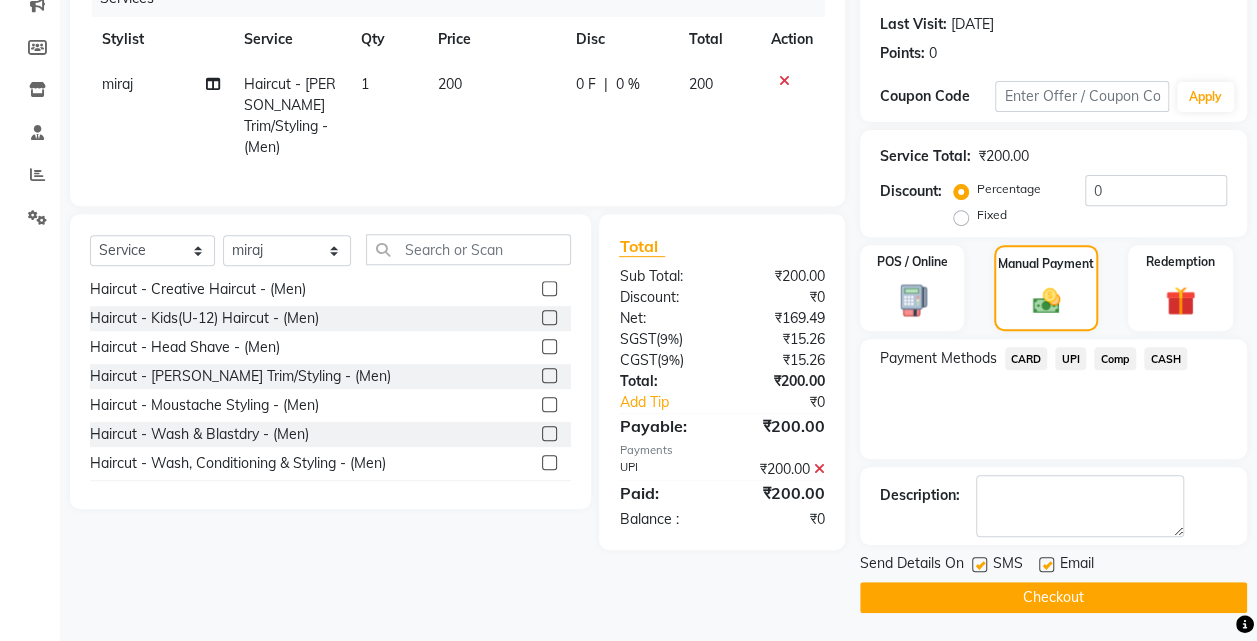 click on "Checkout" 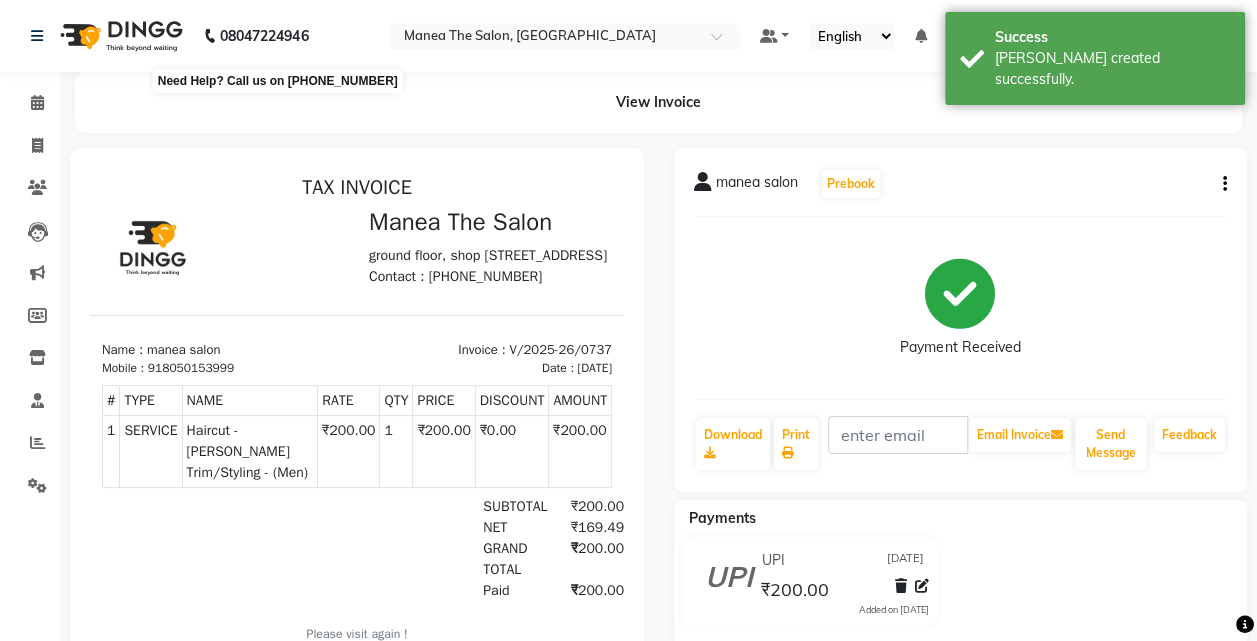 scroll, scrollTop: 0, scrollLeft: 0, axis: both 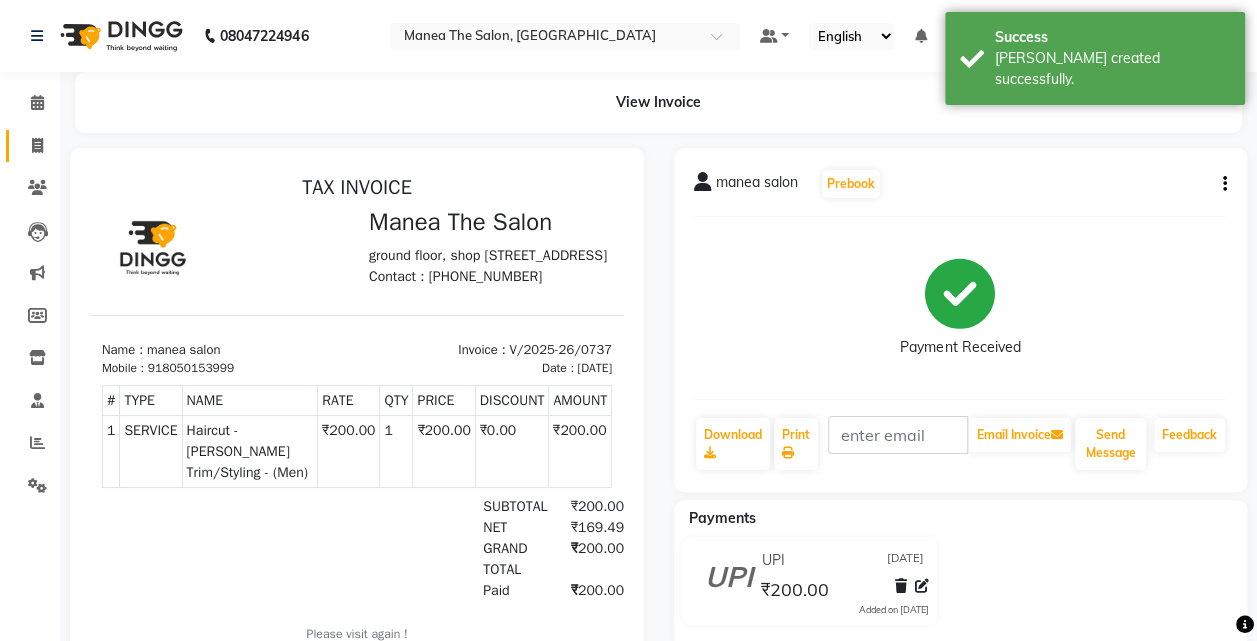 click 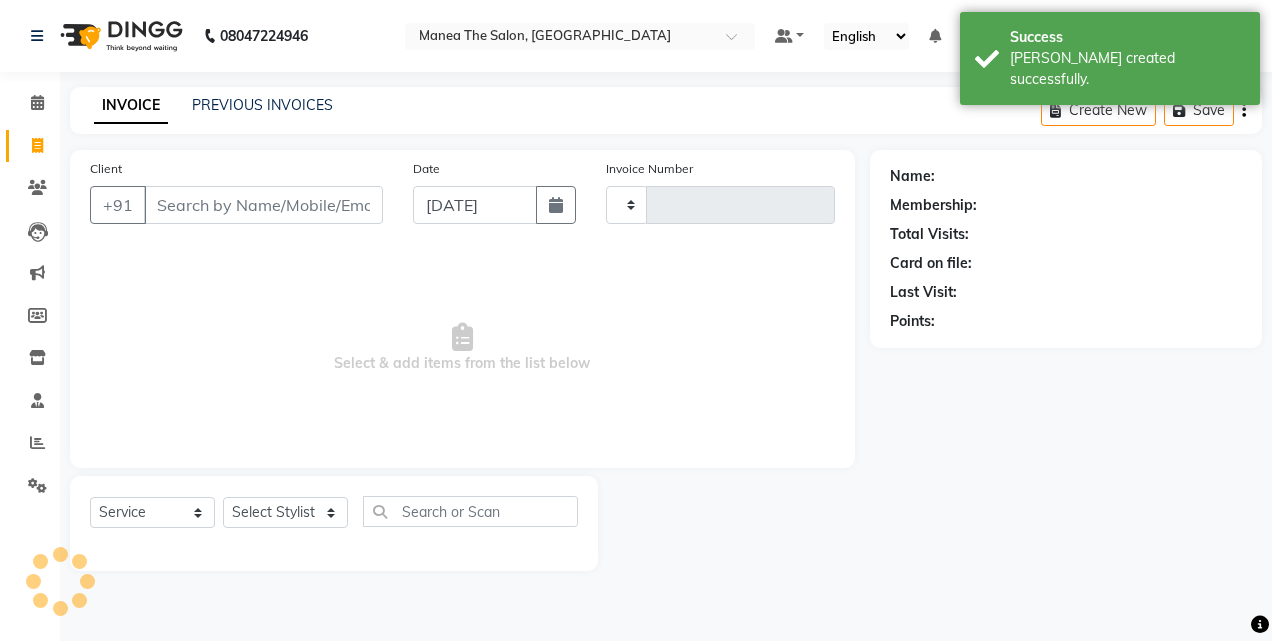 type on "0738" 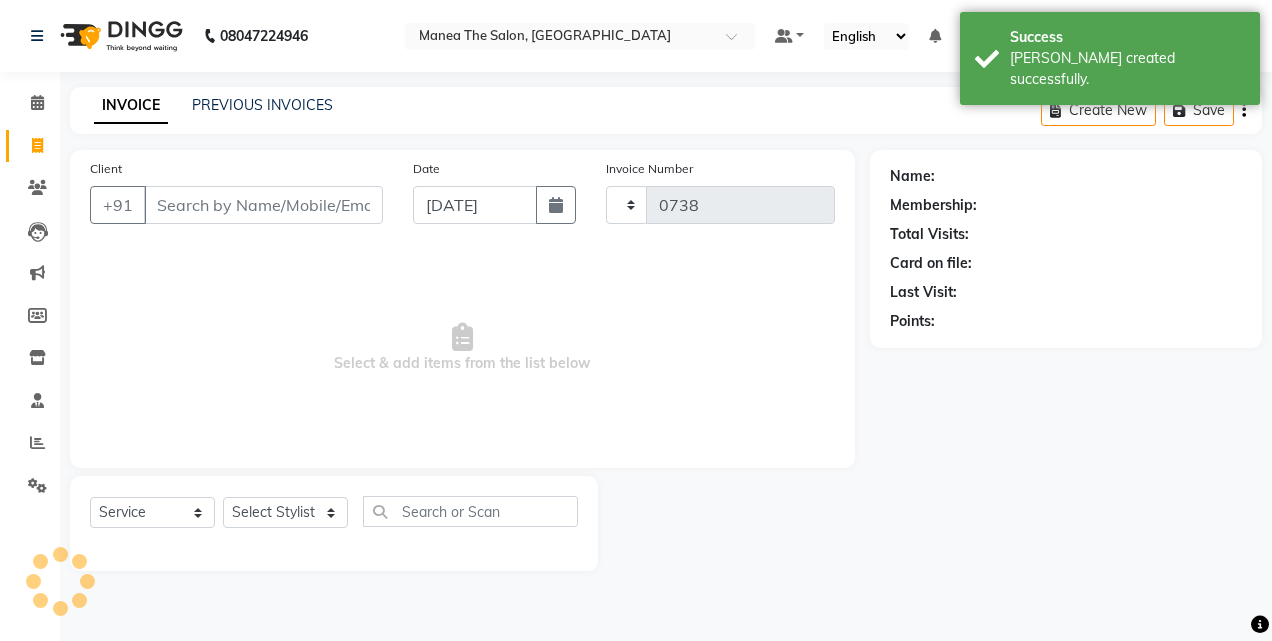 select on "7688" 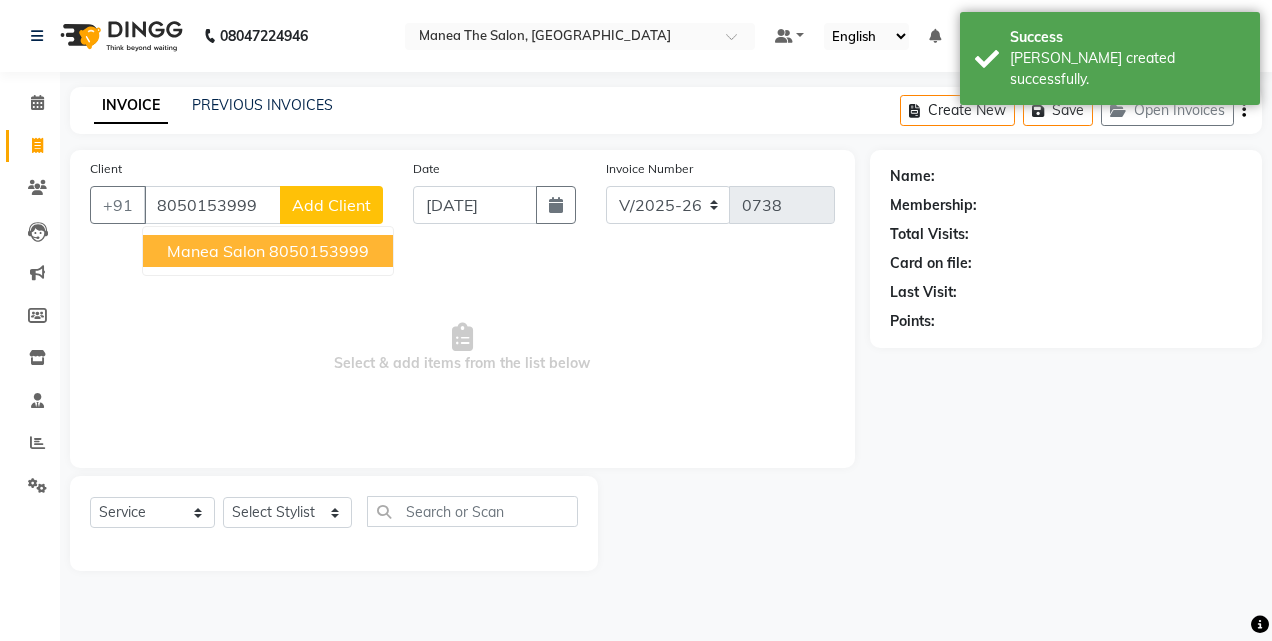 type on "8050153999" 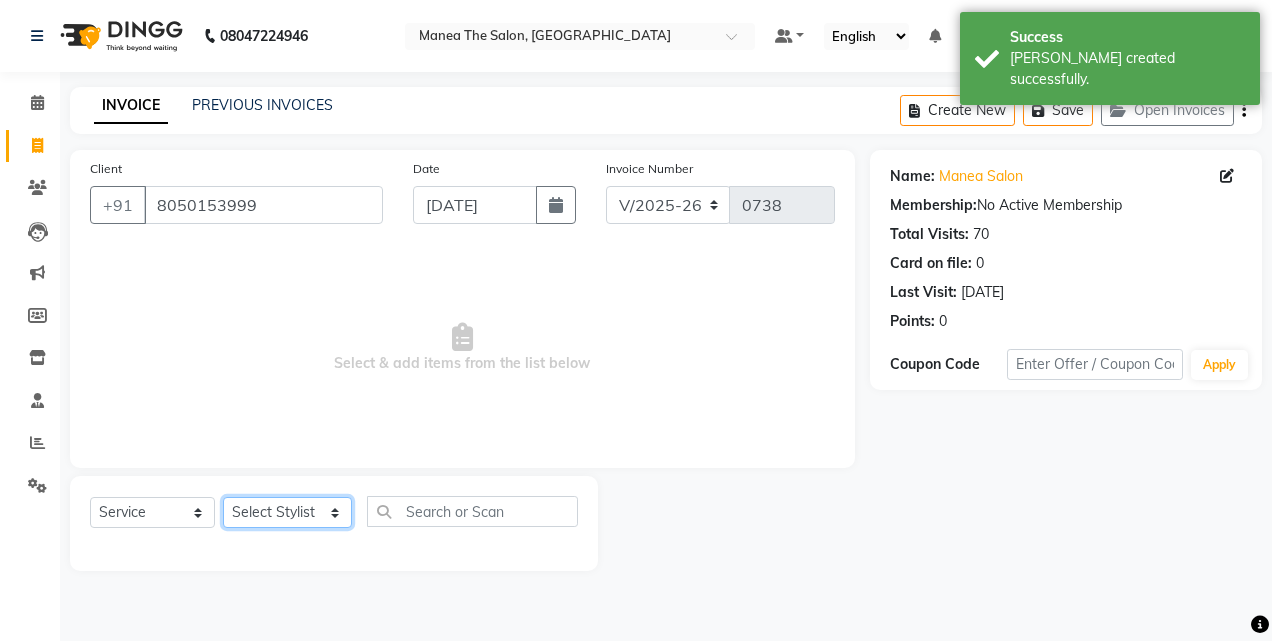 click on "Select Stylist aalam [PERSON_NAME] [PERSON_NAME] The Salon, [GEOGRAPHIC_DATA] miraj [PERSON_NAME]" 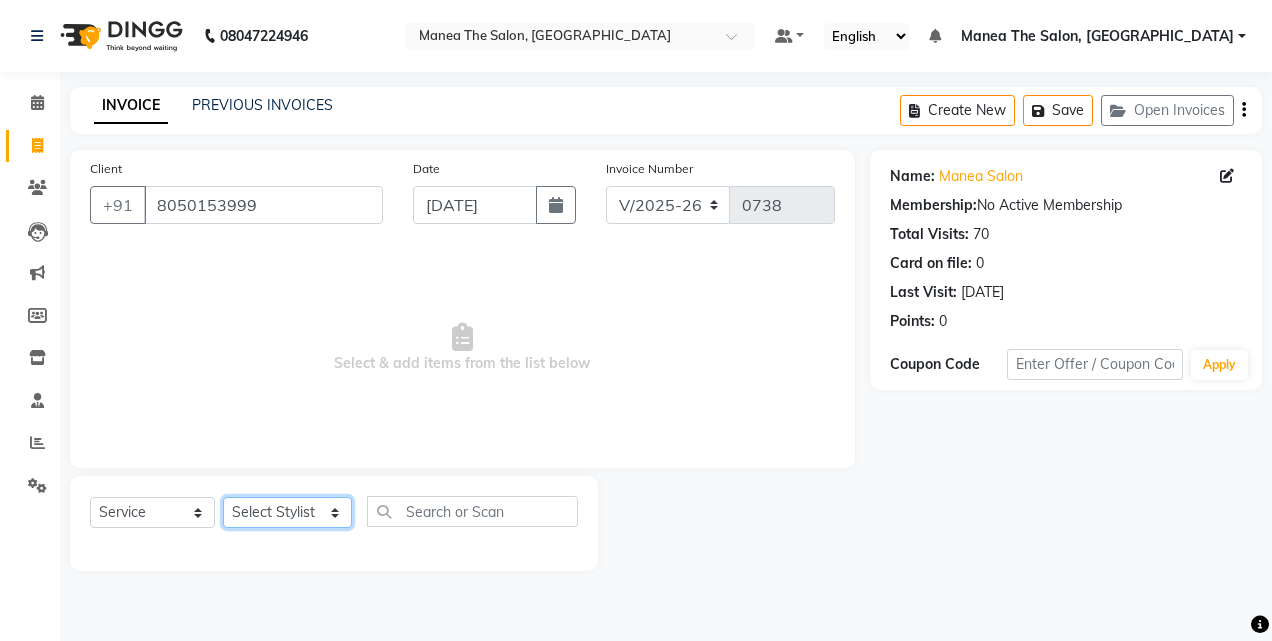 select on "76827" 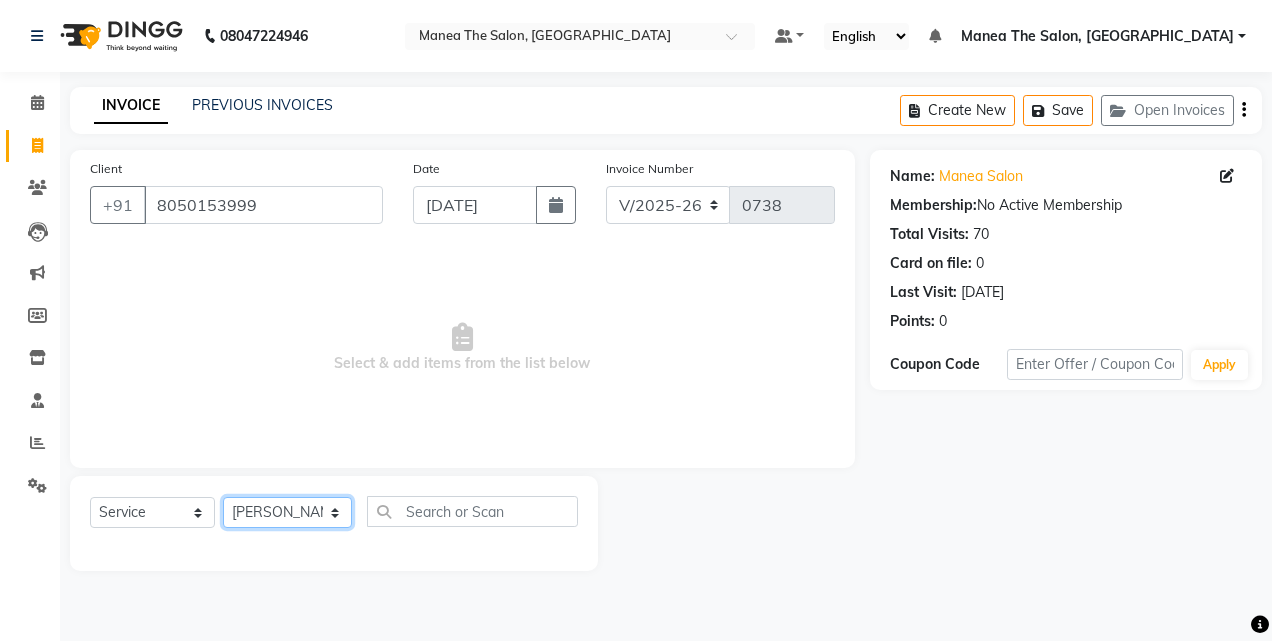 click on "Select Stylist aalam [PERSON_NAME] [PERSON_NAME] The Salon, [GEOGRAPHIC_DATA] miraj [PERSON_NAME]" 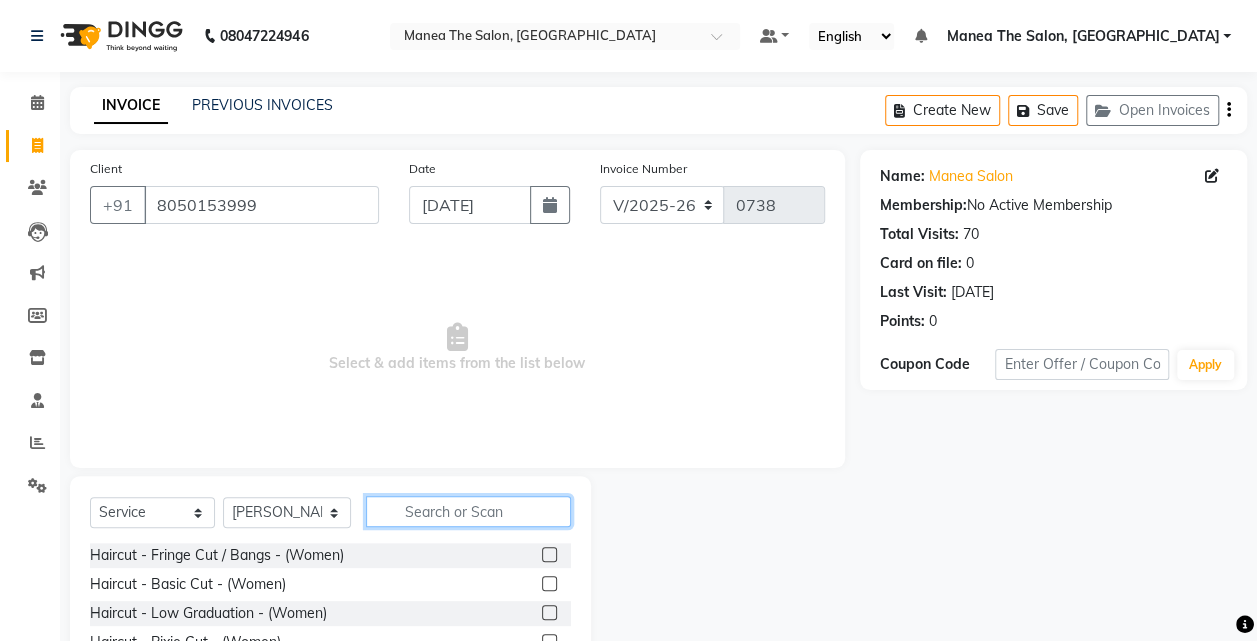 click 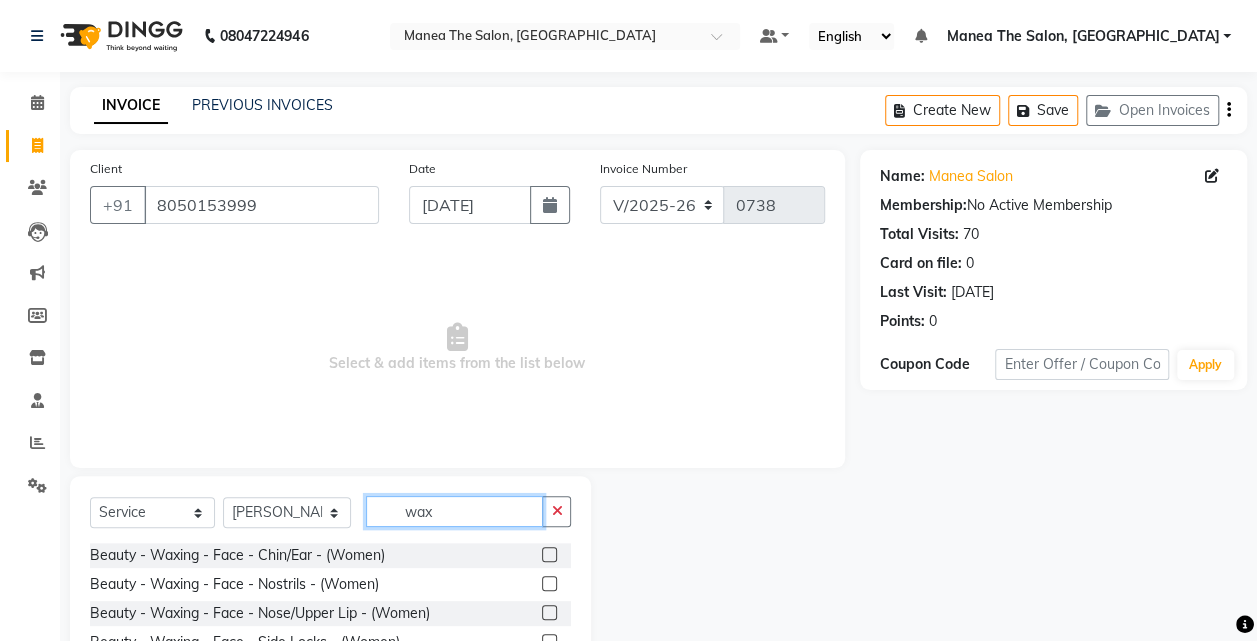 scroll, scrollTop: 159, scrollLeft: 0, axis: vertical 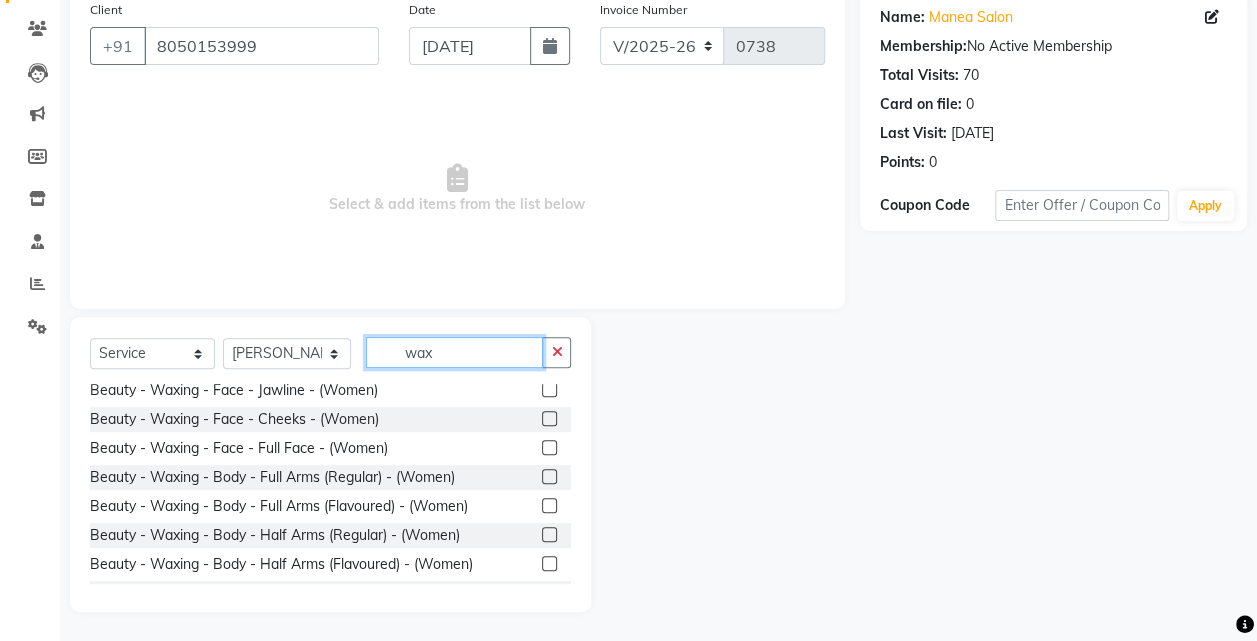 type on "wax" 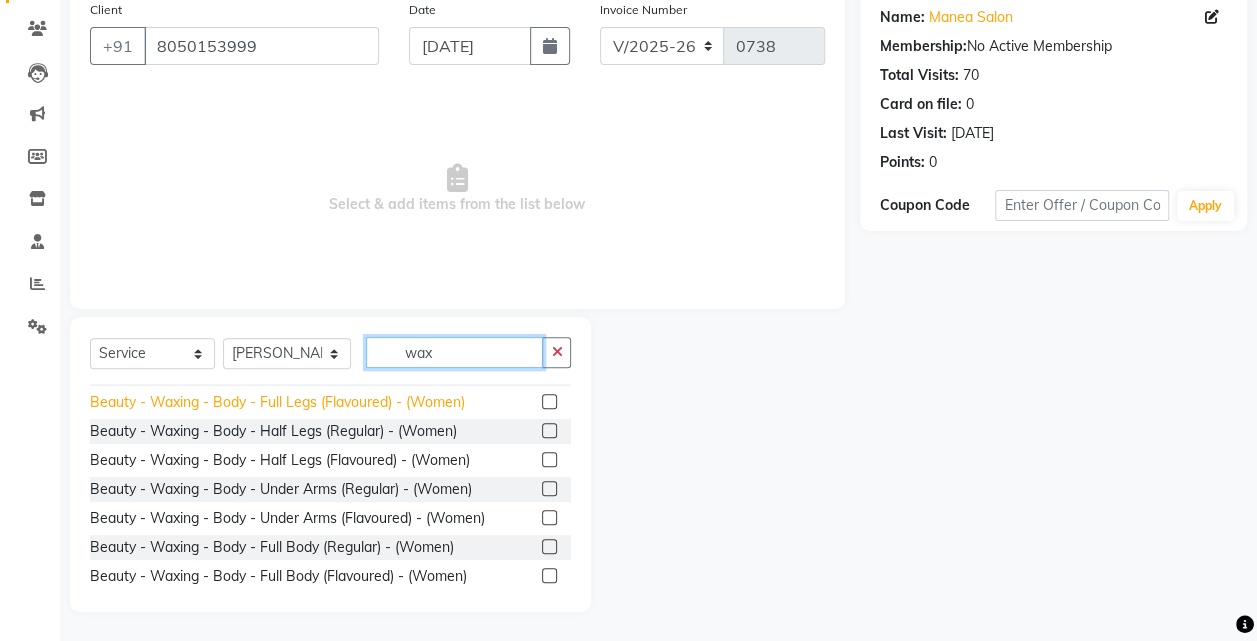 scroll, scrollTop: 371, scrollLeft: 0, axis: vertical 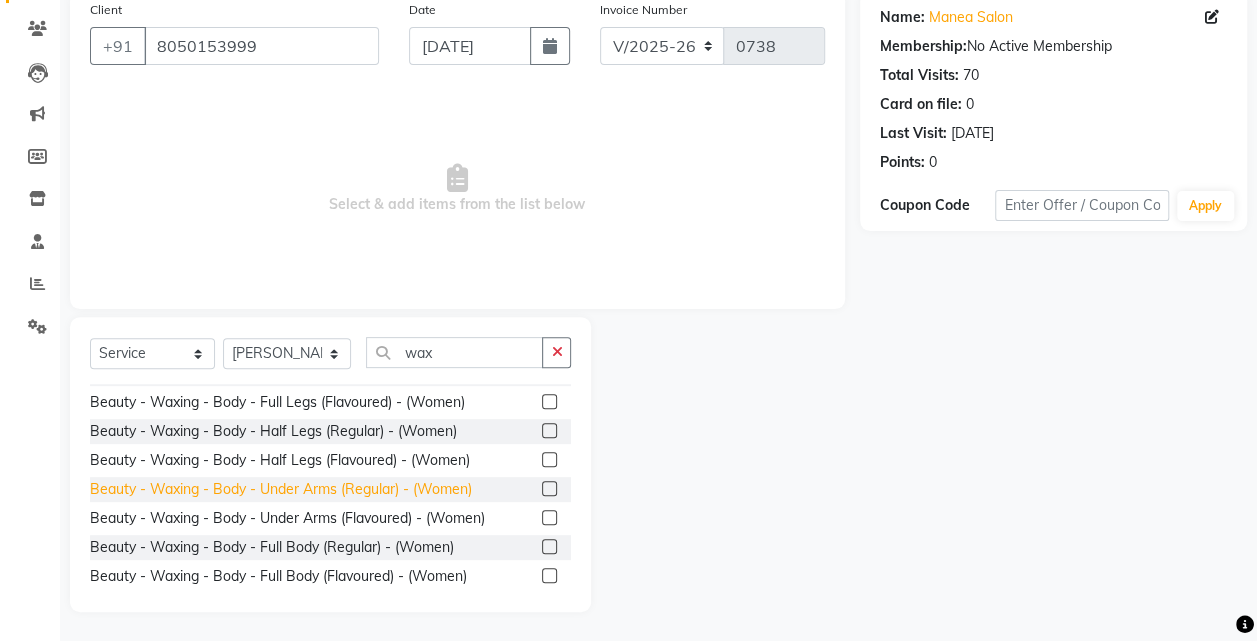 click on "Beauty - Waxing - Body - Under Arms (Regular) - (Women)" 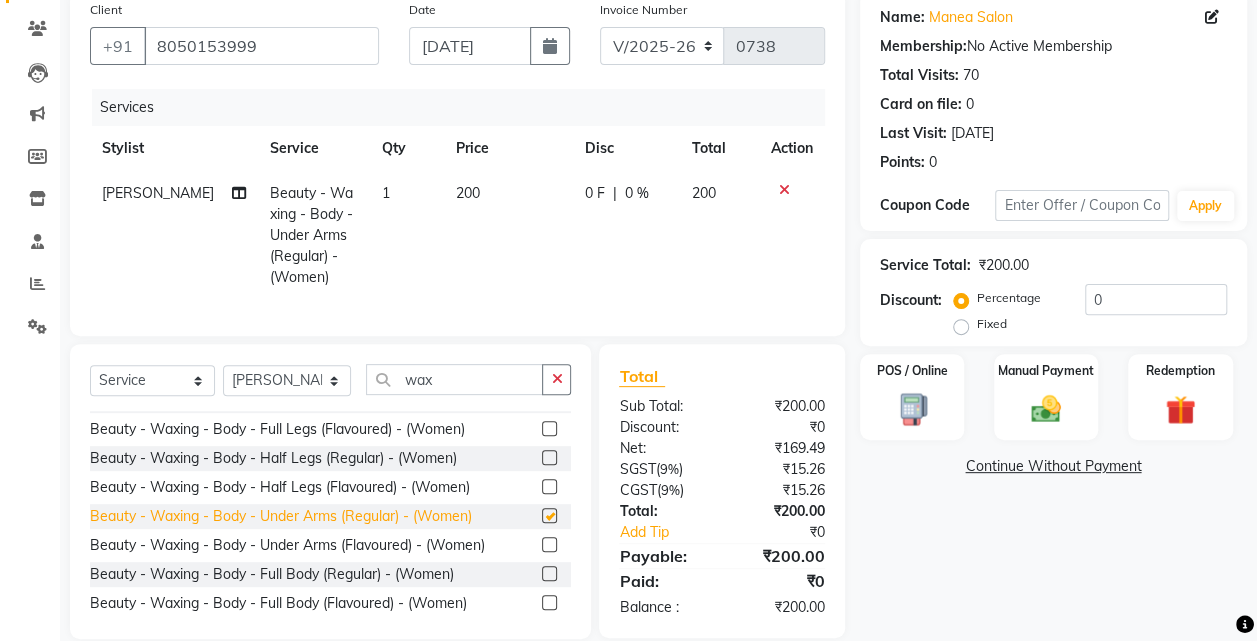 checkbox on "false" 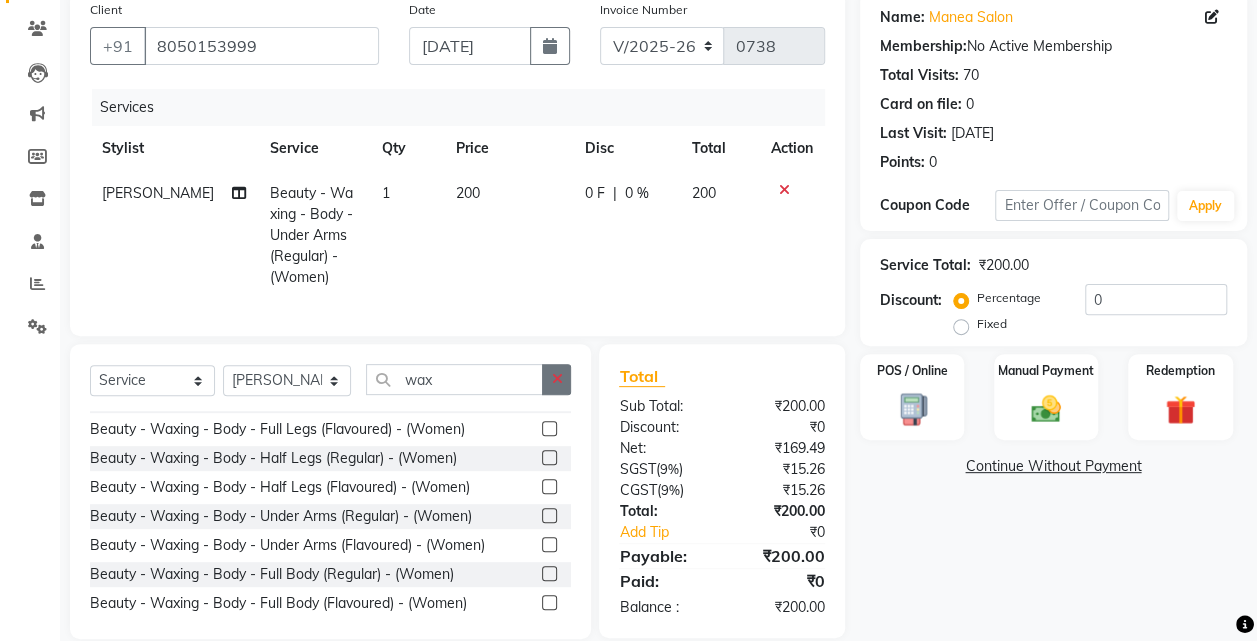 click 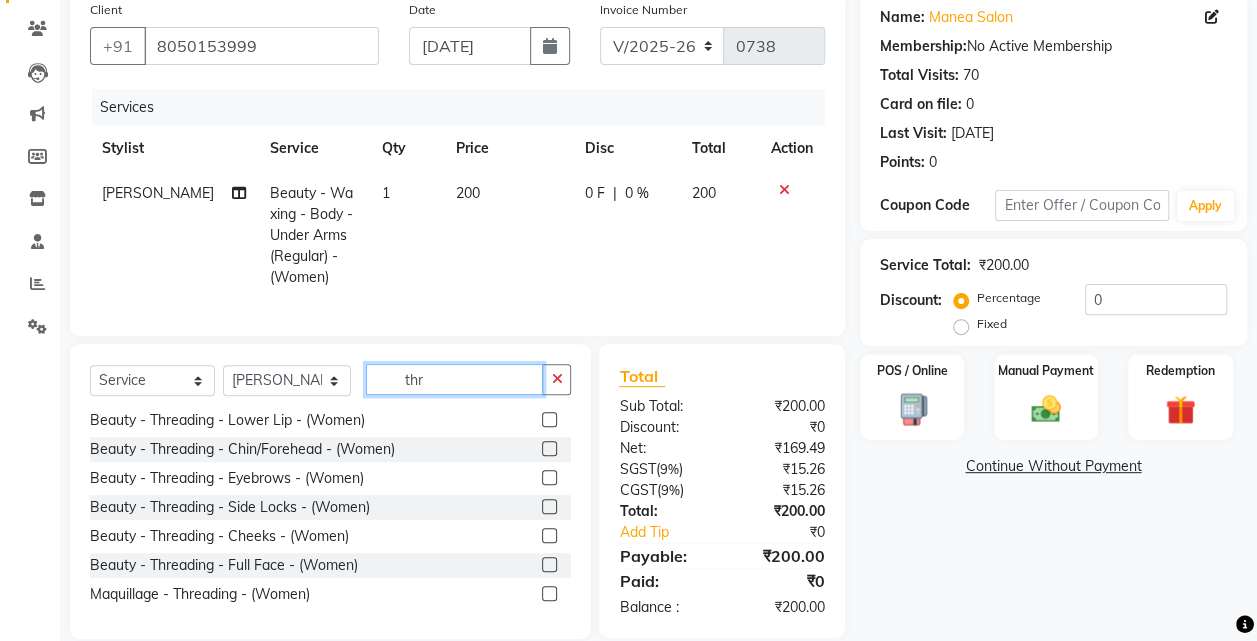 scroll, scrollTop: 23, scrollLeft: 0, axis: vertical 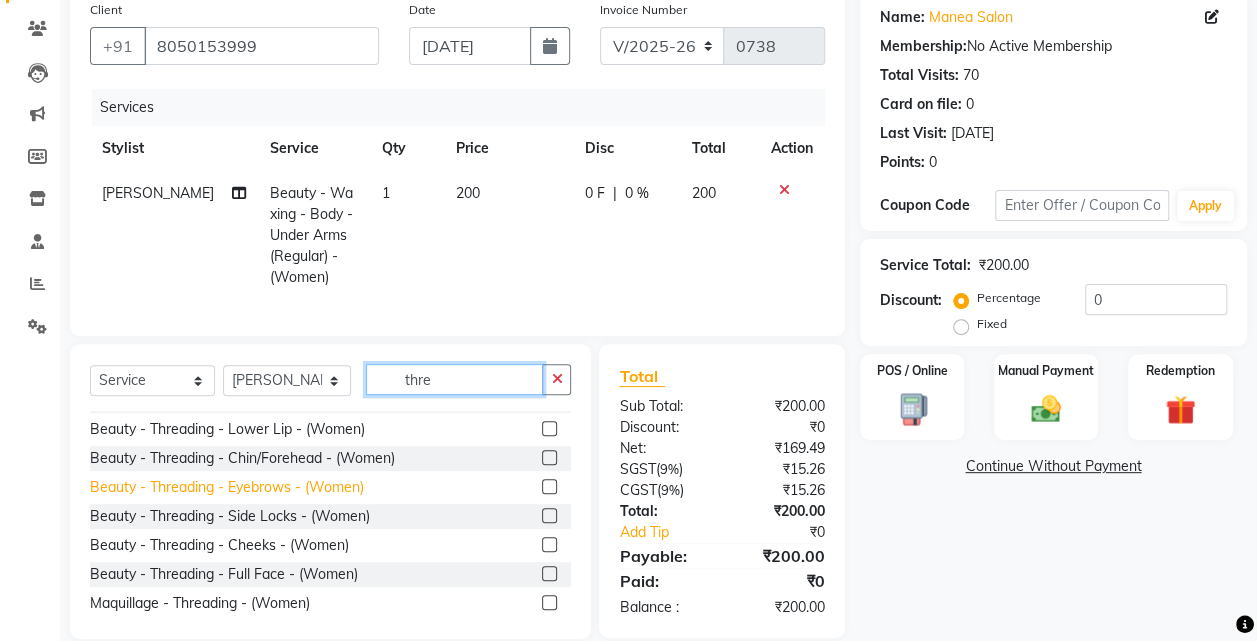 type on "thre" 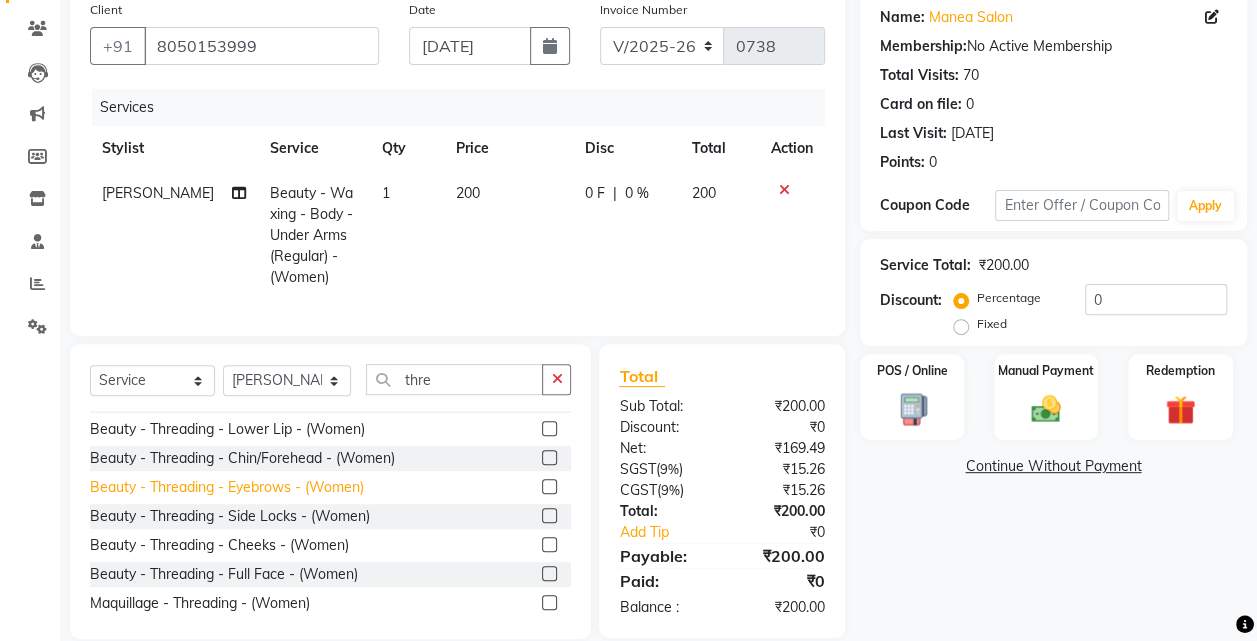 click on "Beauty - Threading - Eyebrows - (Women)" 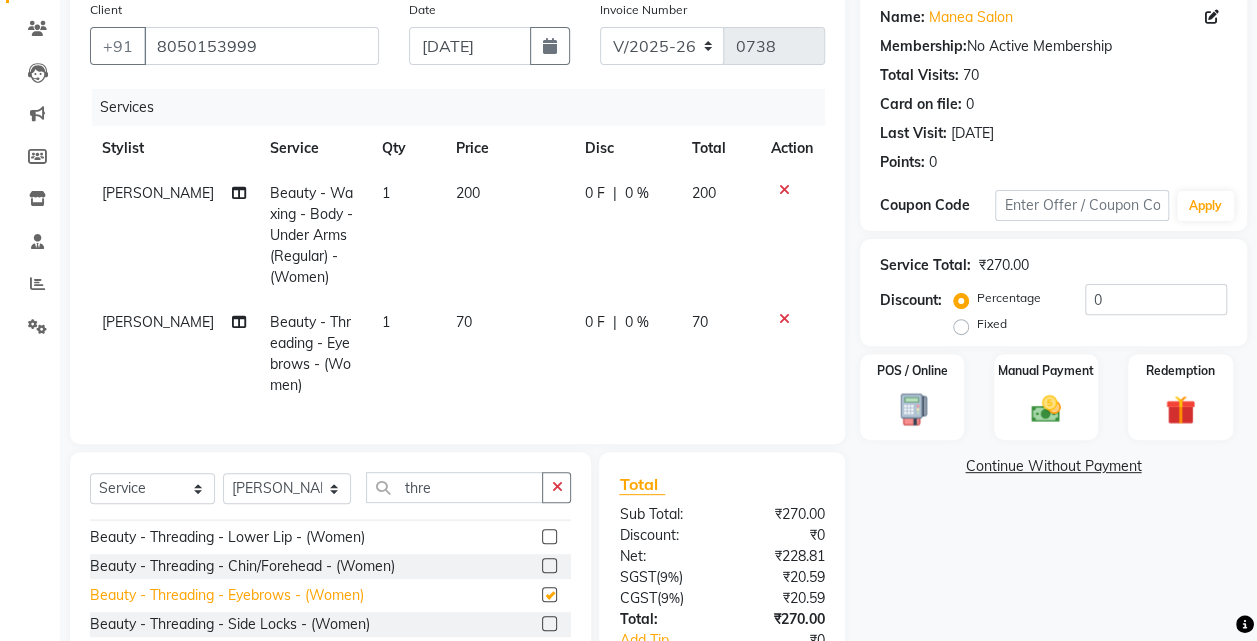 checkbox on "false" 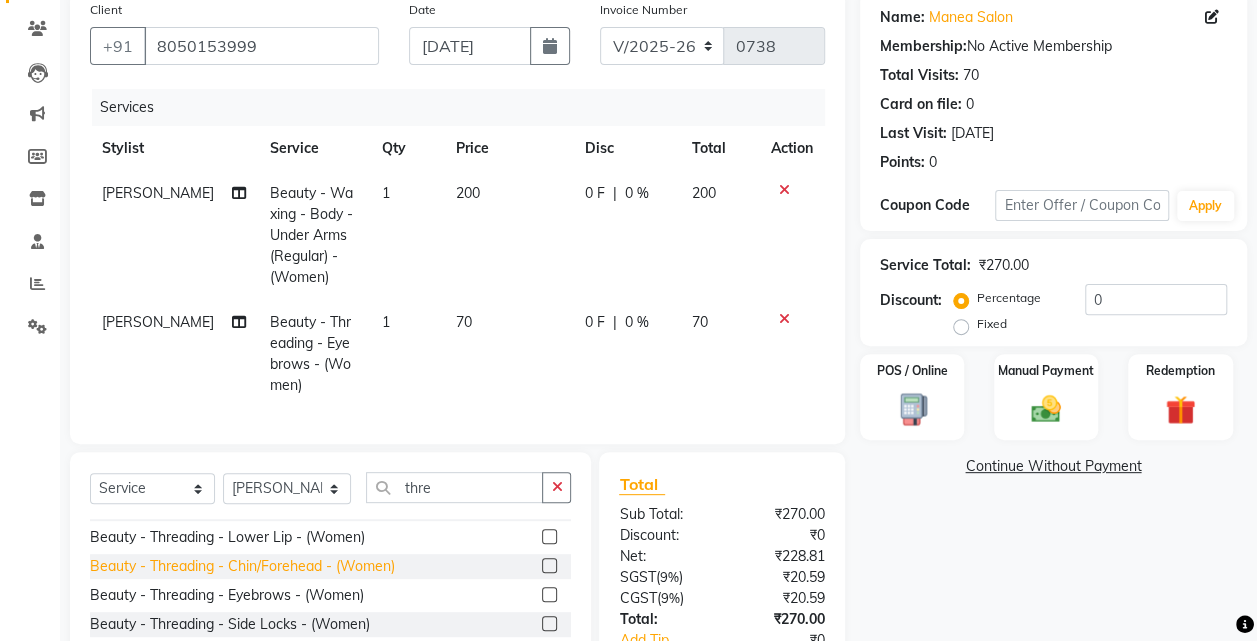 click on "Beauty - Threading - Chin/Forehead - (Women)" 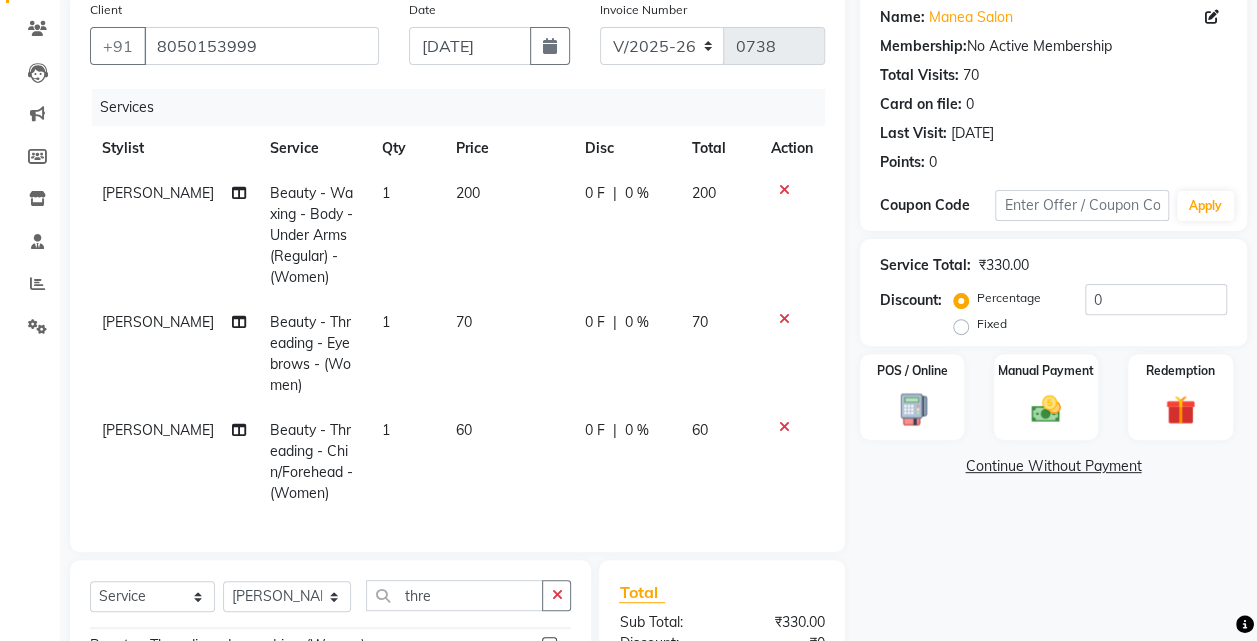 checkbox on "false" 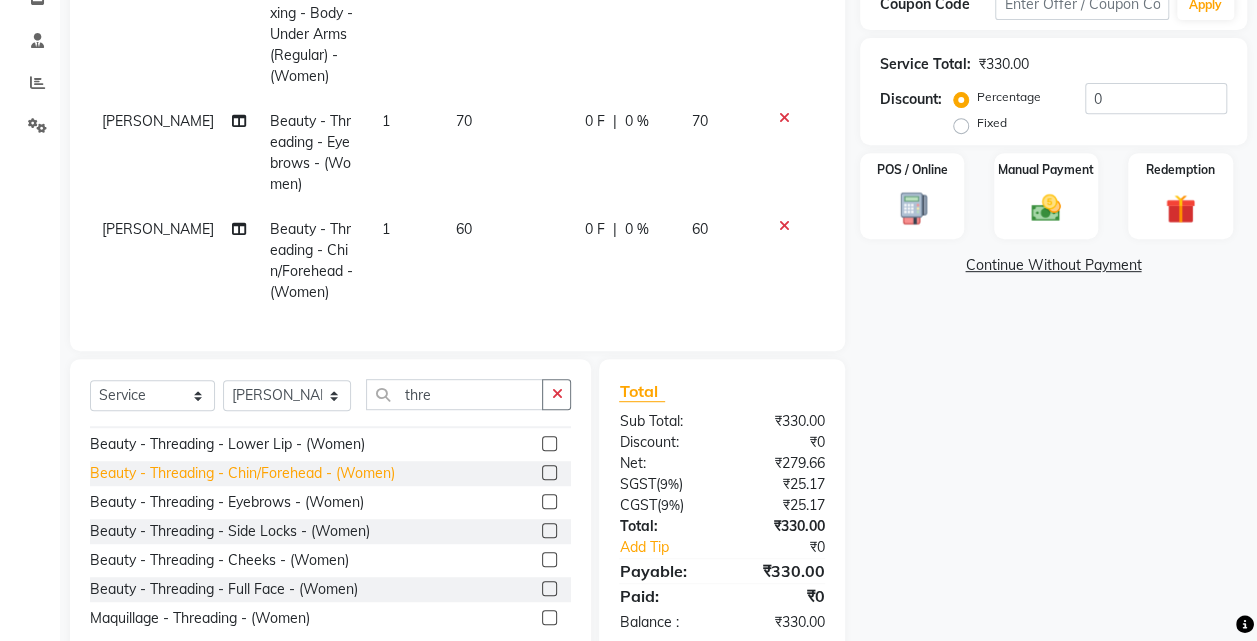 scroll, scrollTop: 361, scrollLeft: 0, axis: vertical 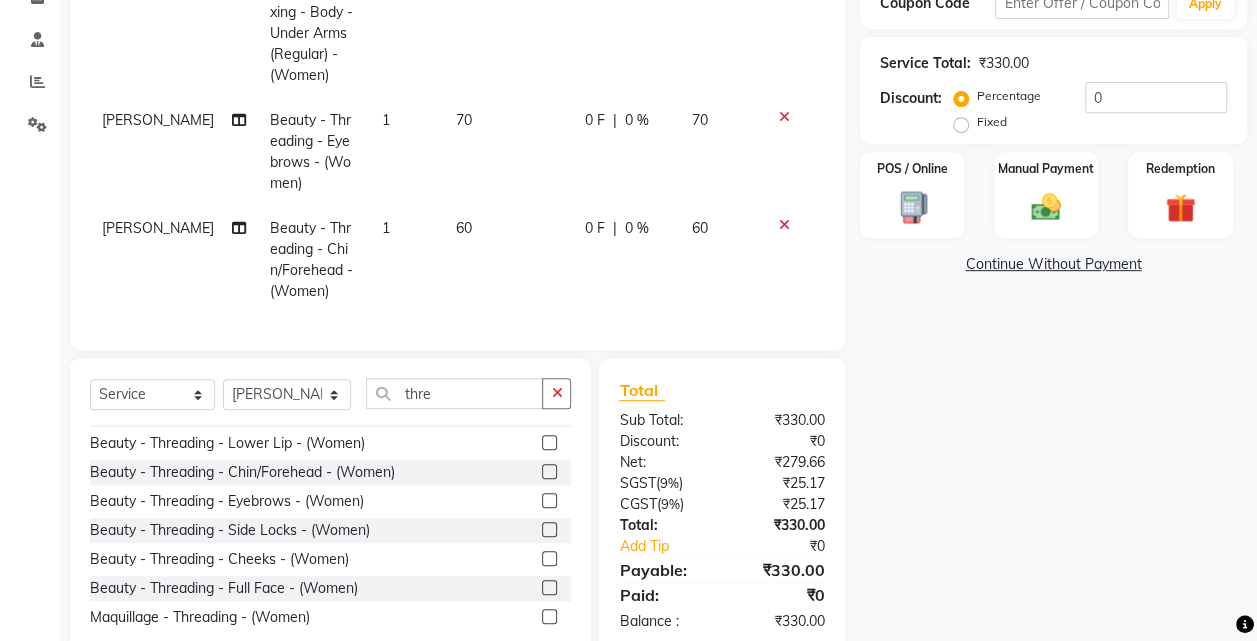 click 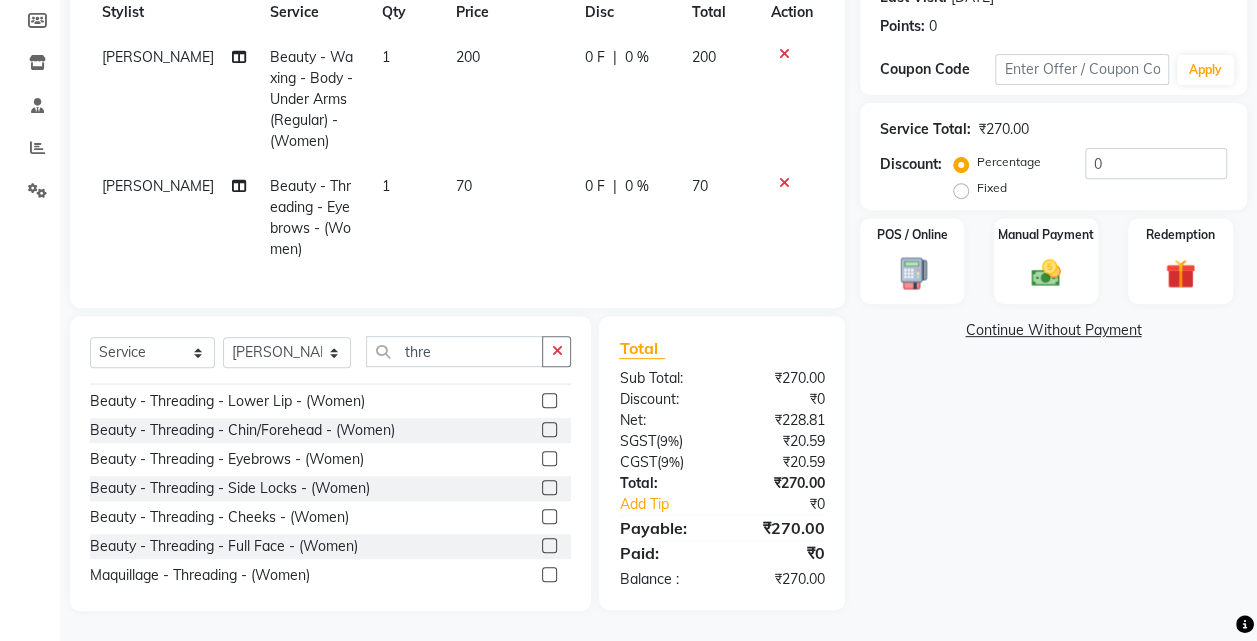 scroll, scrollTop: 309, scrollLeft: 0, axis: vertical 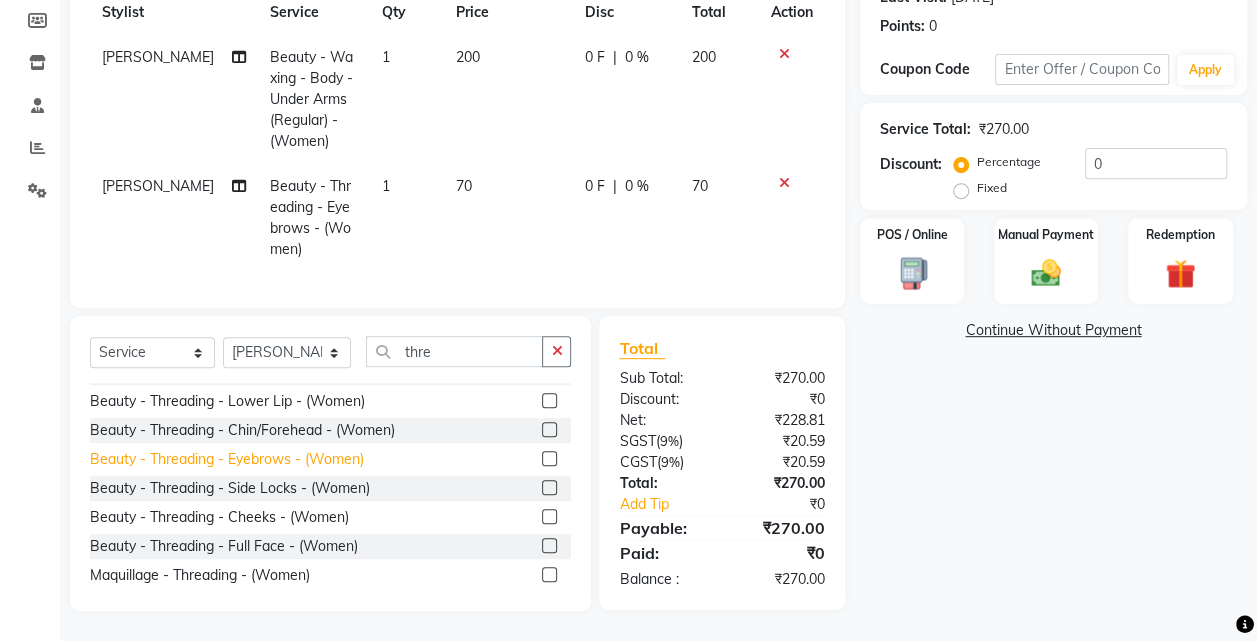 click on "Beauty - Threading - Eyebrows - (Women)" 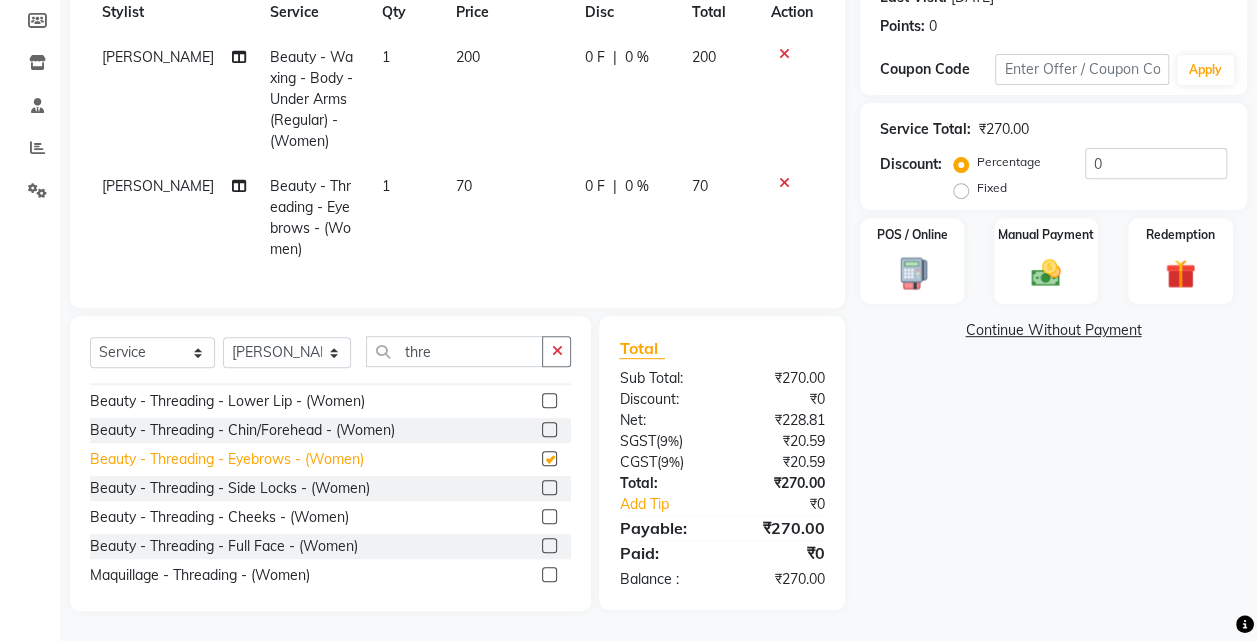 scroll, scrollTop: 361, scrollLeft: 0, axis: vertical 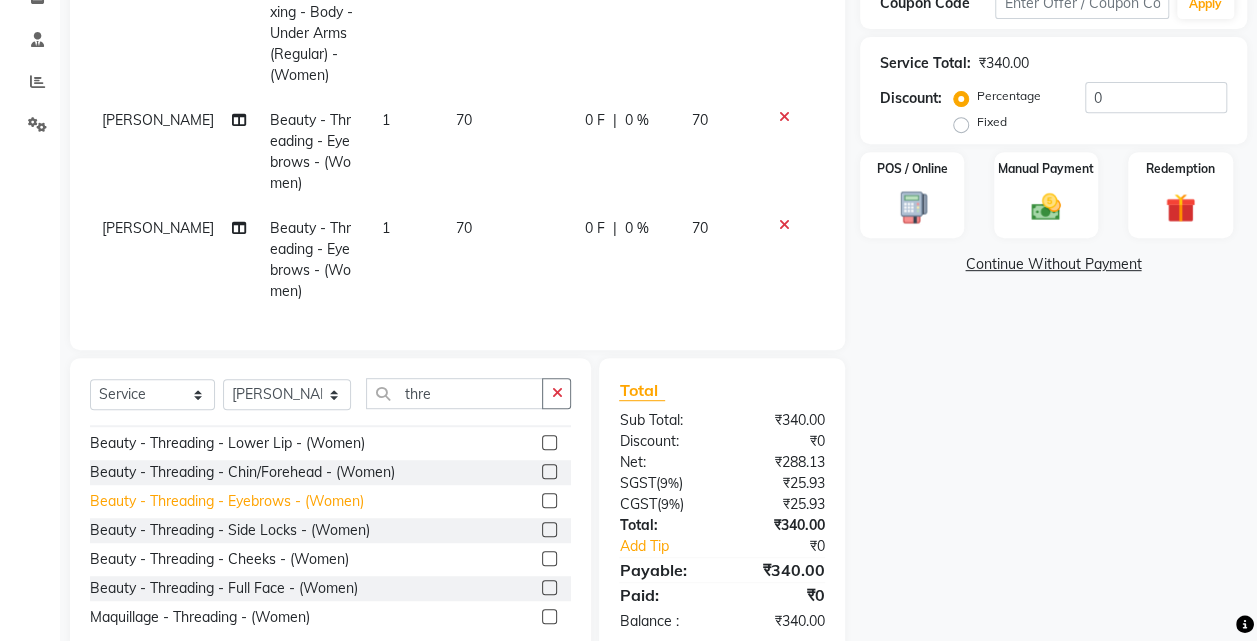 checkbox on "false" 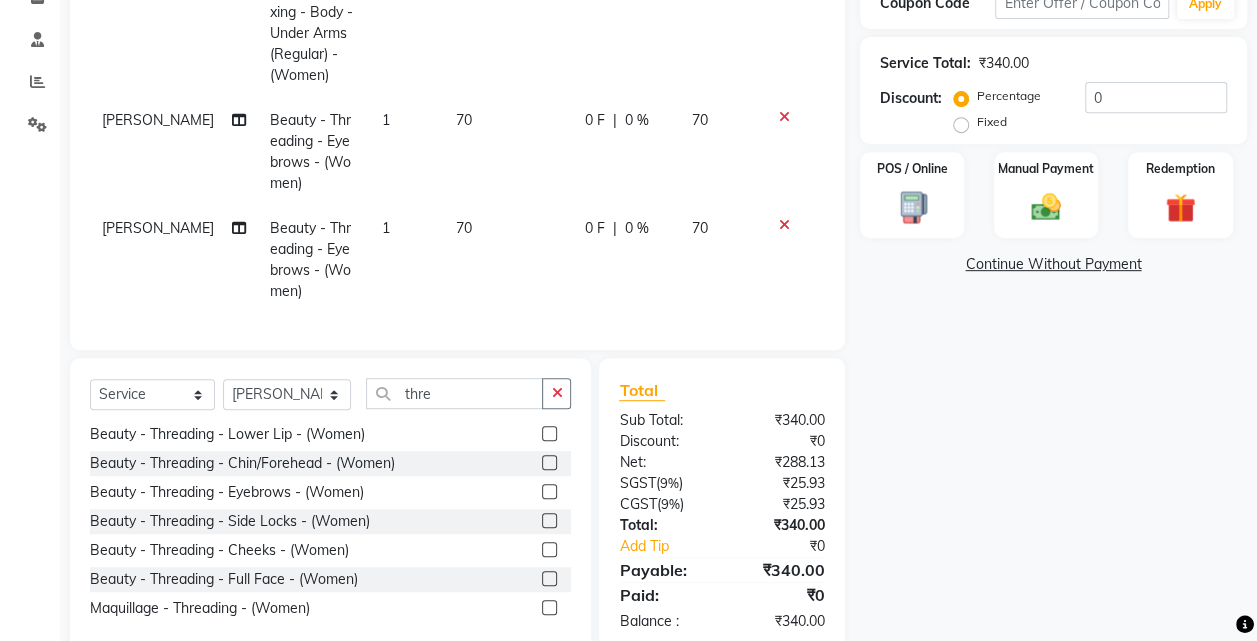 click 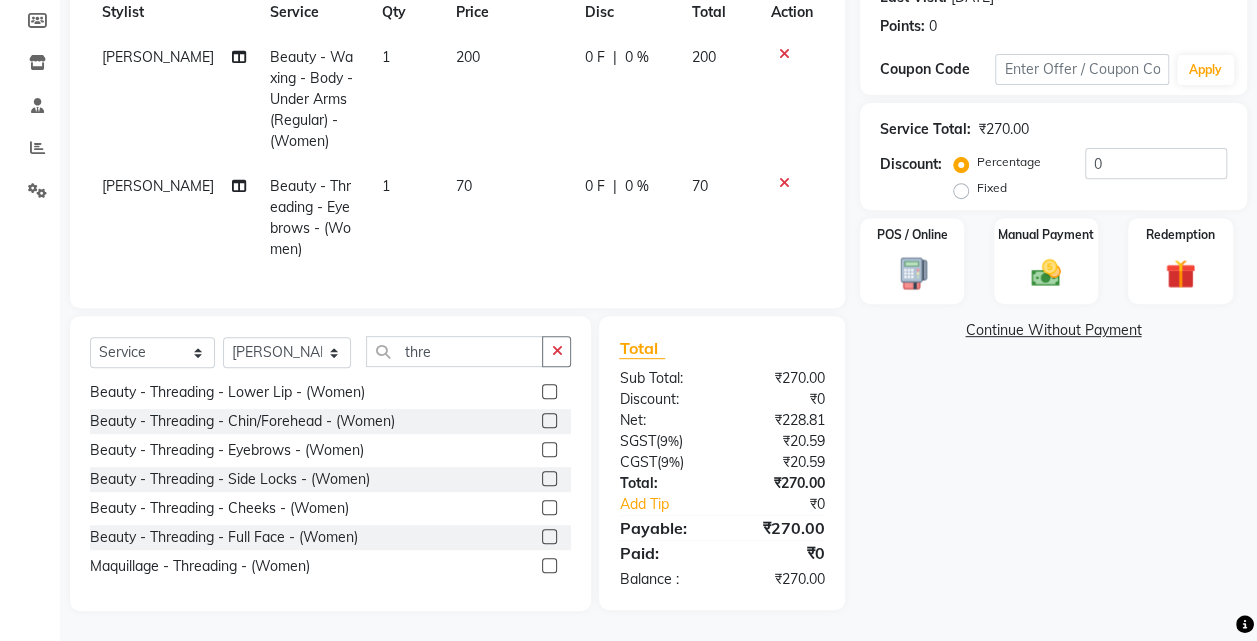 scroll, scrollTop: 309, scrollLeft: 0, axis: vertical 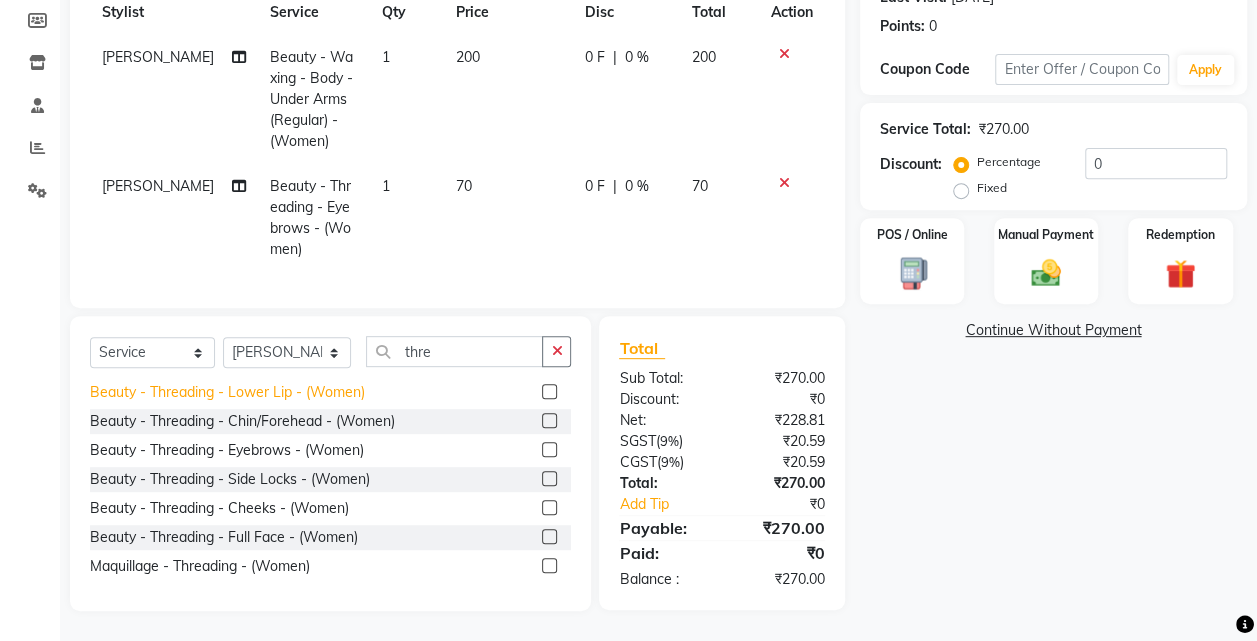 click on "Beauty - Threading - Lower Lip - (Women)" 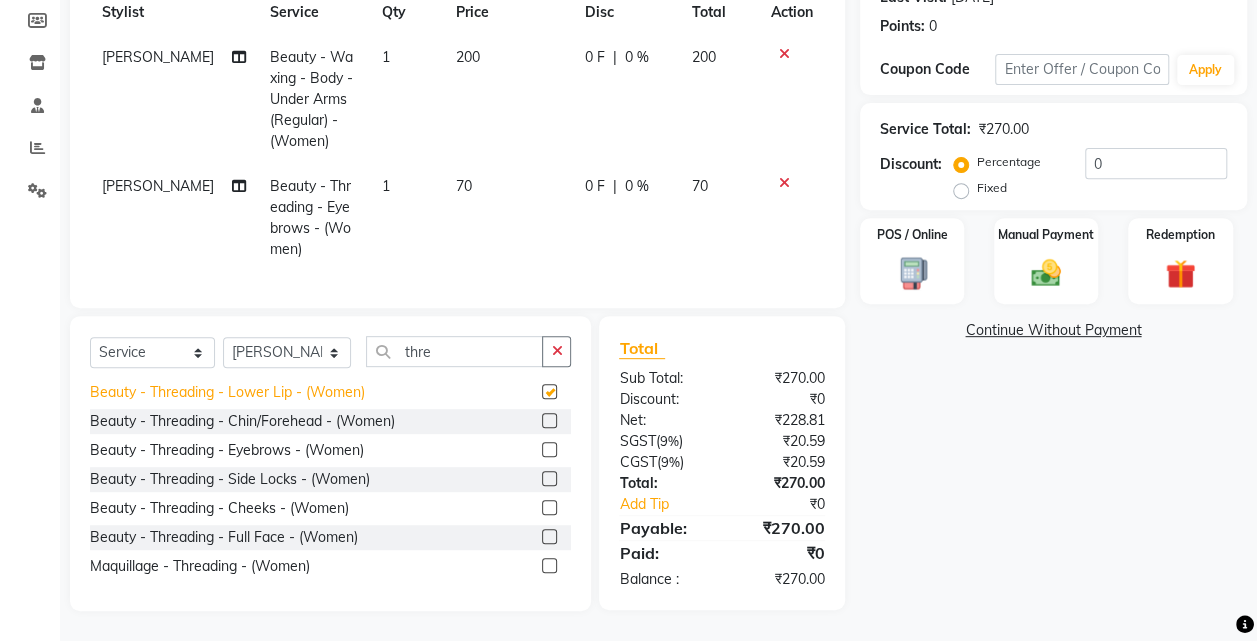 checkbox on "false" 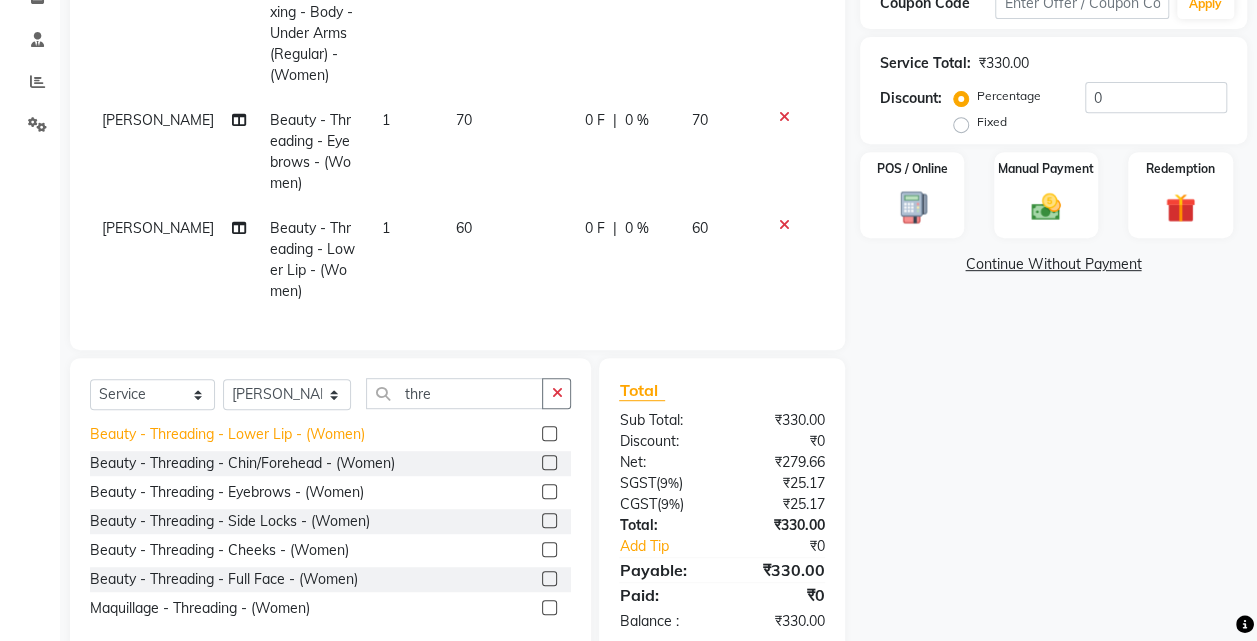 scroll, scrollTop: 415, scrollLeft: 0, axis: vertical 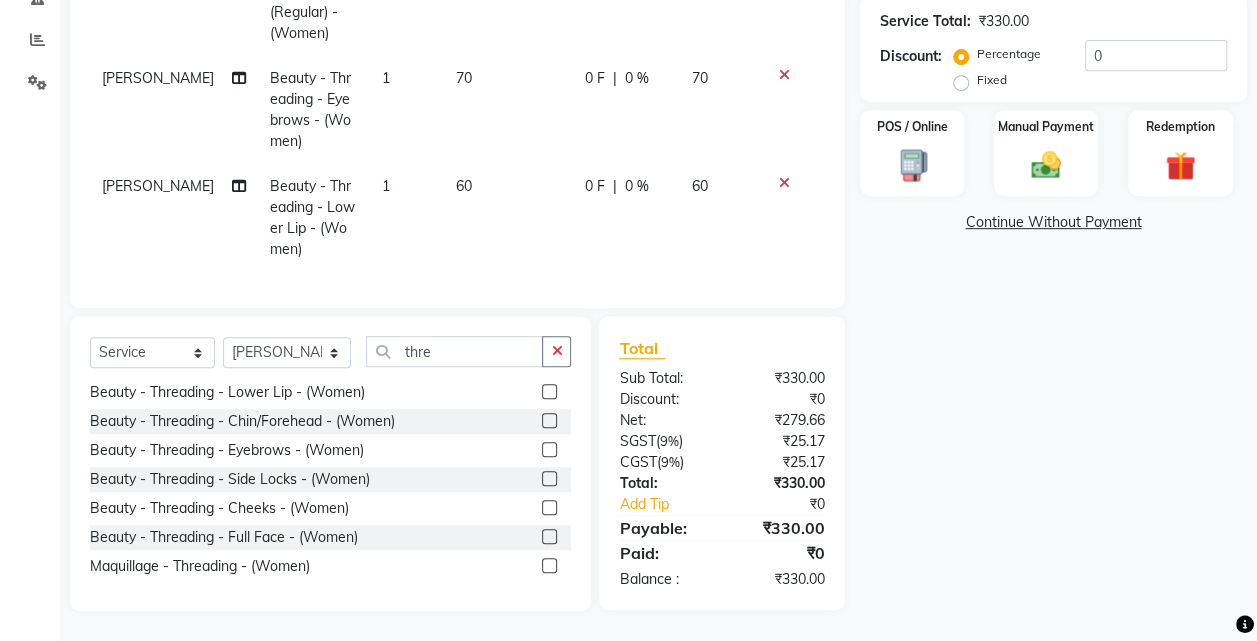 click 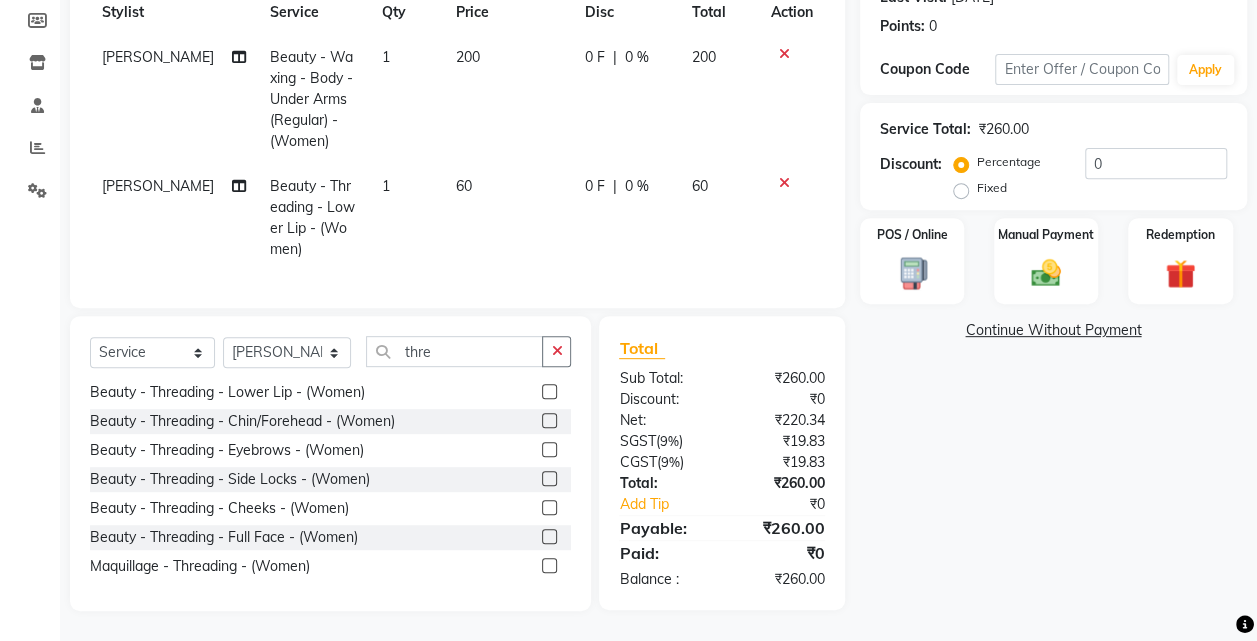 click 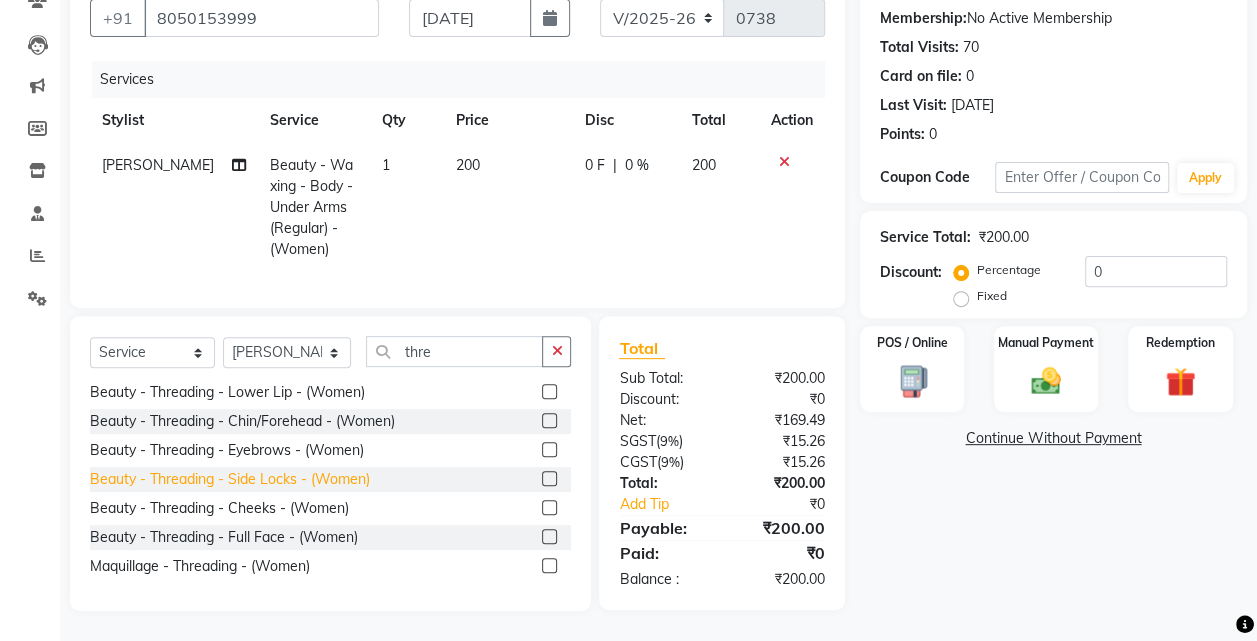 click on "Beauty - Threading - Side Locks - (Women)" 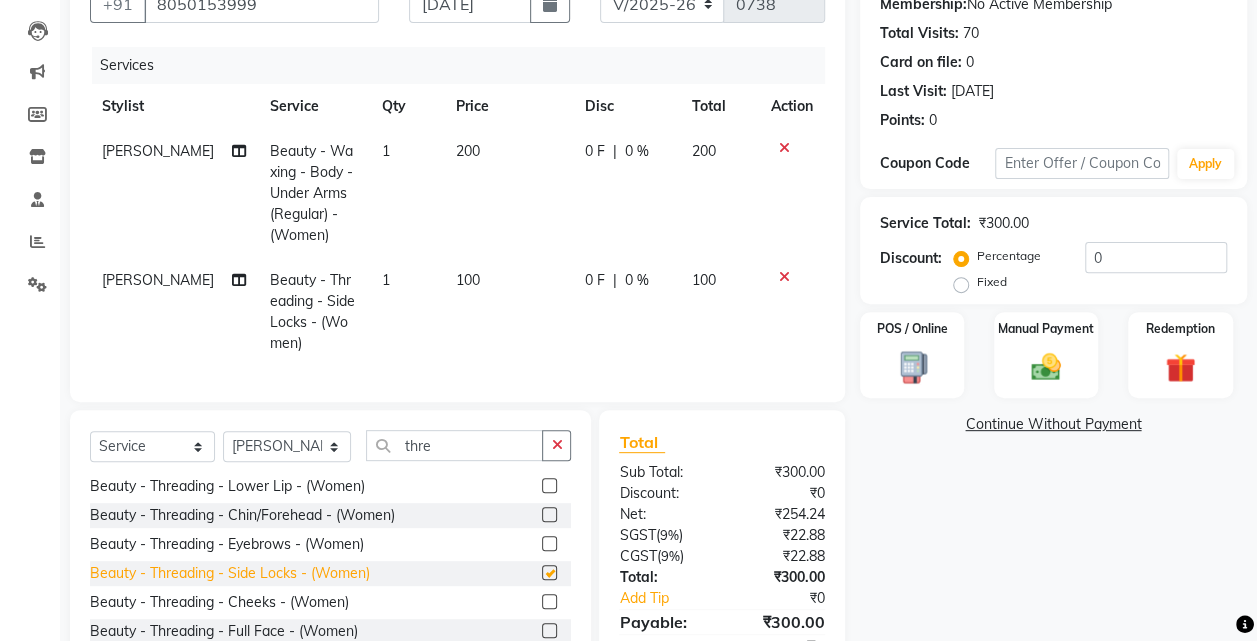 scroll, scrollTop: 309, scrollLeft: 0, axis: vertical 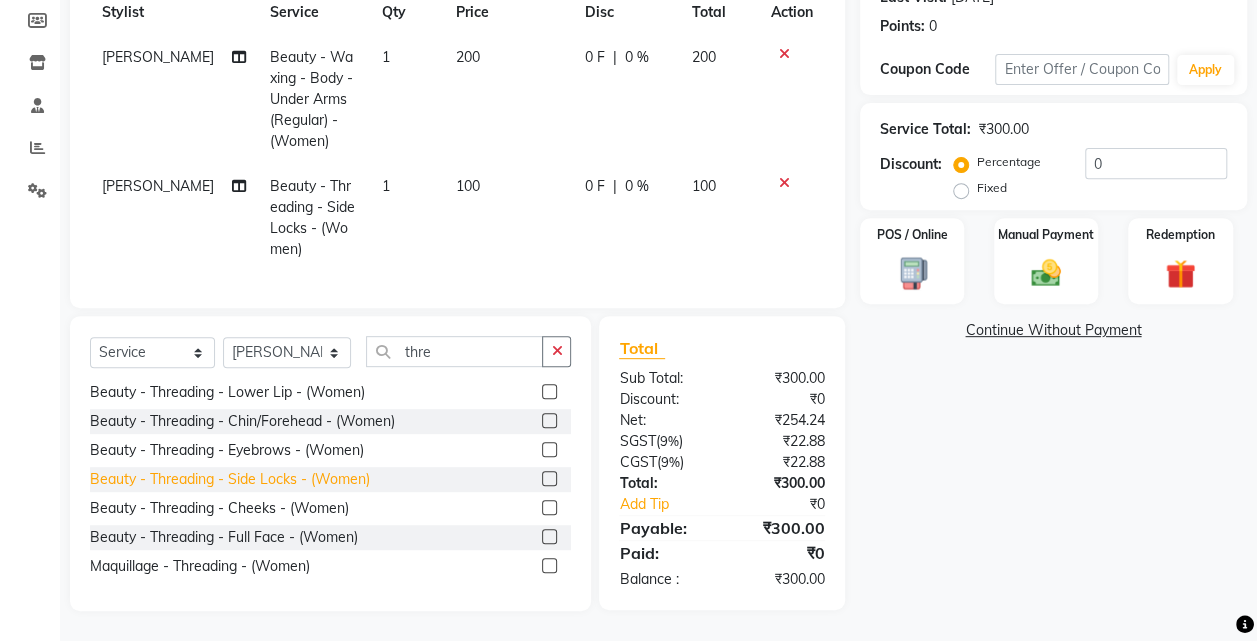 checkbox on "false" 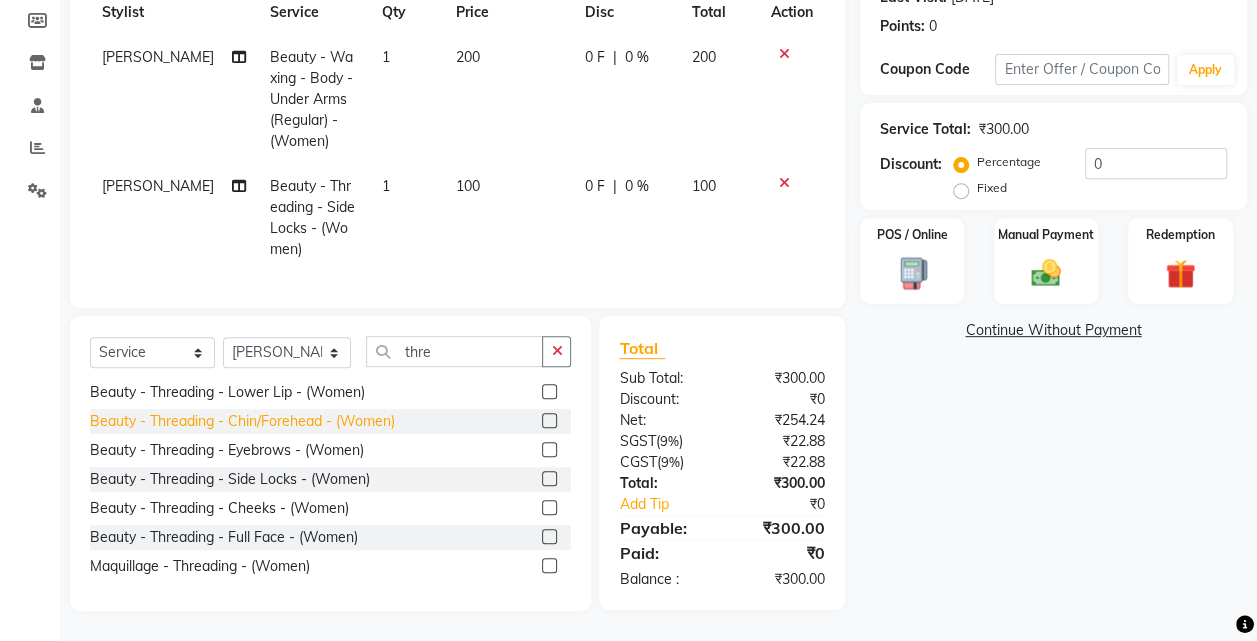 click on "Beauty - Threading - Chin/Forehead - (Women)" 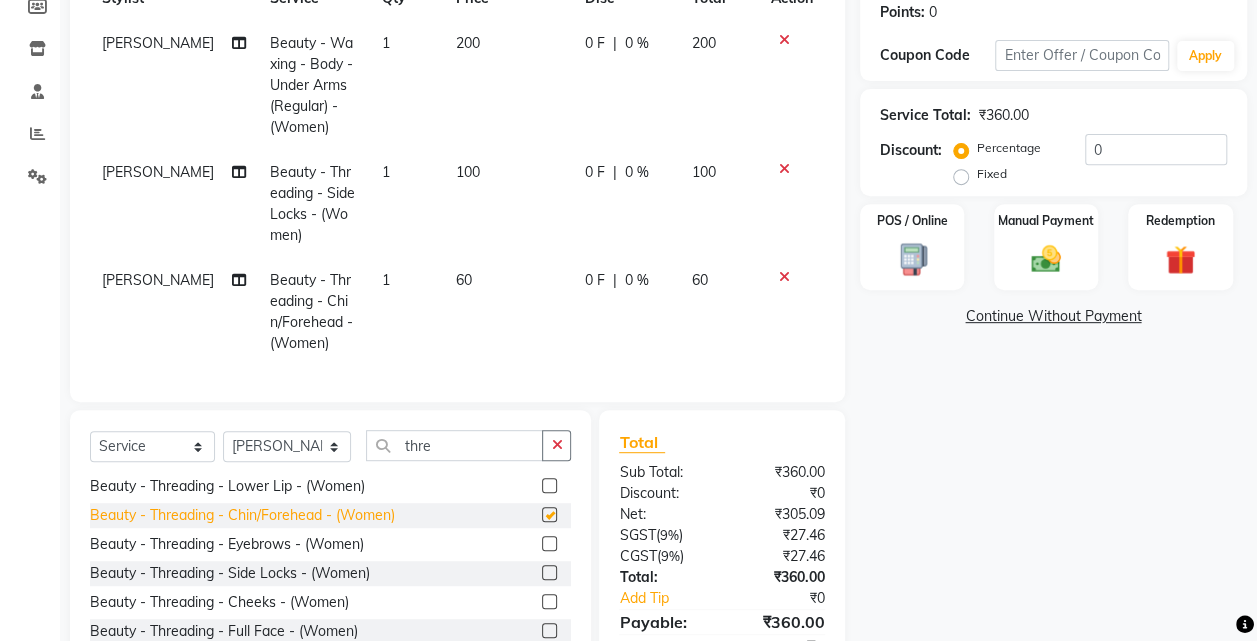 scroll, scrollTop: 415, scrollLeft: 0, axis: vertical 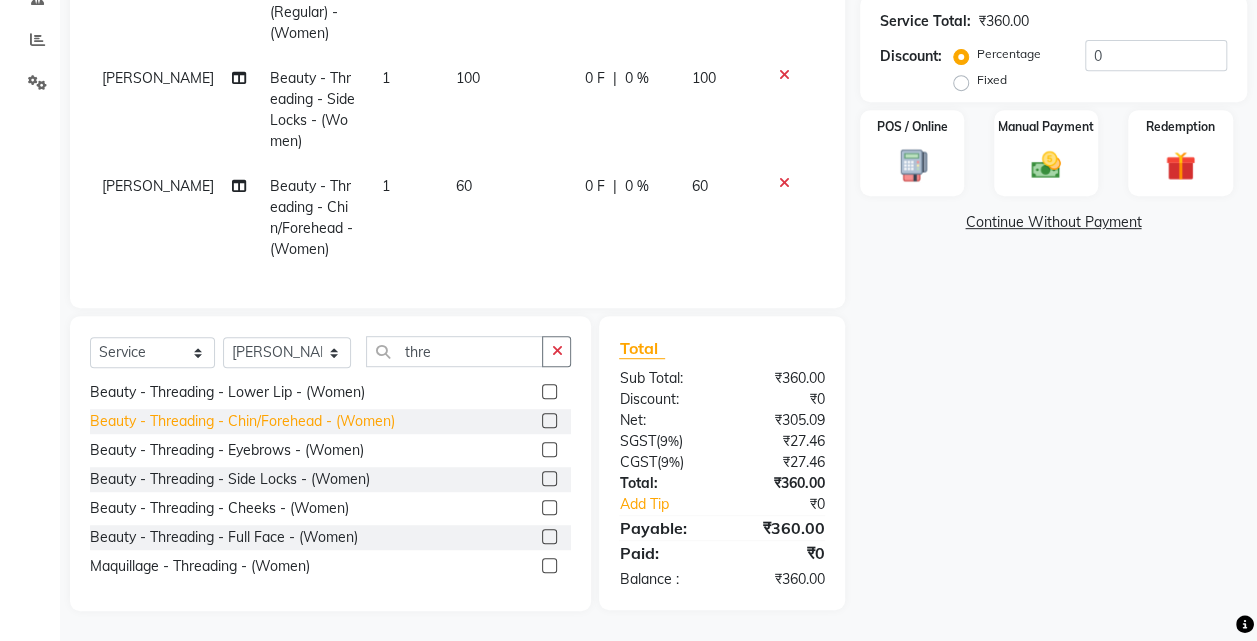 checkbox on "false" 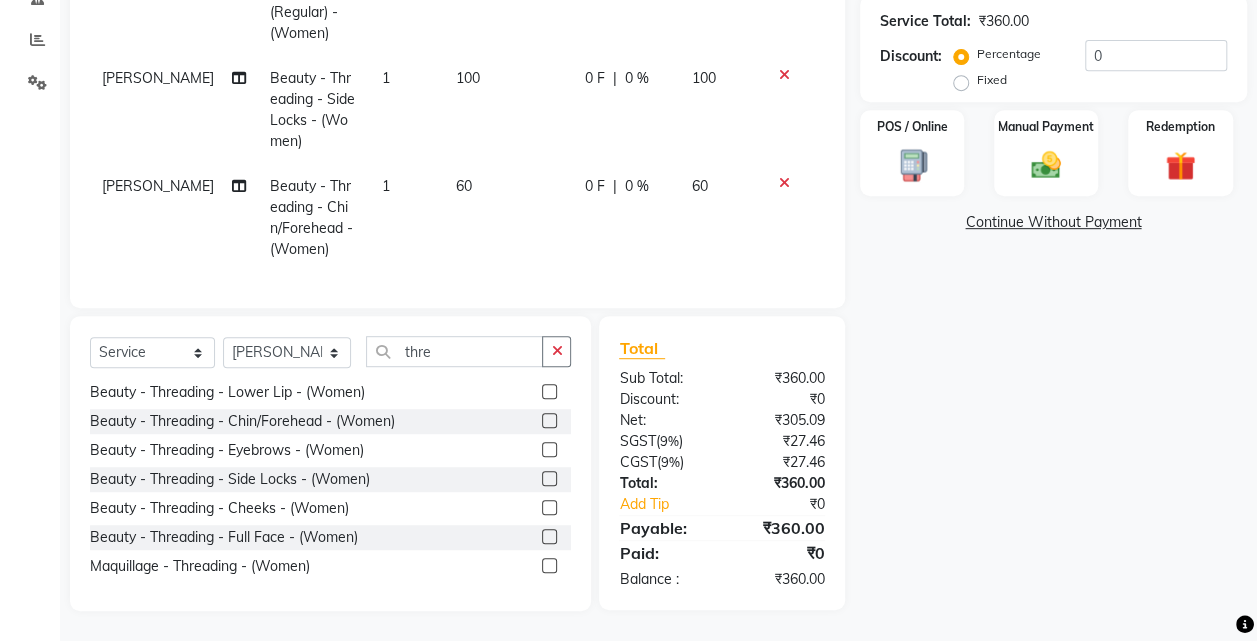 click 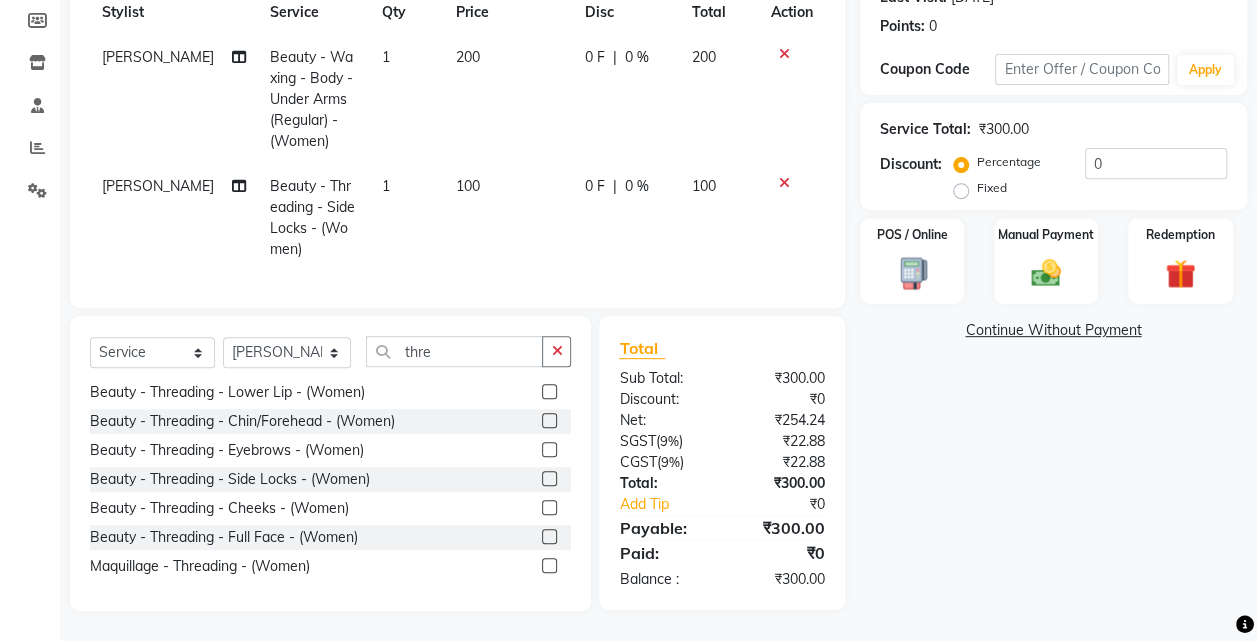 scroll, scrollTop: 309, scrollLeft: 0, axis: vertical 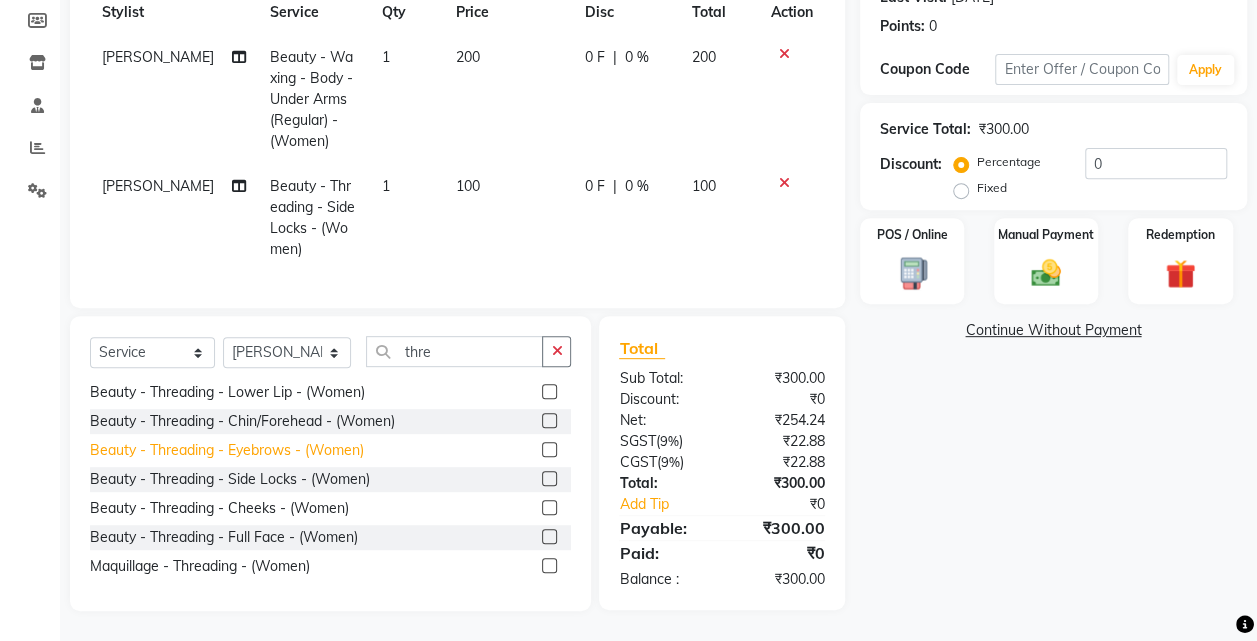 click on "Beauty - Threading - Eyebrows - (Women)" 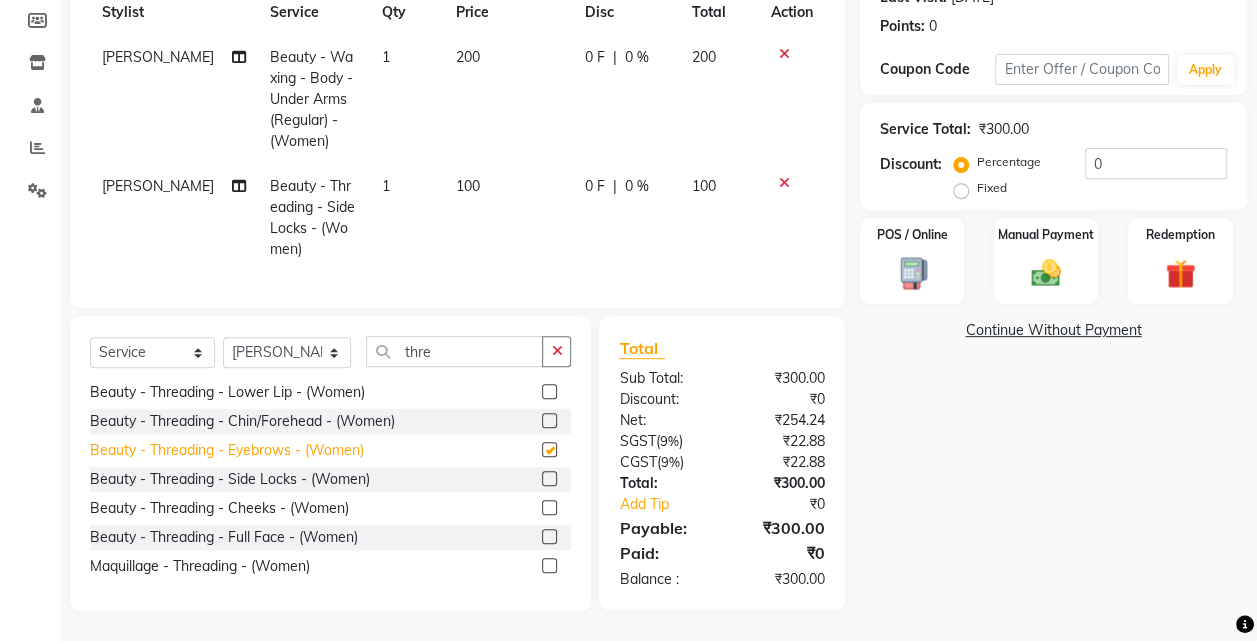 scroll, scrollTop: 415, scrollLeft: 0, axis: vertical 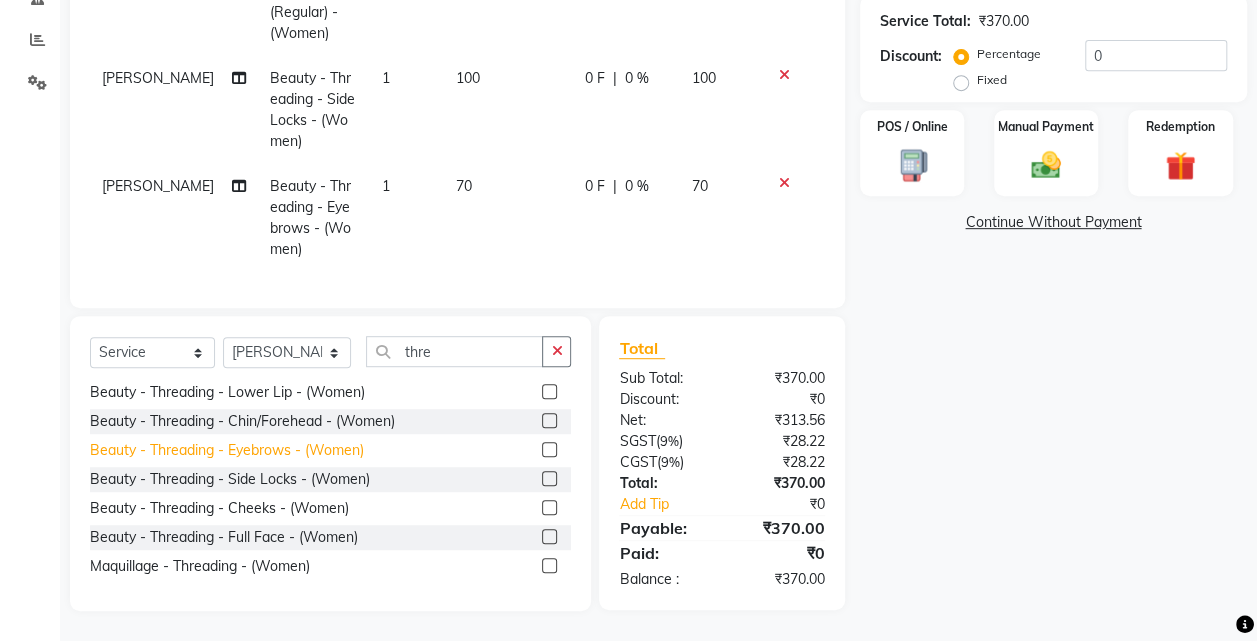 checkbox on "false" 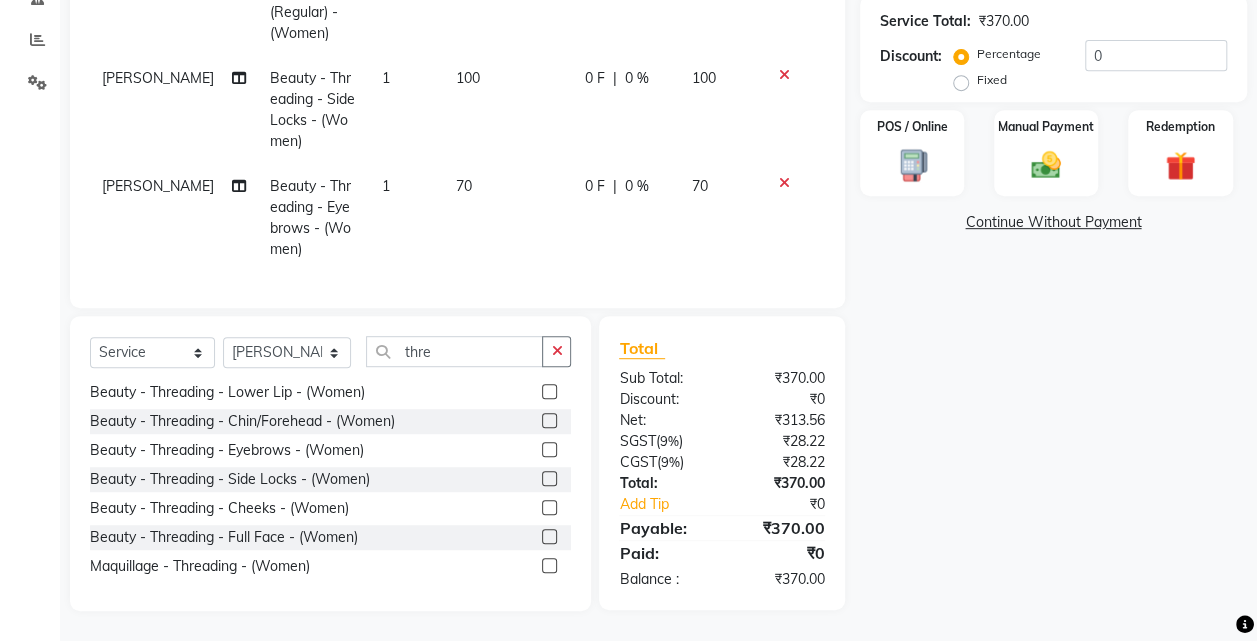 click on "Name: Manea Salon Membership:  No Active Membership  Total Visits:  70 Card on file:  0 Last Visit:   [DATE] Points:   0  Coupon Code Apply Service Total:  ₹370.00  Discount:  Percentage   Fixed  0 POS / Online  Manual Payment Redemption  Continue Without Payment" 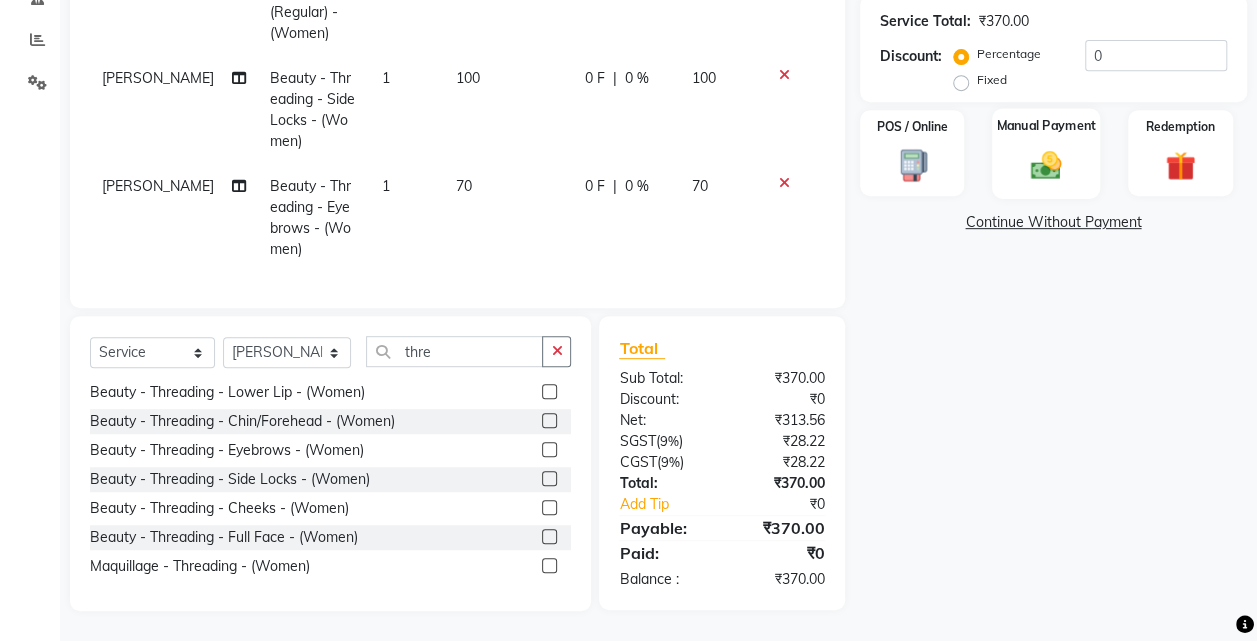 click 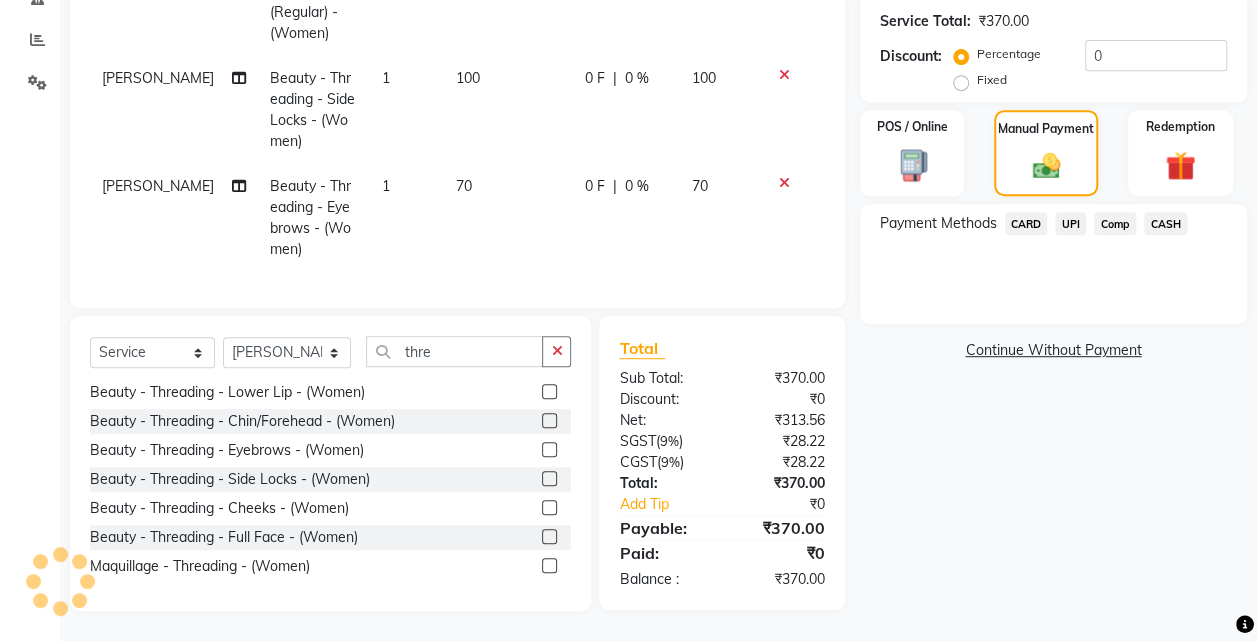 click on "UPI" 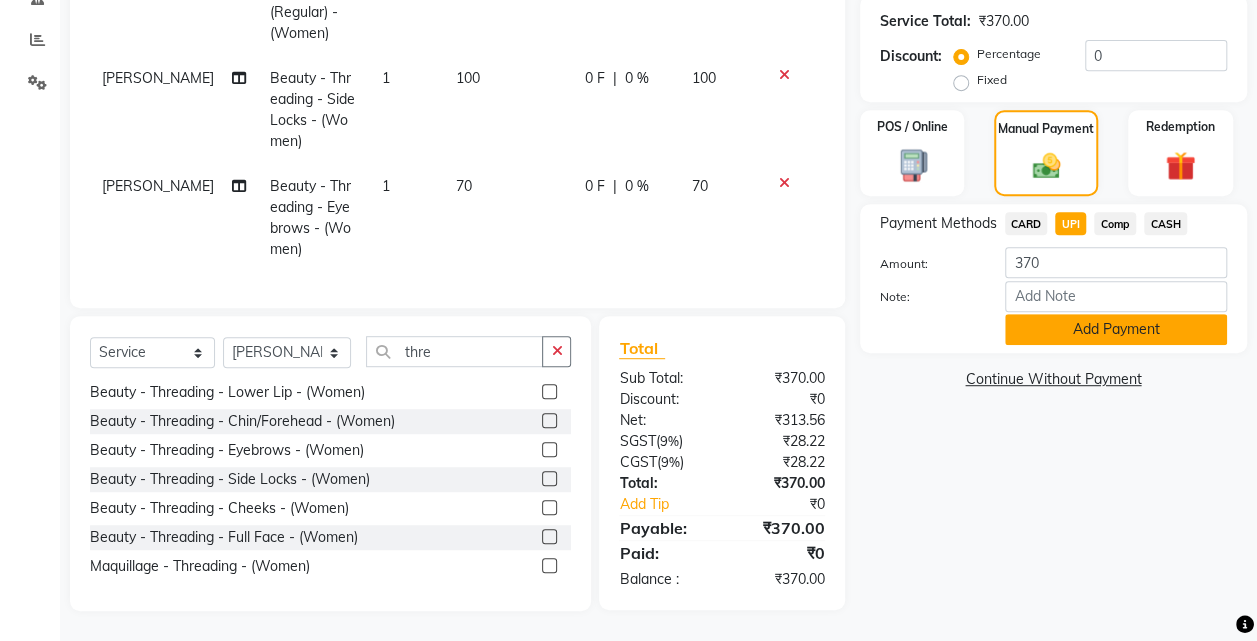 click on "Add Payment" 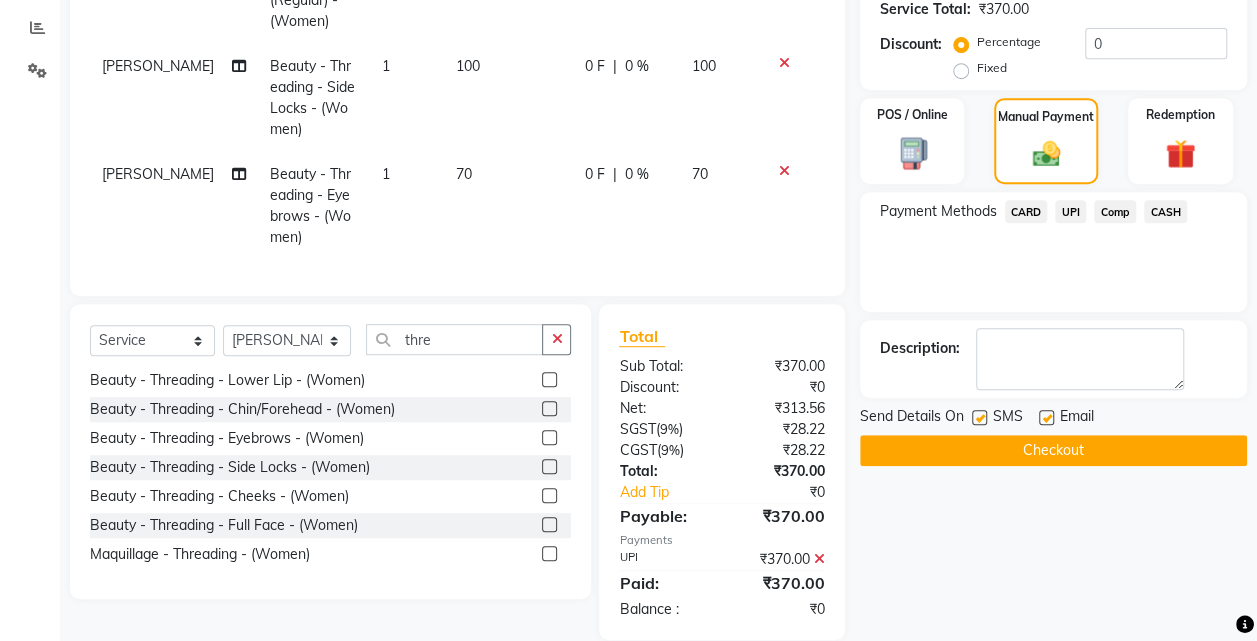 scroll, scrollTop: 457, scrollLeft: 0, axis: vertical 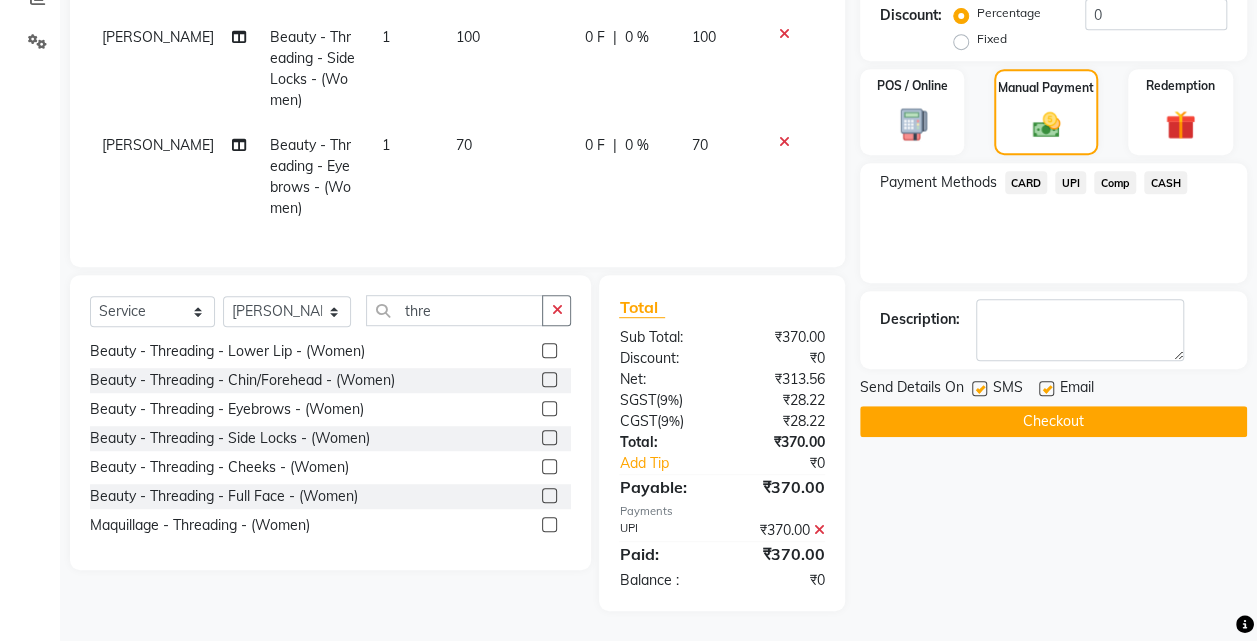 click on "Checkout" 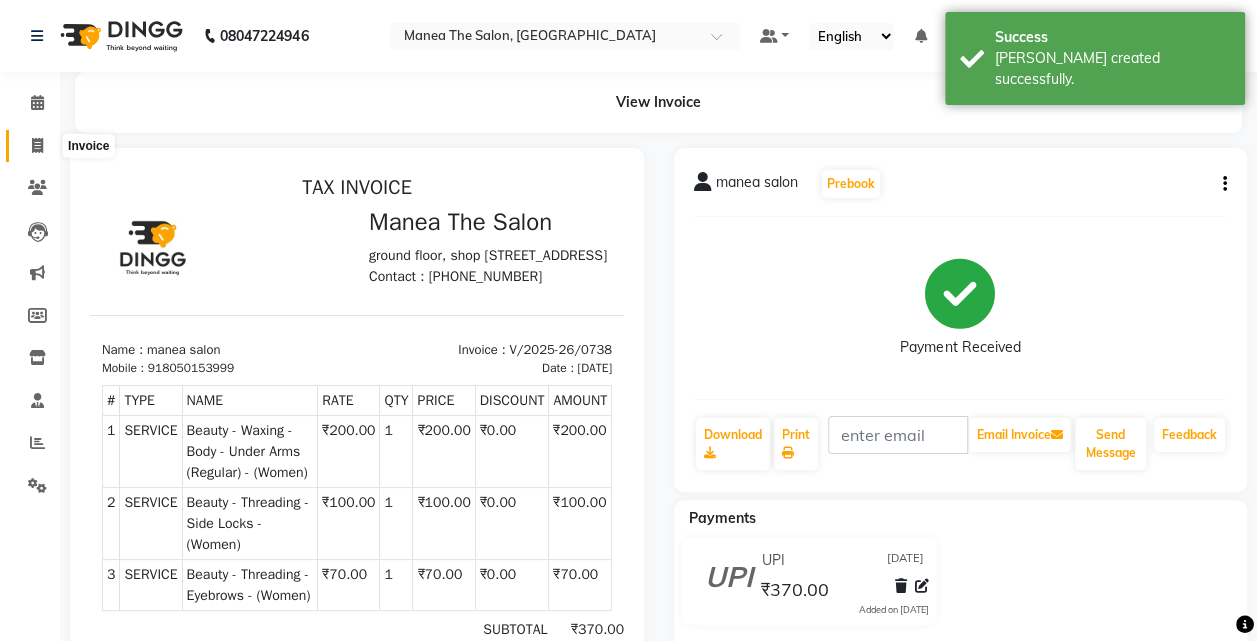 scroll, scrollTop: 0, scrollLeft: 0, axis: both 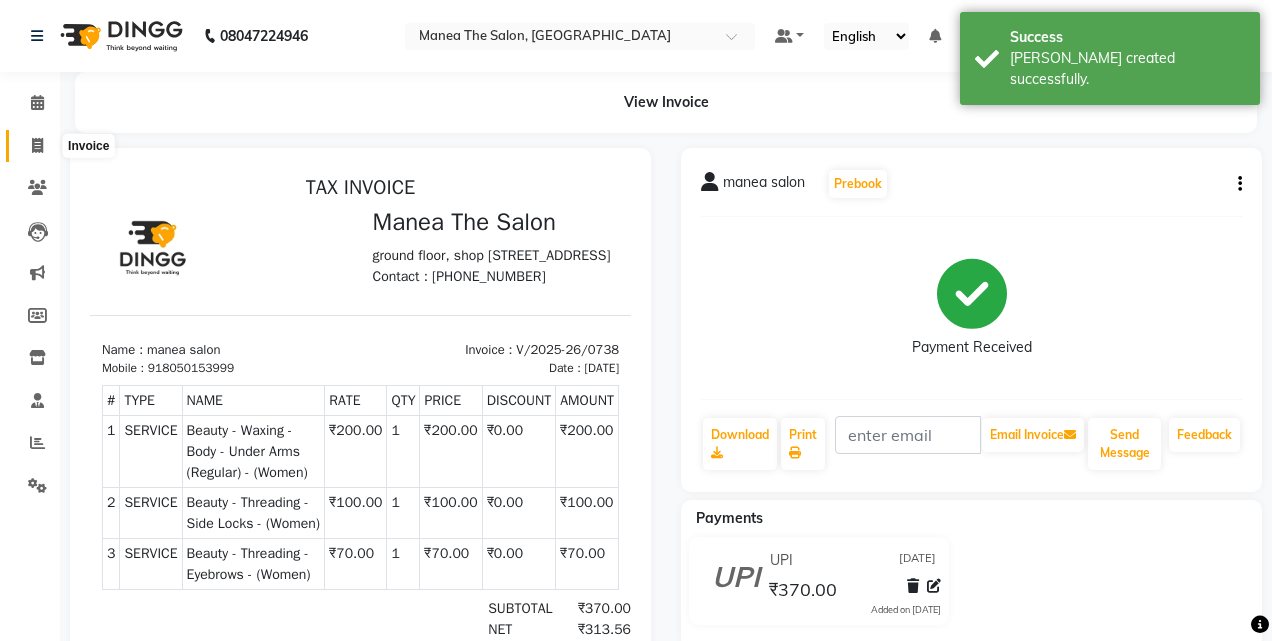 select on "service" 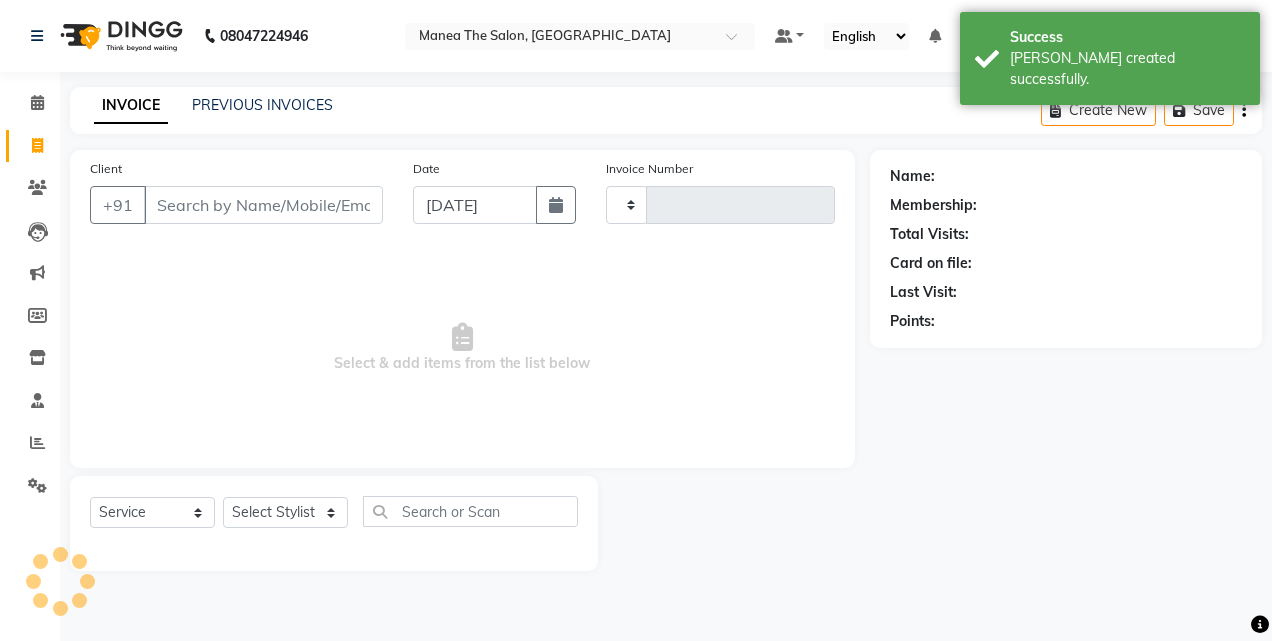 type on "0739" 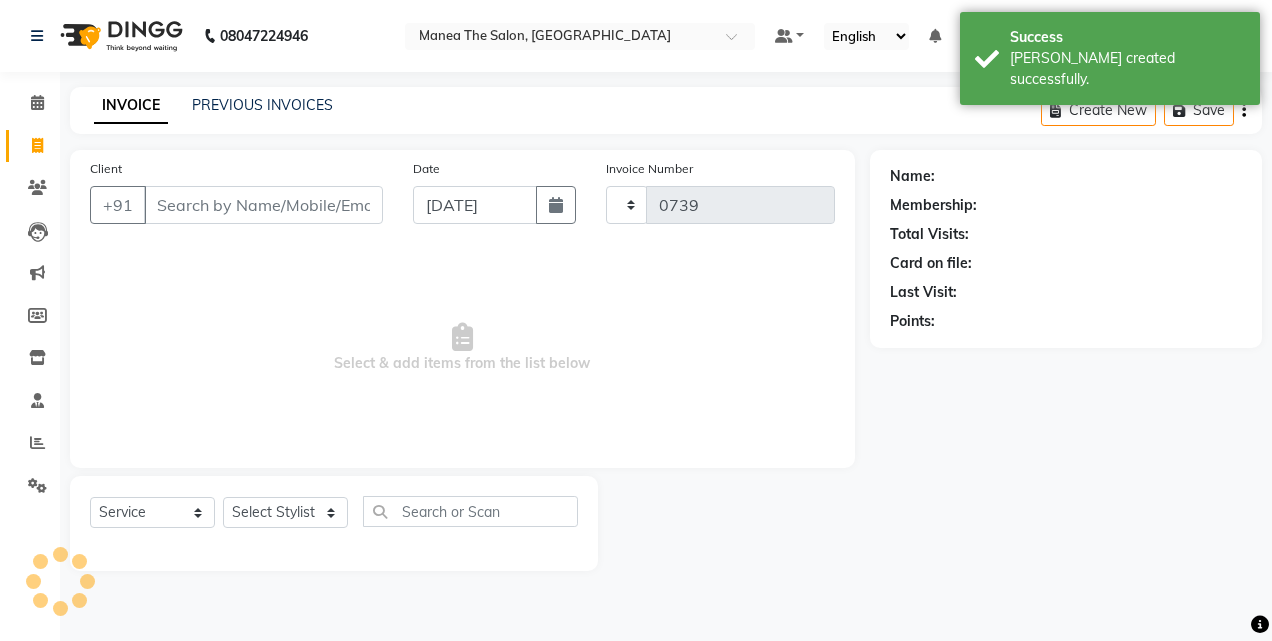 select on "7688" 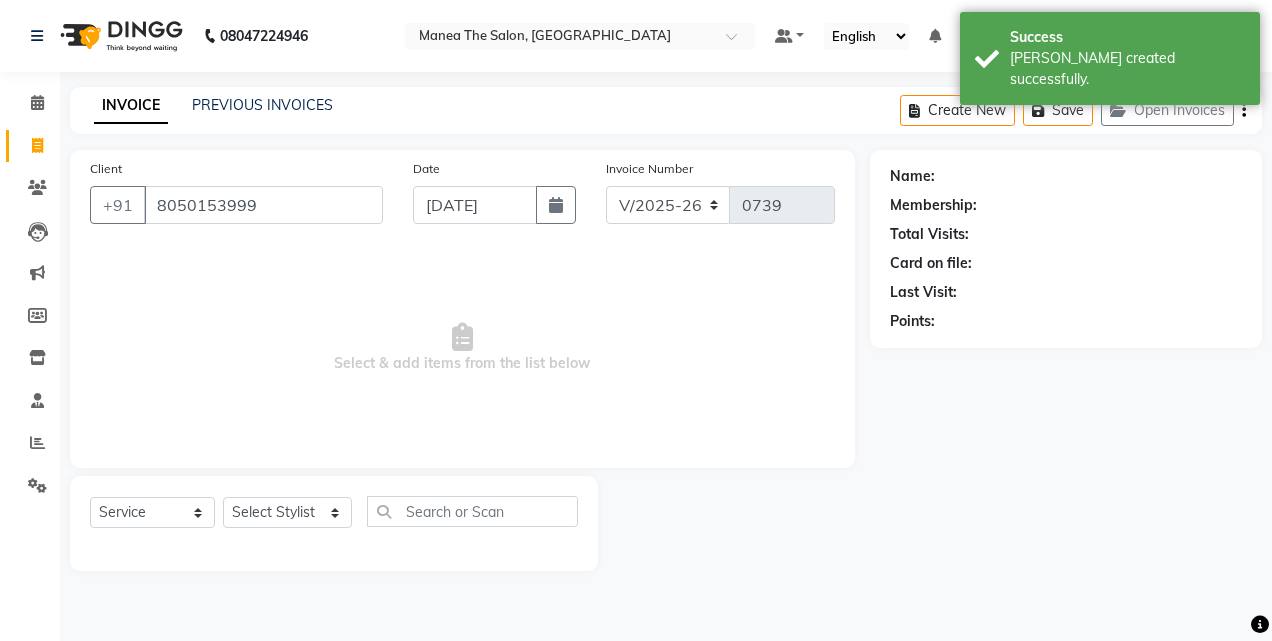 type on "8050153999" 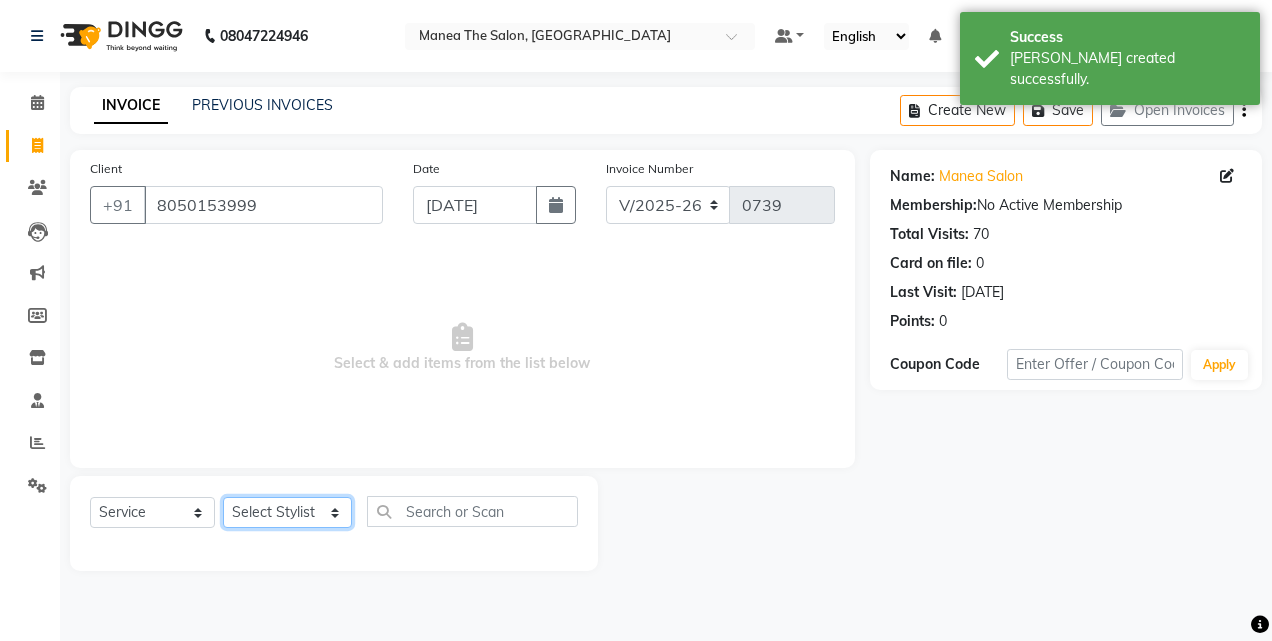 click on "Select Stylist aalam [PERSON_NAME] [PERSON_NAME] The Salon, [GEOGRAPHIC_DATA] miraj [PERSON_NAME]" 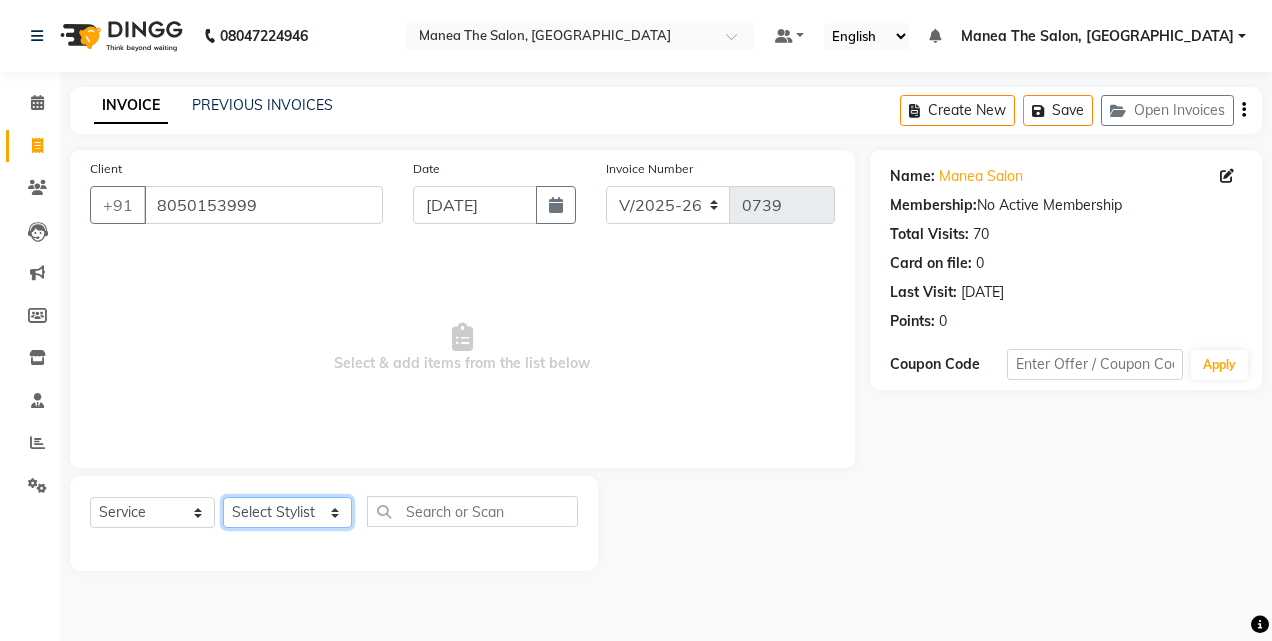 select on "80478" 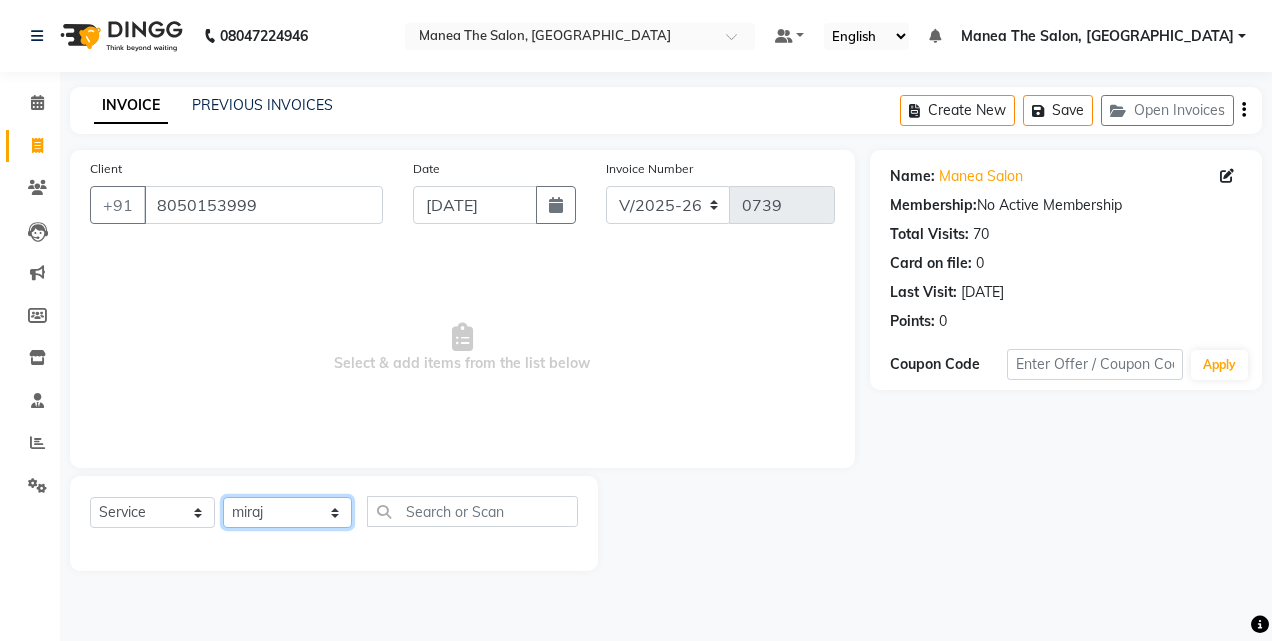 click on "Select Stylist aalam [PERSON_NAME] [PERSON_NAME] The Salon, [GEOGRAPHIC_DATA] miraj [PERSON_NAME]" 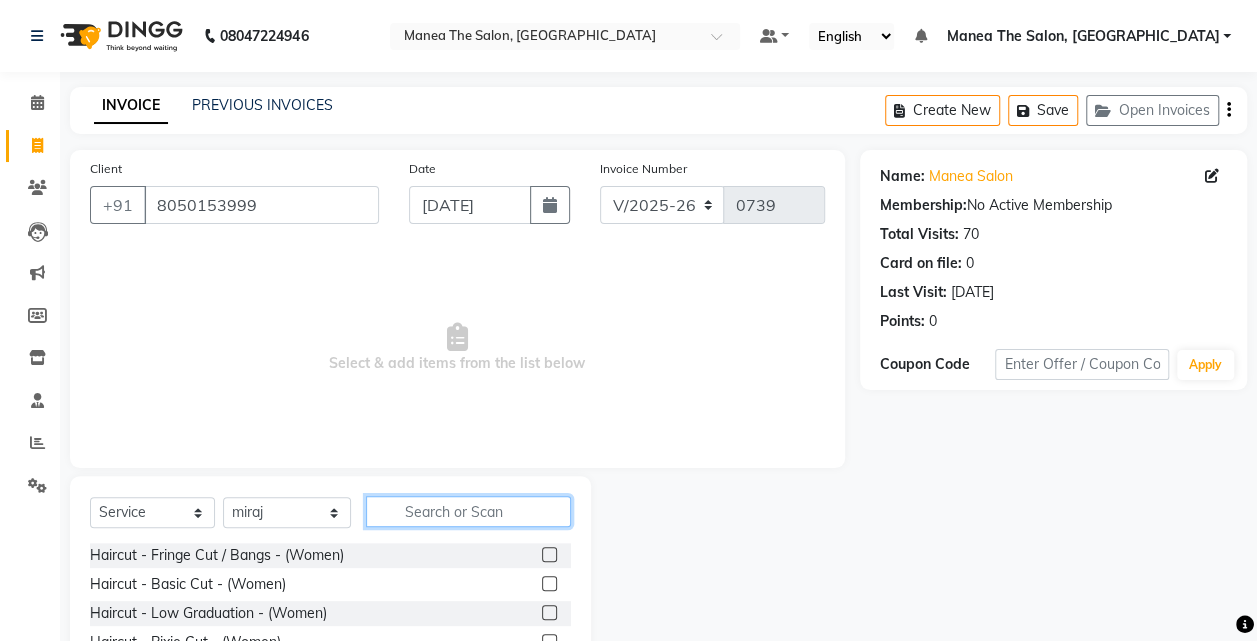 click 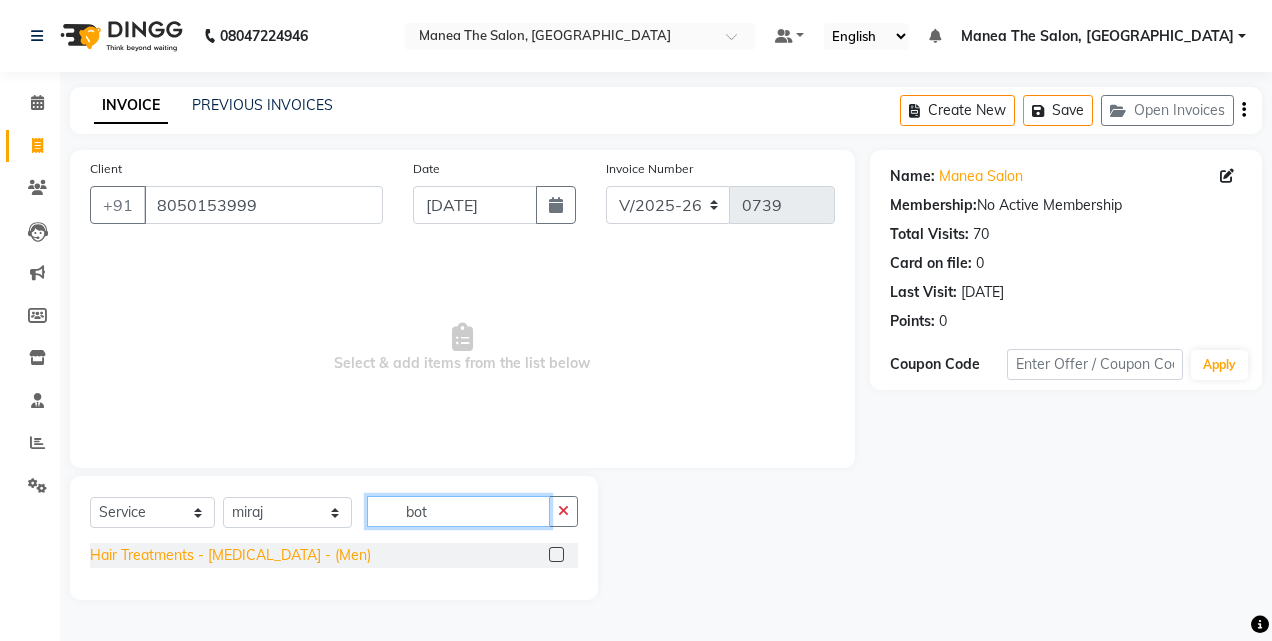 type on "bot" 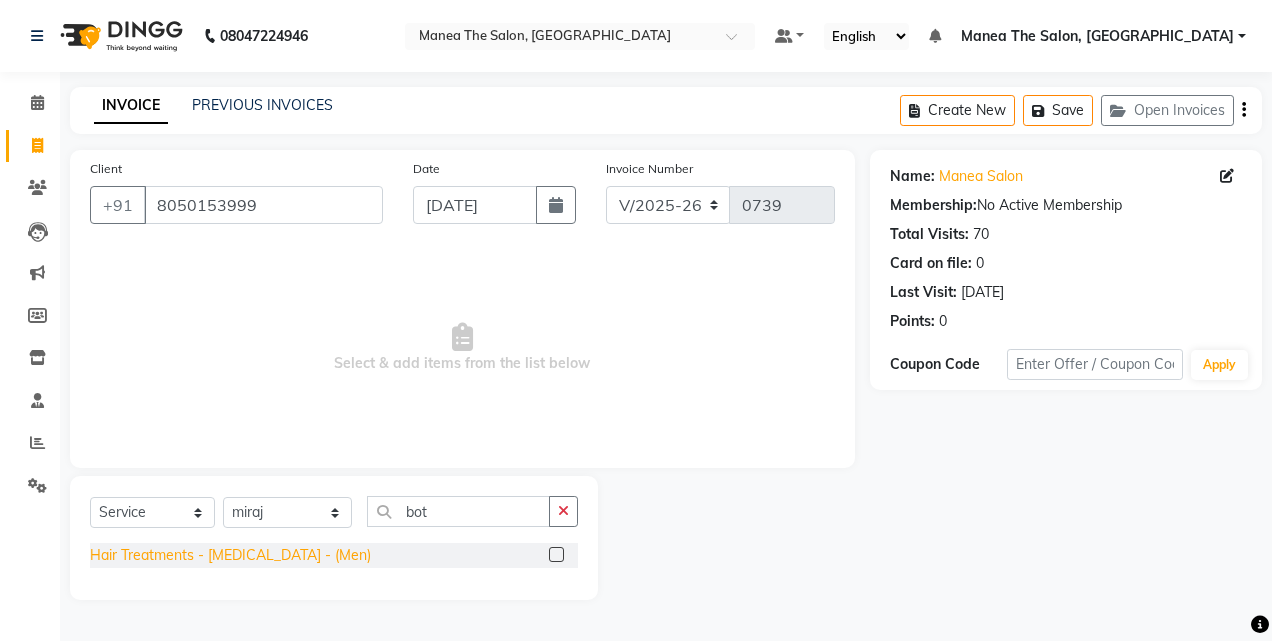 click on "Hair Treatments - [MEDICAL_DATA] - (Men)" 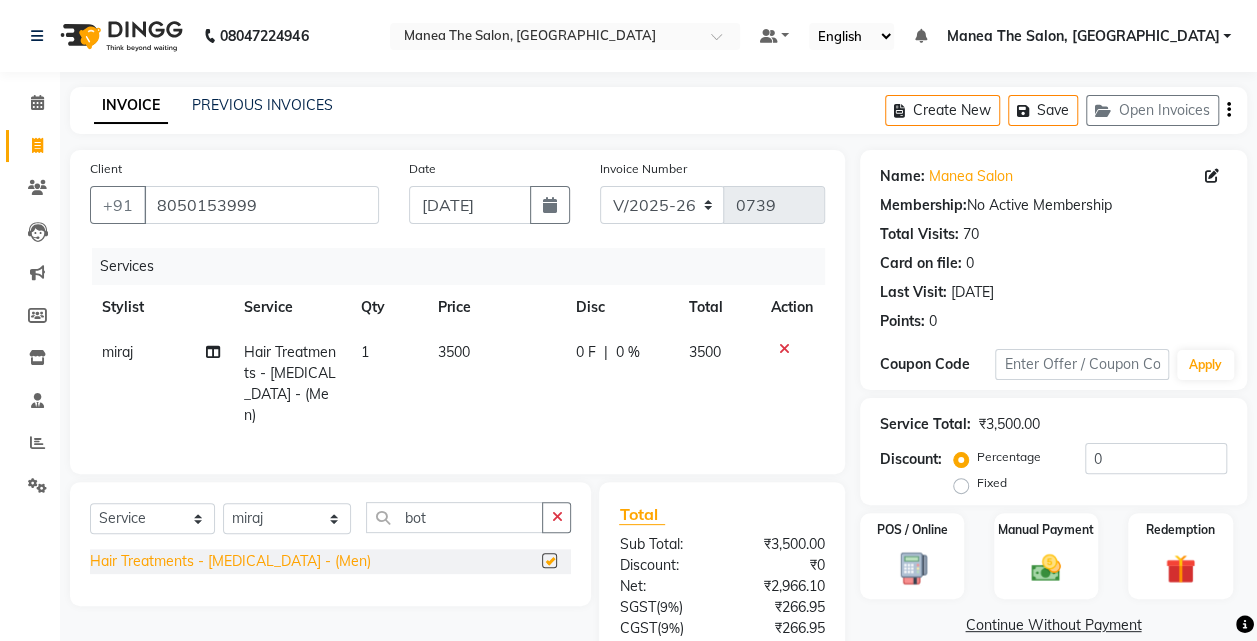 checkbox on "false" 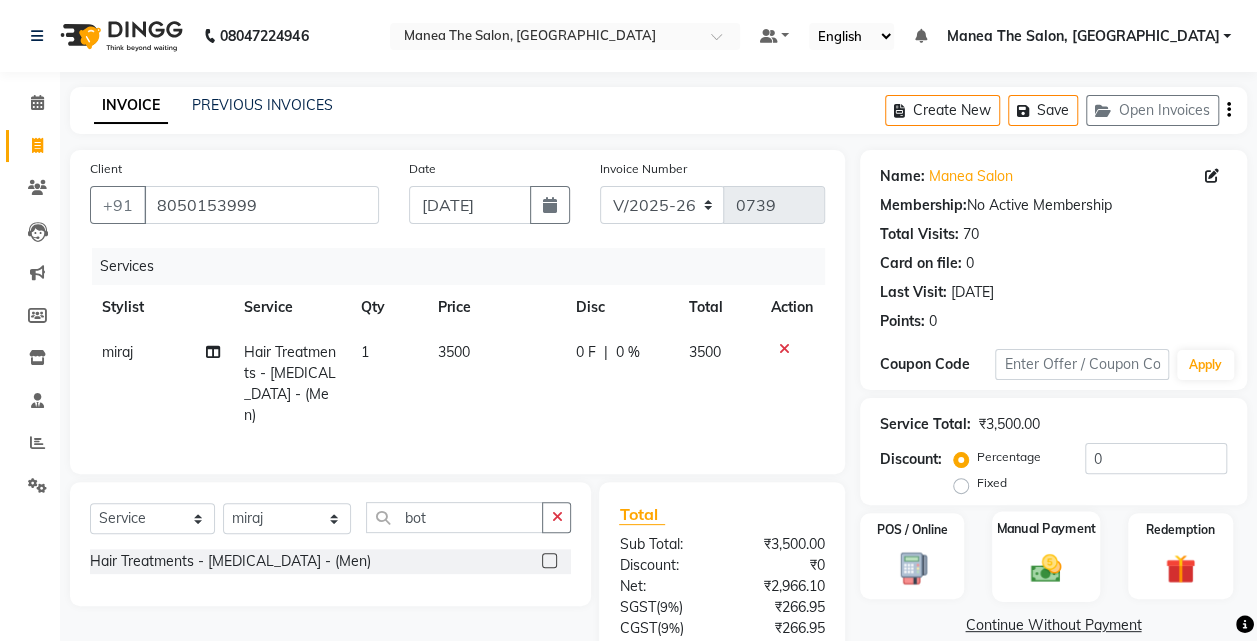 click 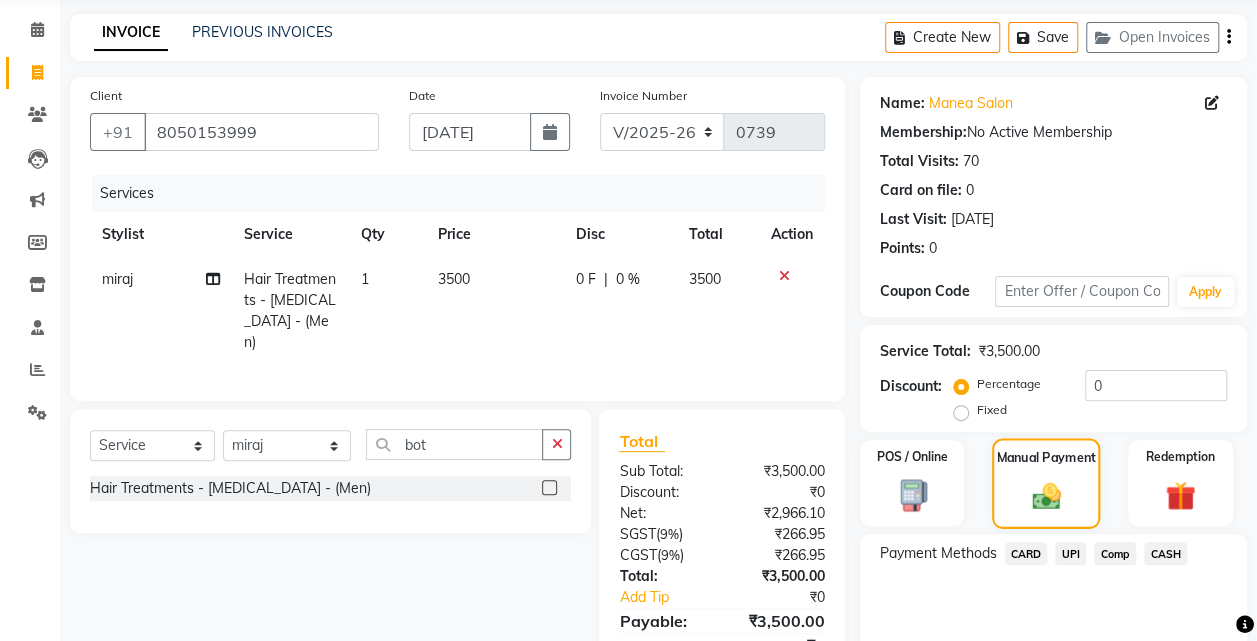 scroll, scrollTop: 74, scrollLeft: 0, axis: vertical 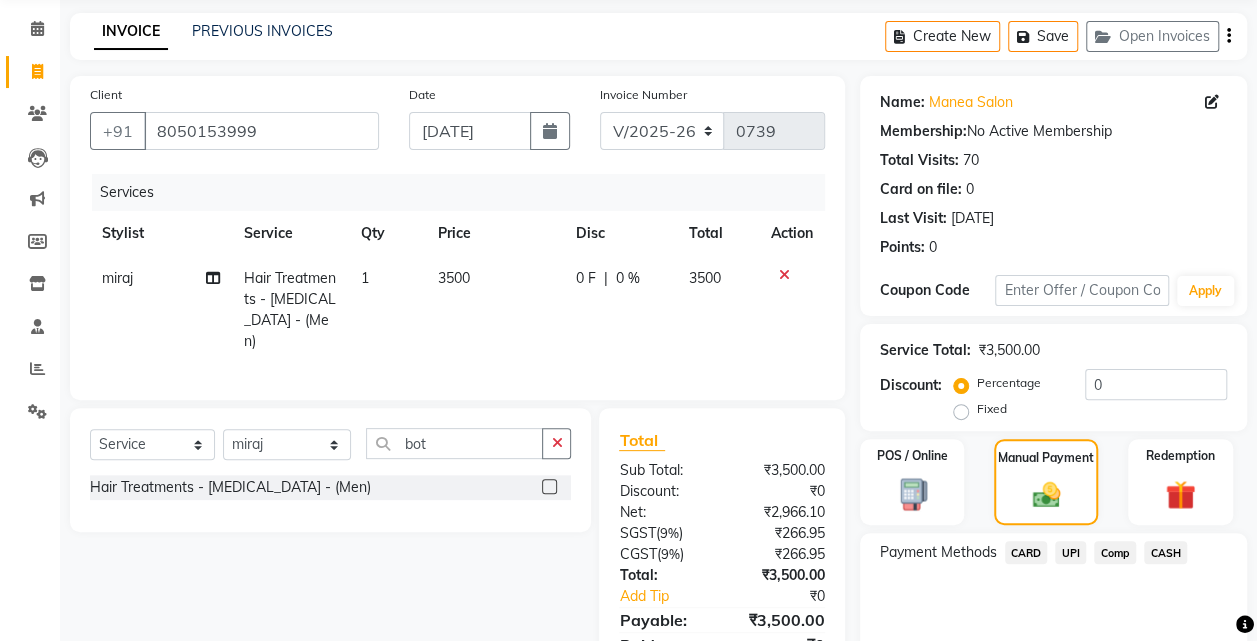 click on "UPI" 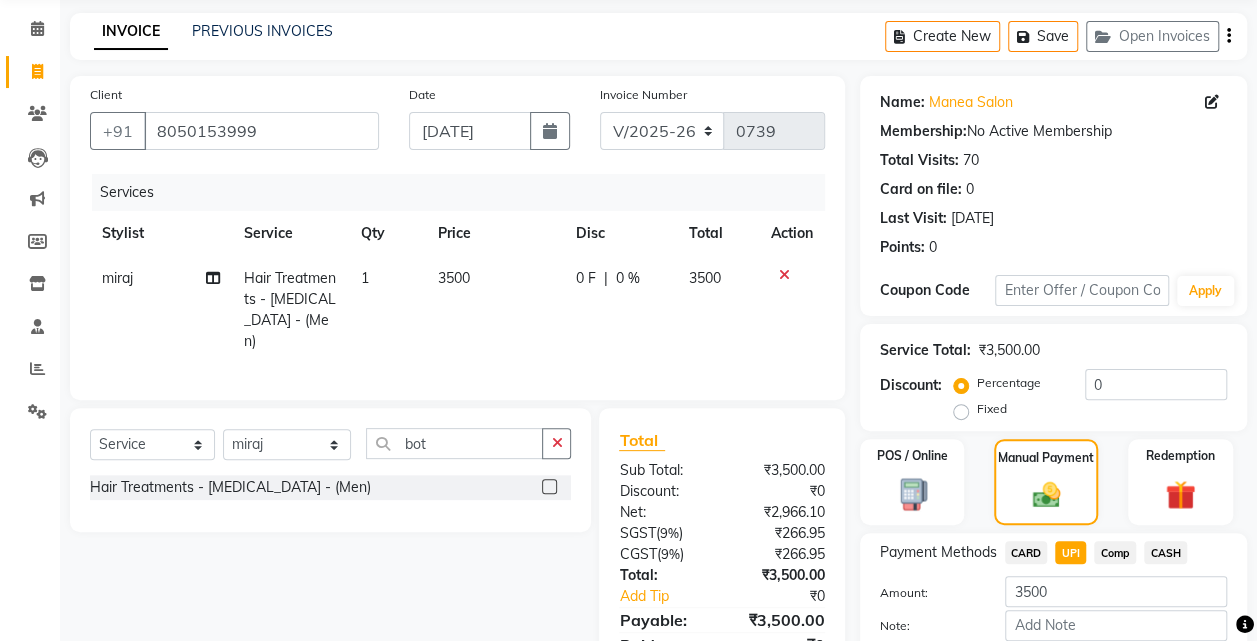 scroll, scrollTop: 185, scrollLeft: 0, axis: vertical 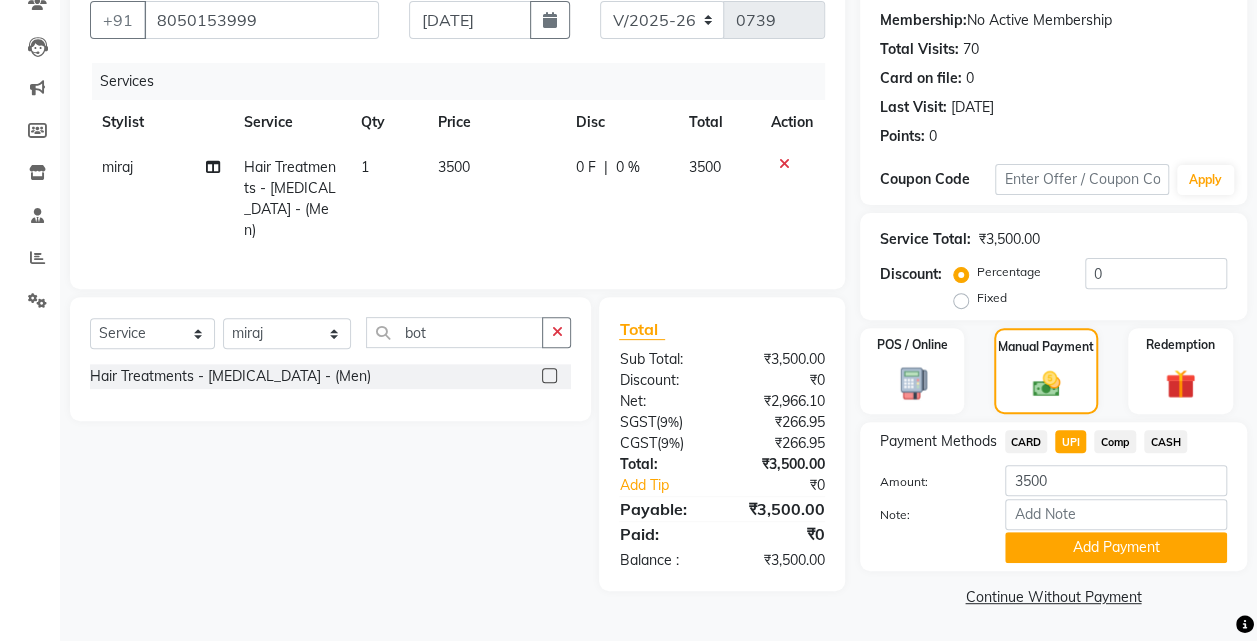click on "Add Payment" 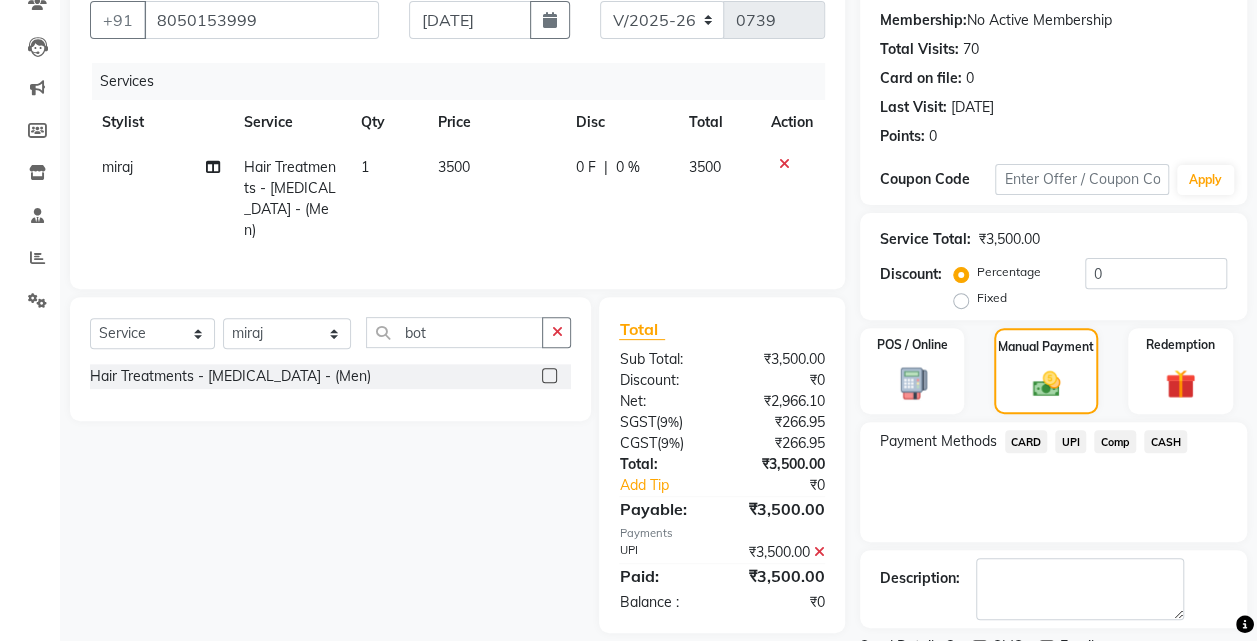 click on "Description:" 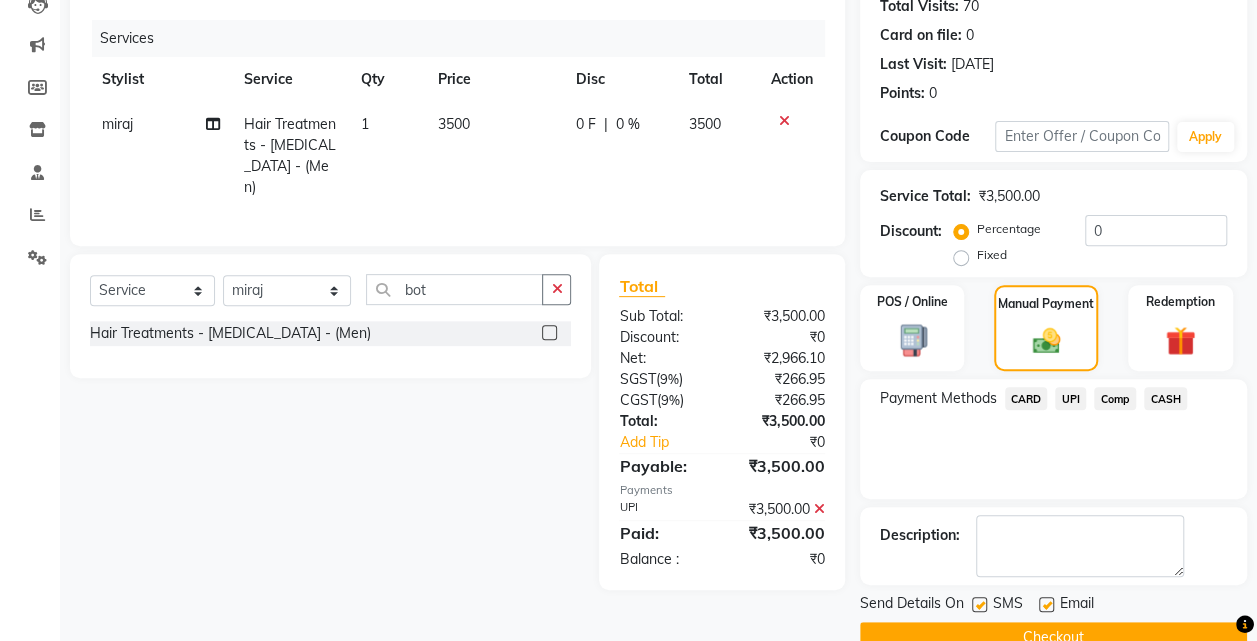 scroll, scrollTop: 268, scrollLeft: 0, axis: vertical 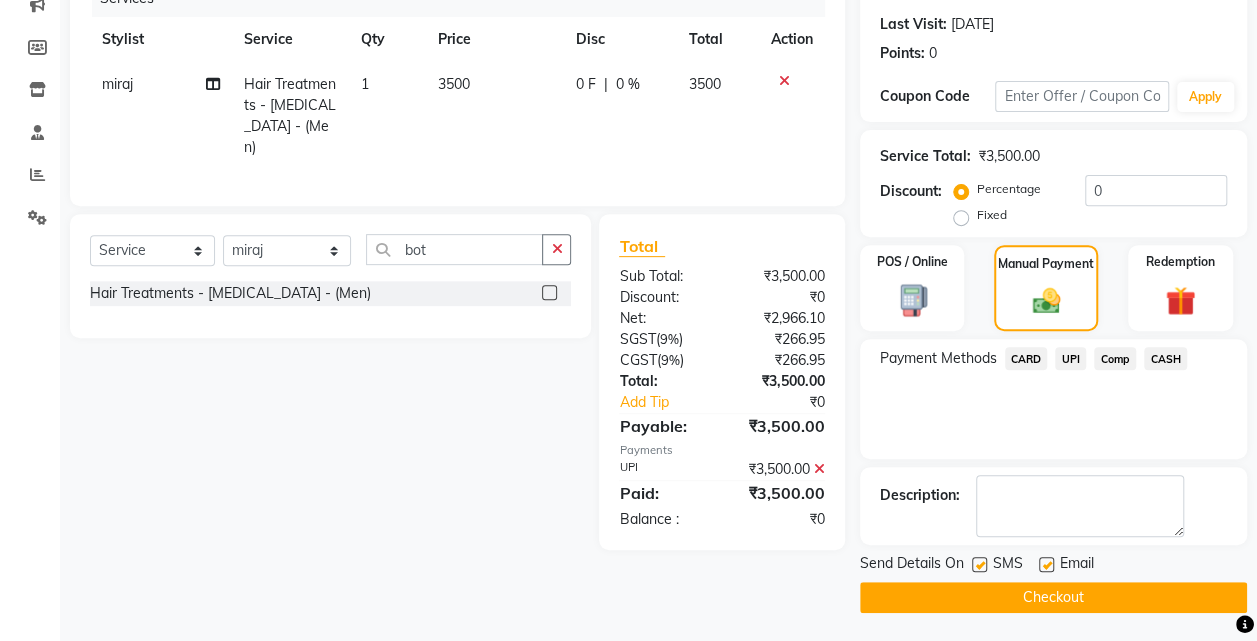 click on "Checkout" 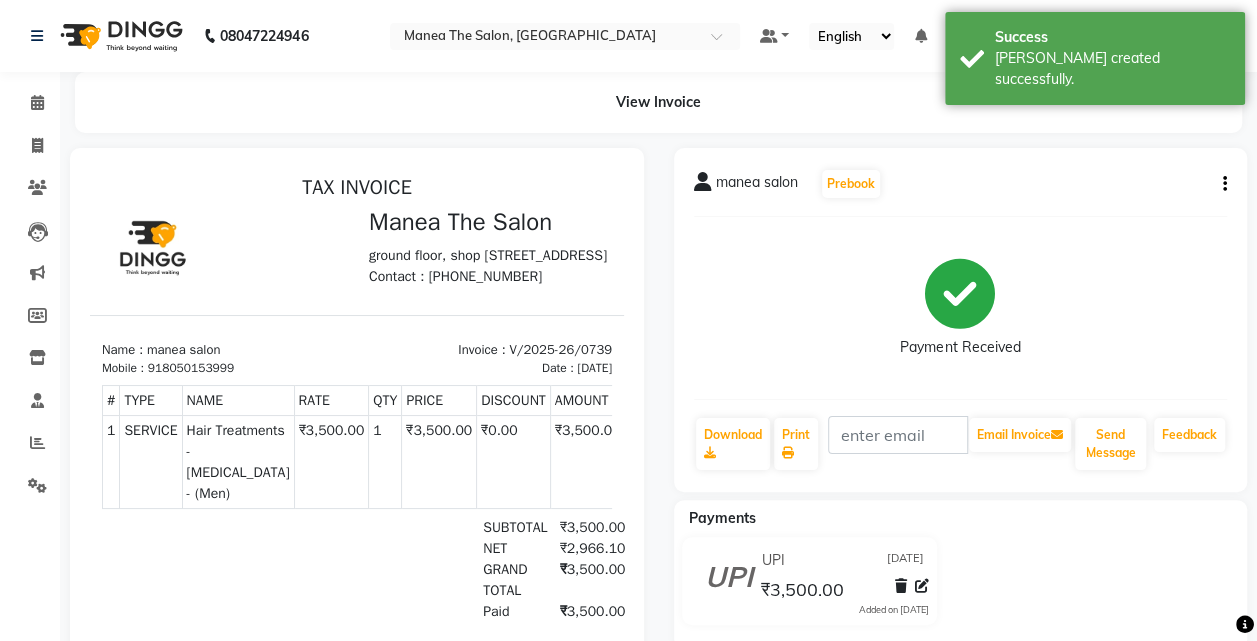 scroll, scrollTop: 0, scrollLeft: 0, axis: both 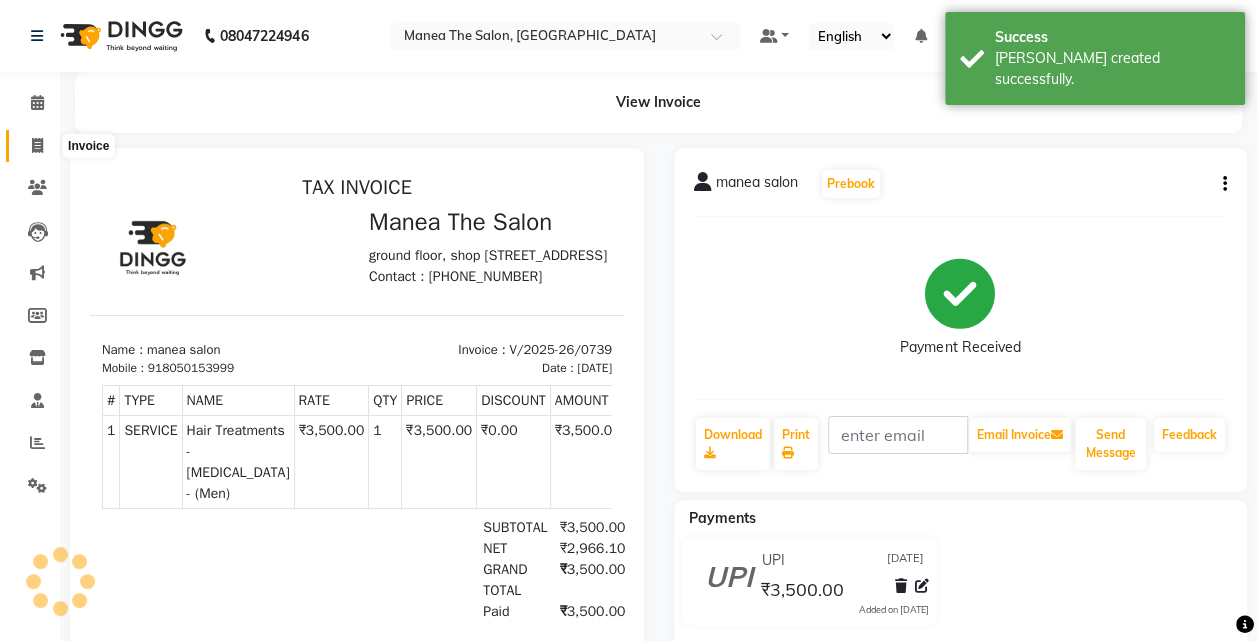 click 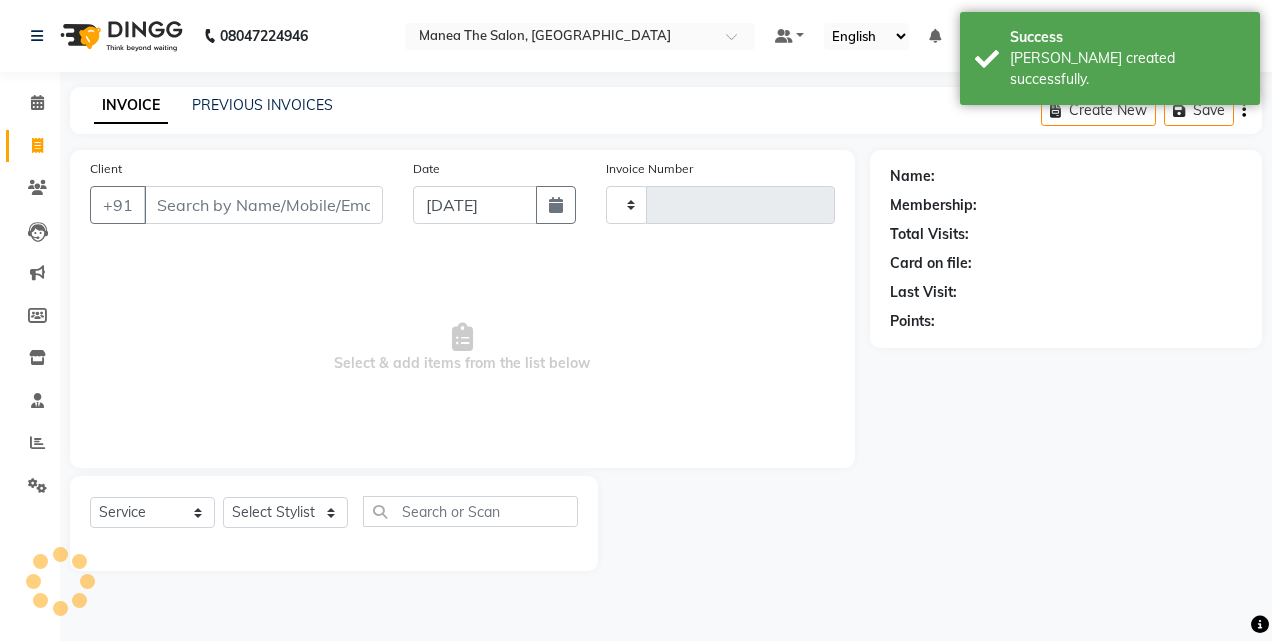 type on "0740" 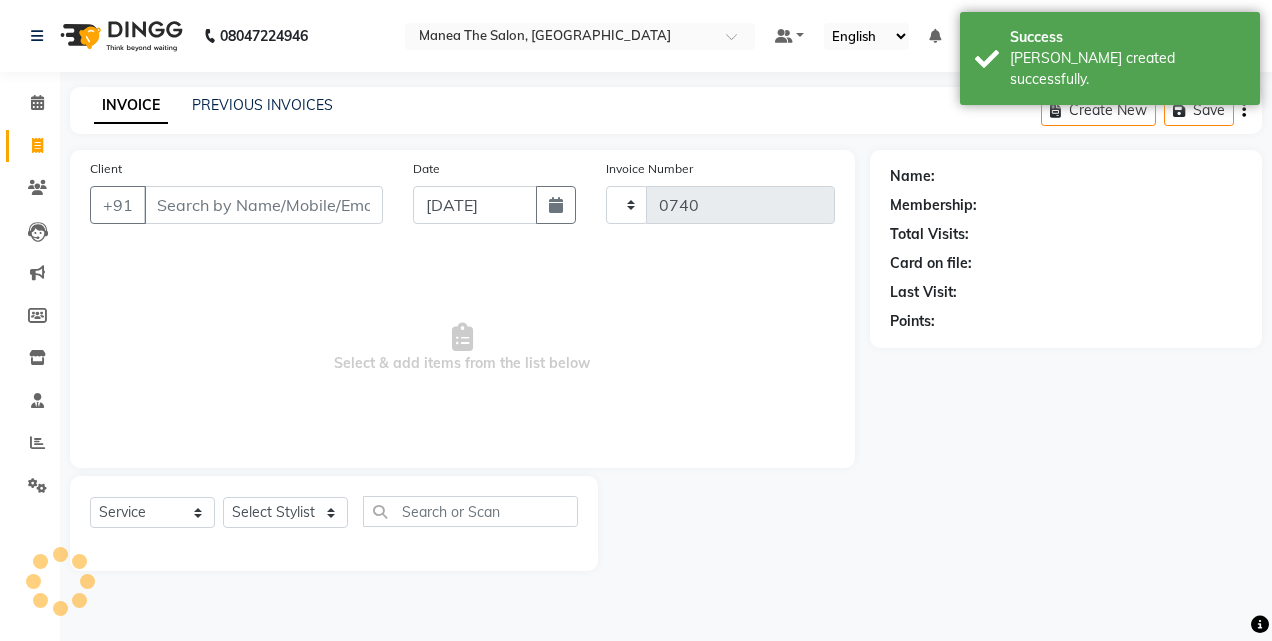select on "7688" 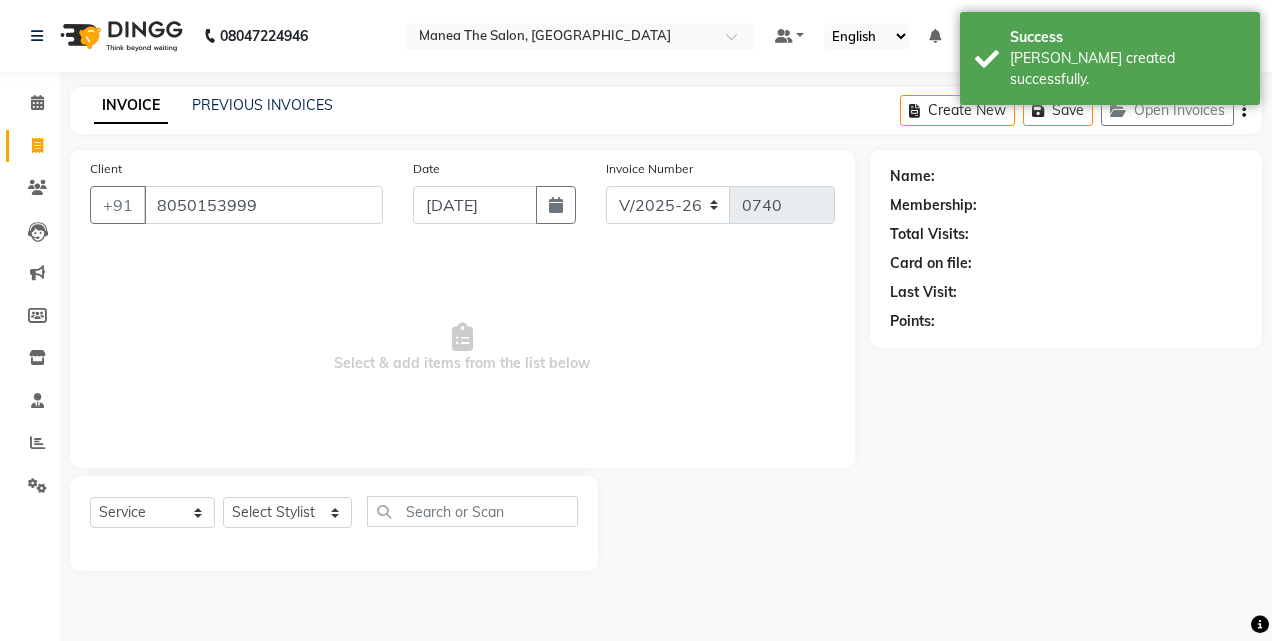 type on "8050153999" 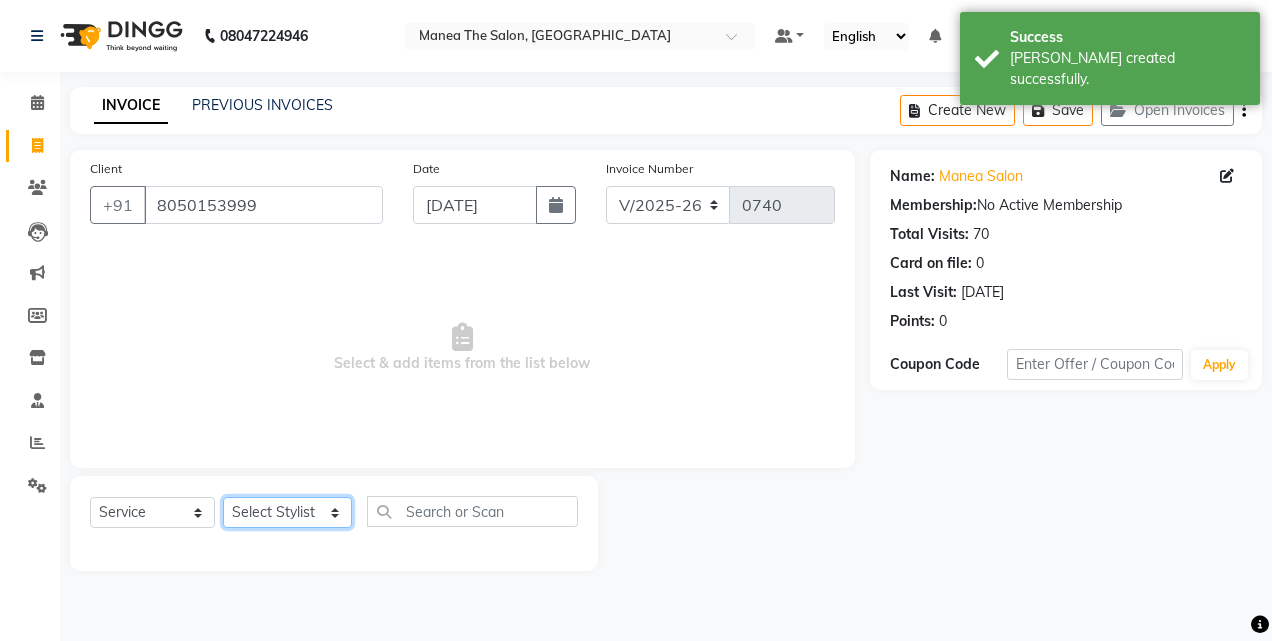 click on "Select Stylist aalam [PERSON_NAME] [PERSON_NAME] The Salon, [GEOGRAPHIC_DATA] miraj [PERSON_NAME]" 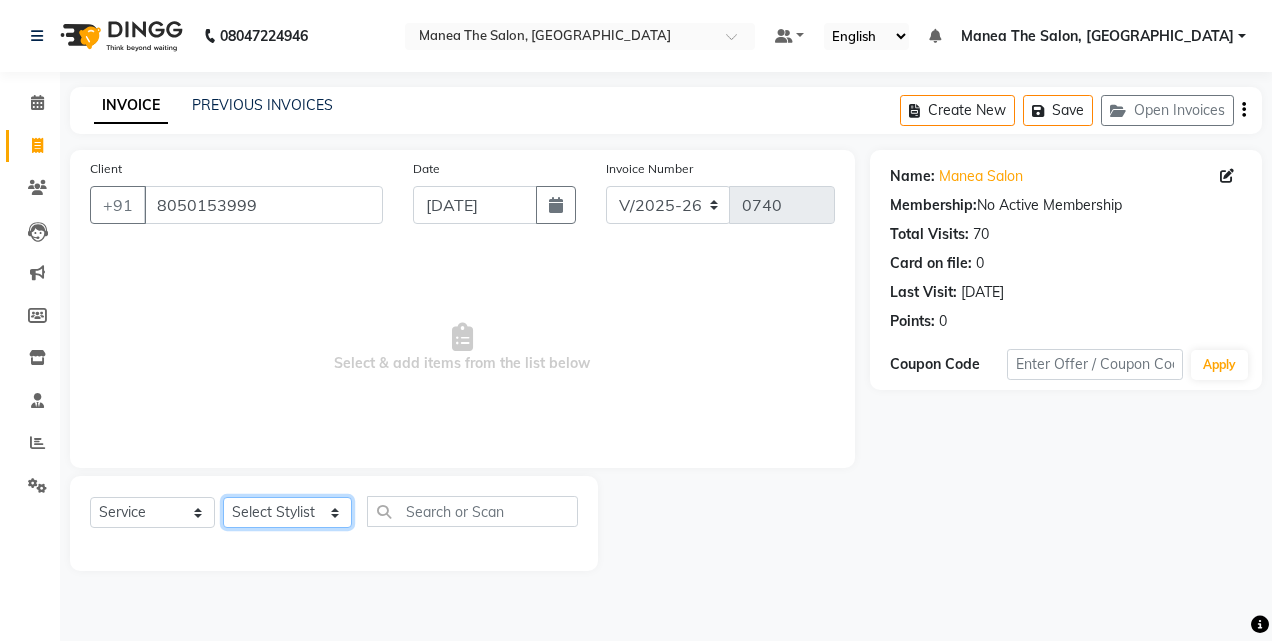 select on "76827" 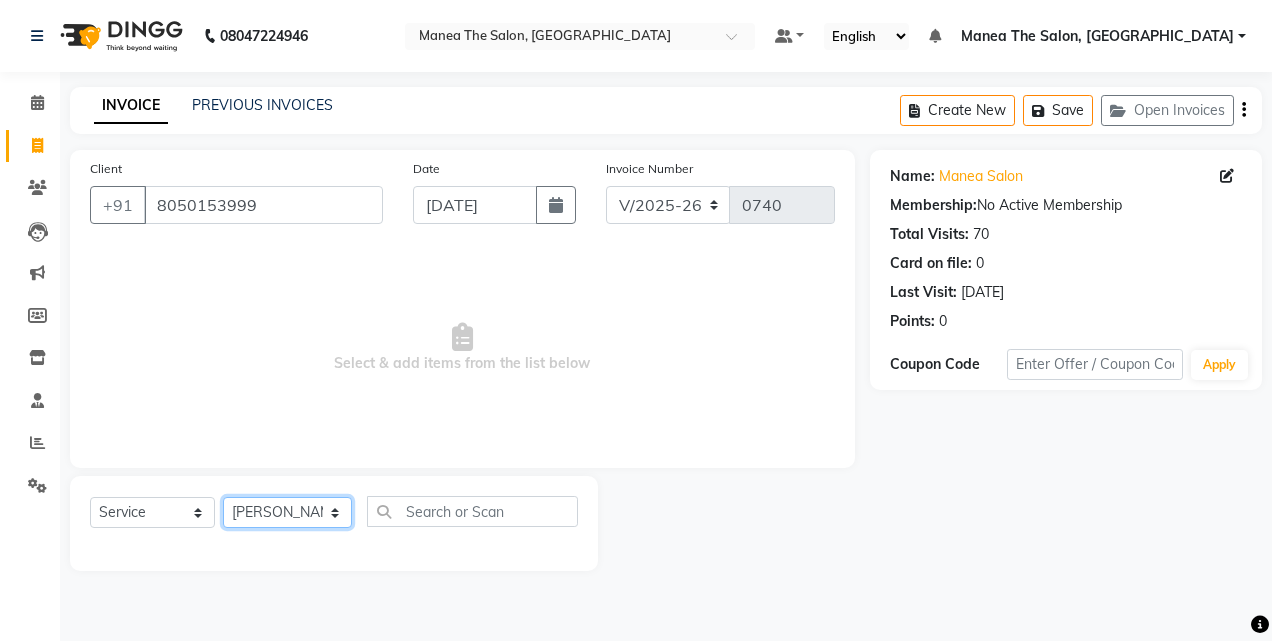 click on "Select Stylist aalam [PERSON_NAME] [PERSON_NAME] The Salon, [GEOGRAPHIC_DATA] miraj [PERSON_NAME]" 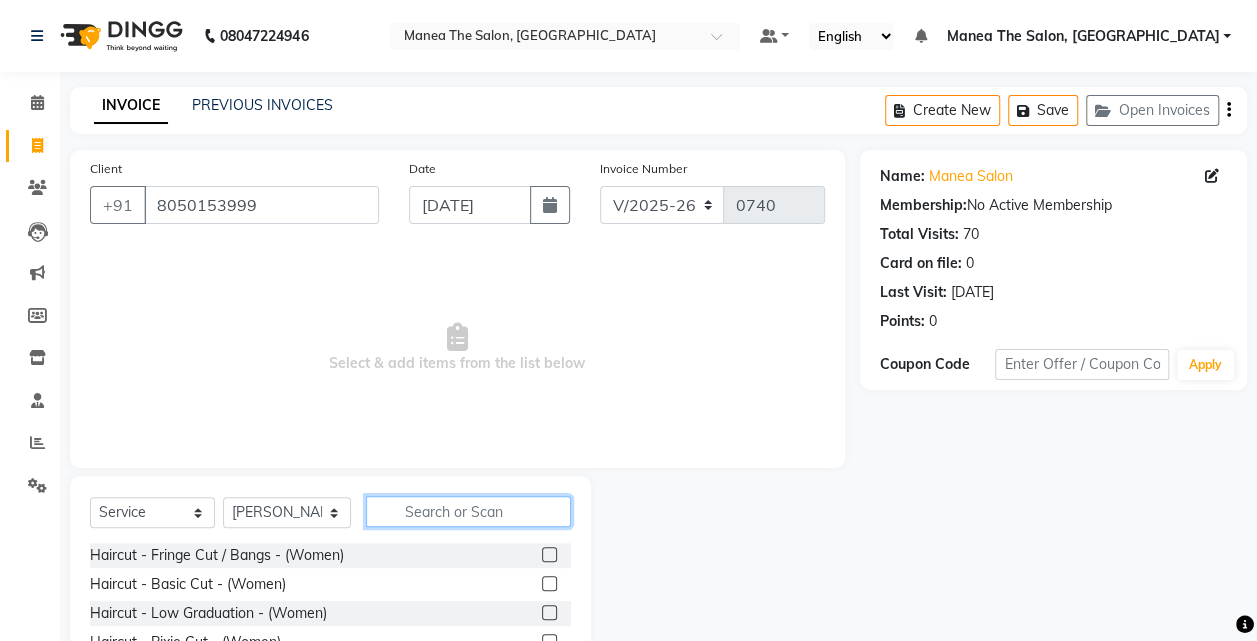click 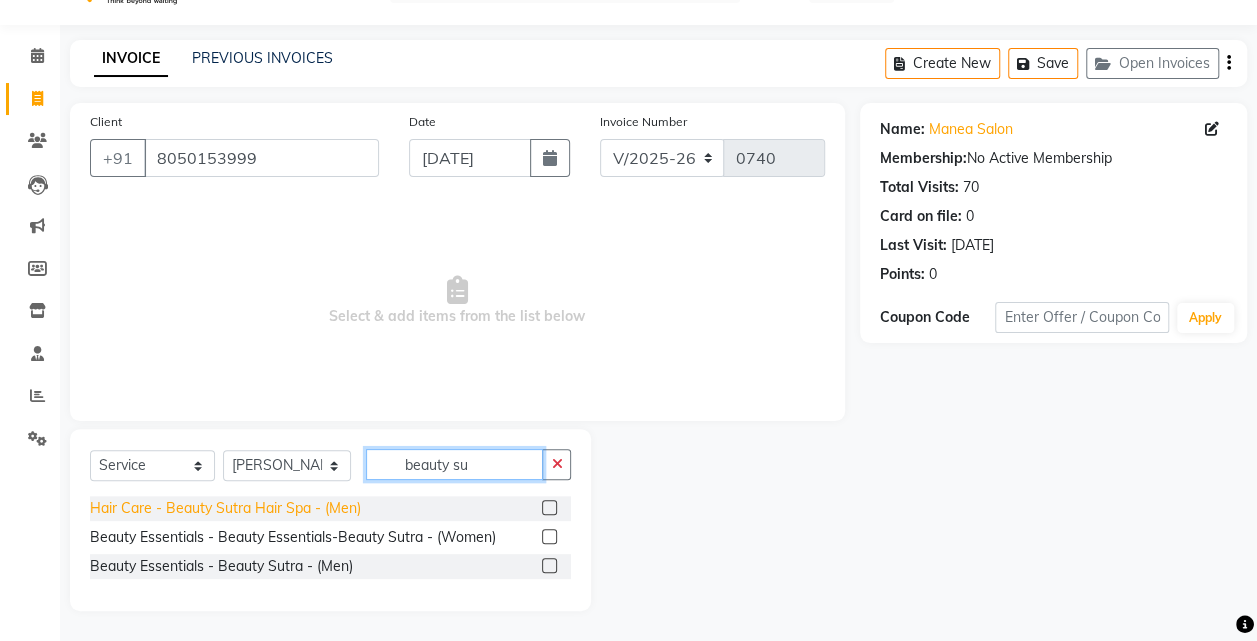 scroll, scrollTop: 46, scrollLeft: 0, axis: vertical 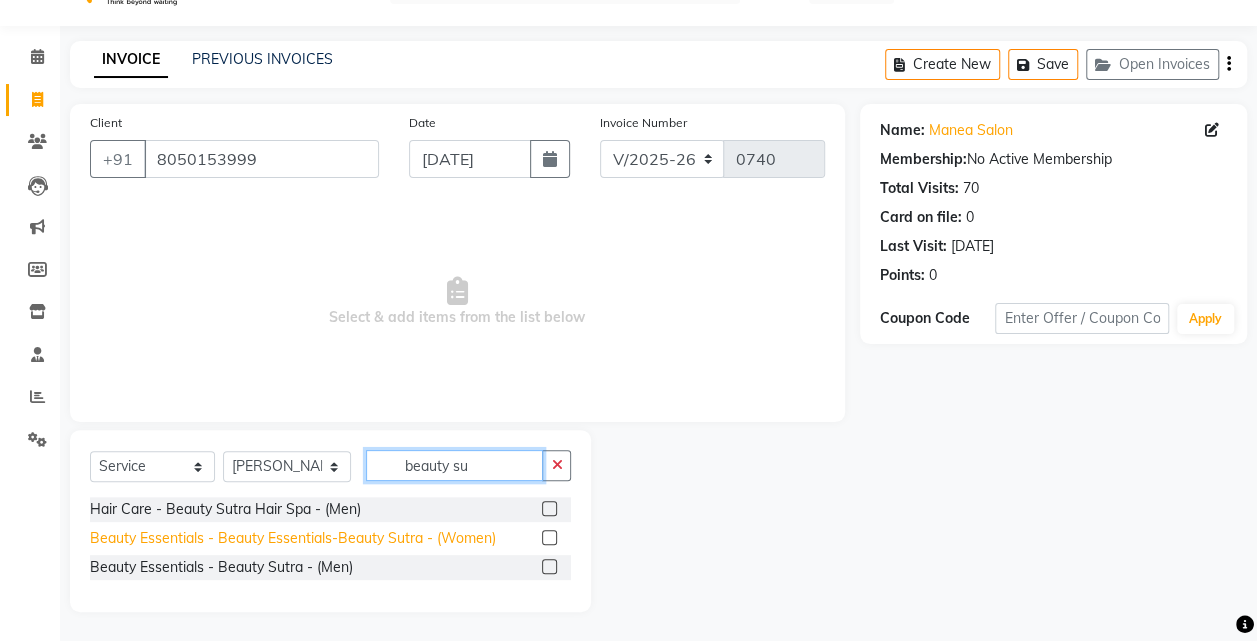 type on "beauty su" 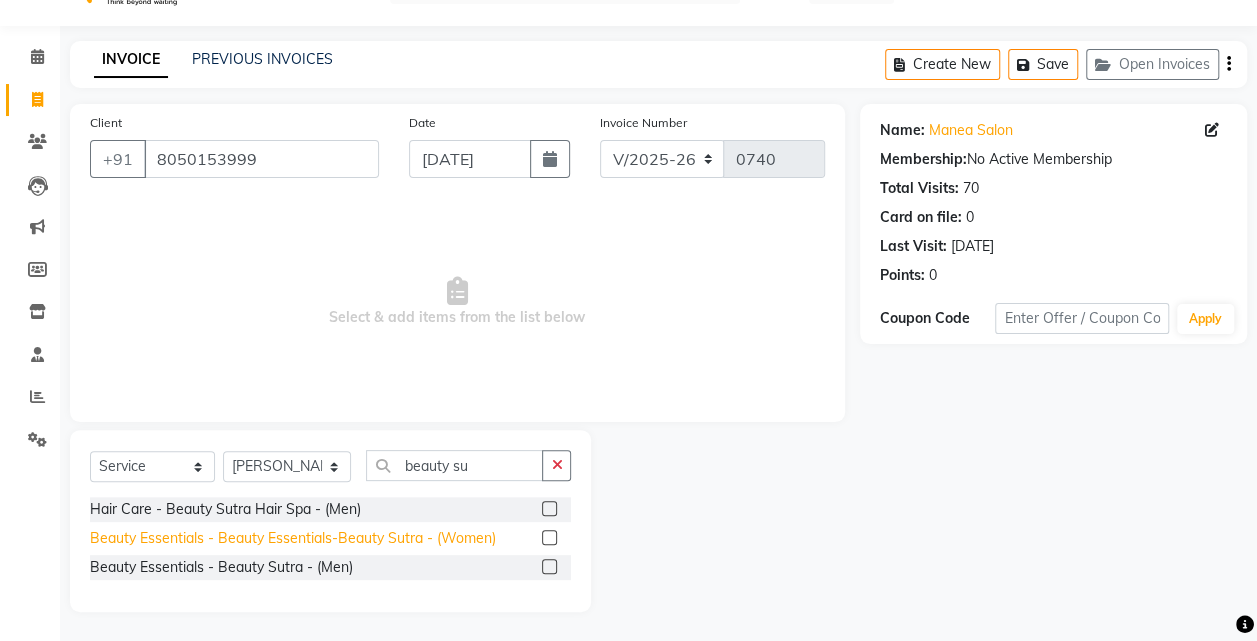 click on "Beauty Essentials - Beauty Essentials-Beauty Sutra - (Women)" 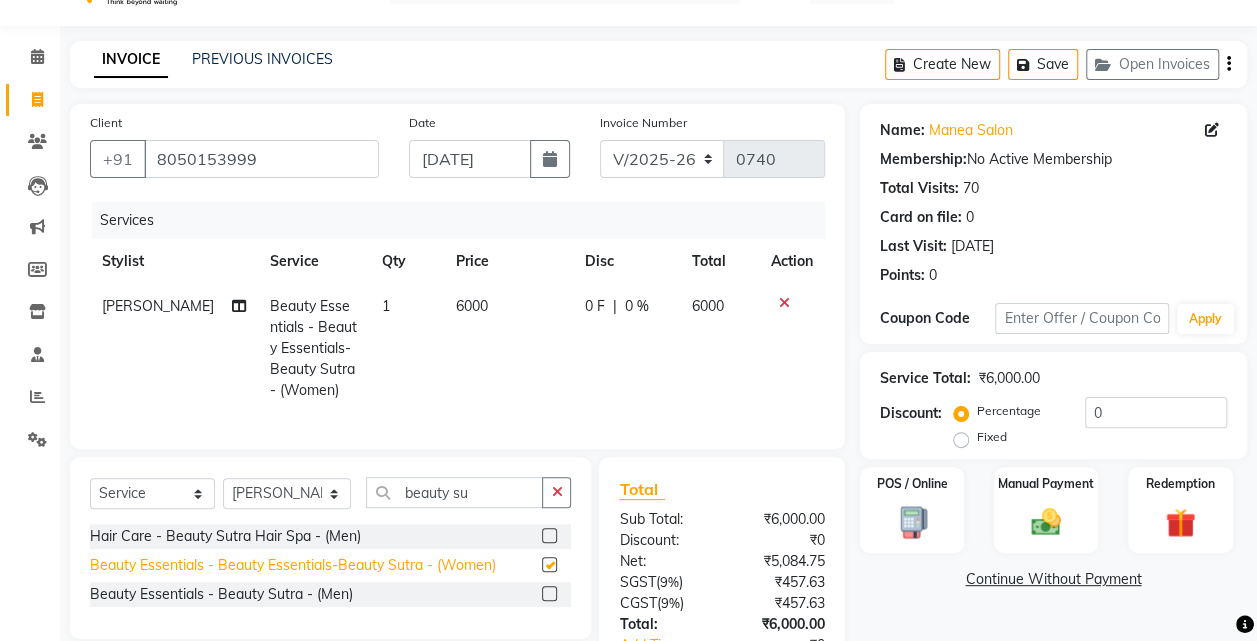 checkbox on "false" 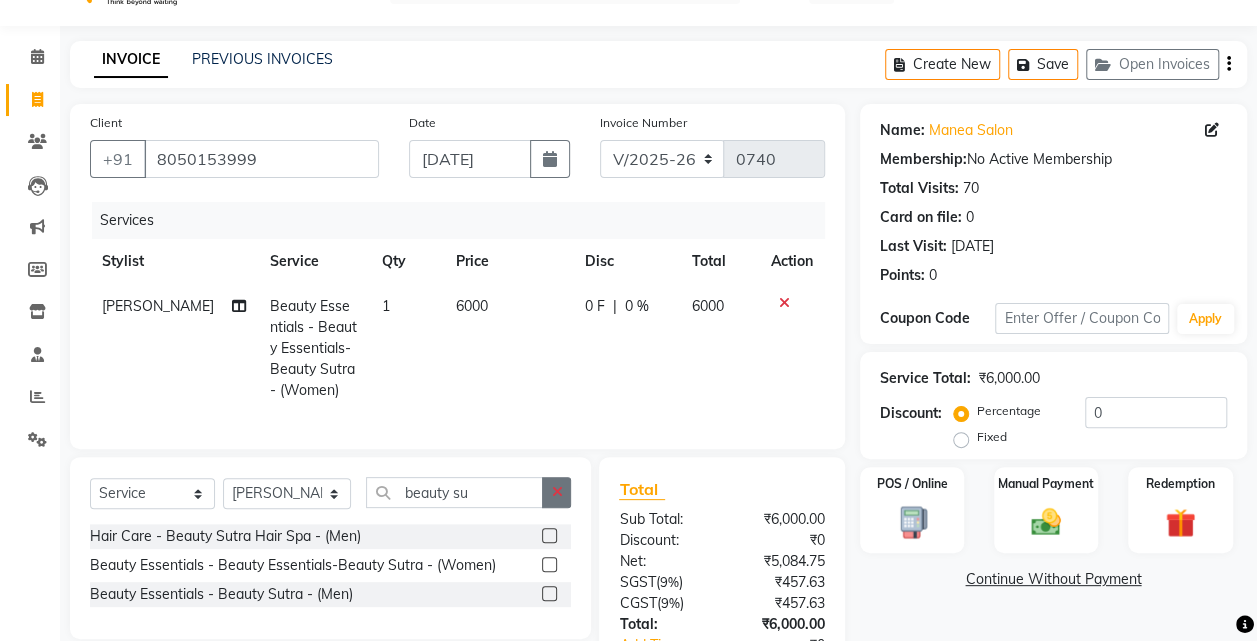 click 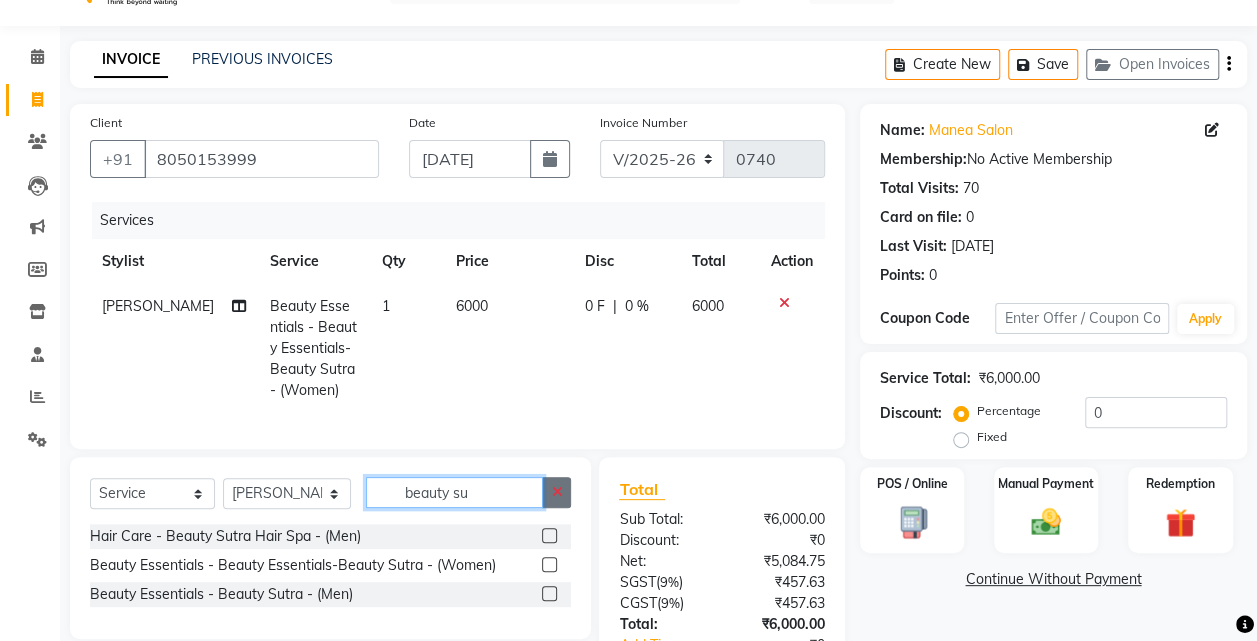 type 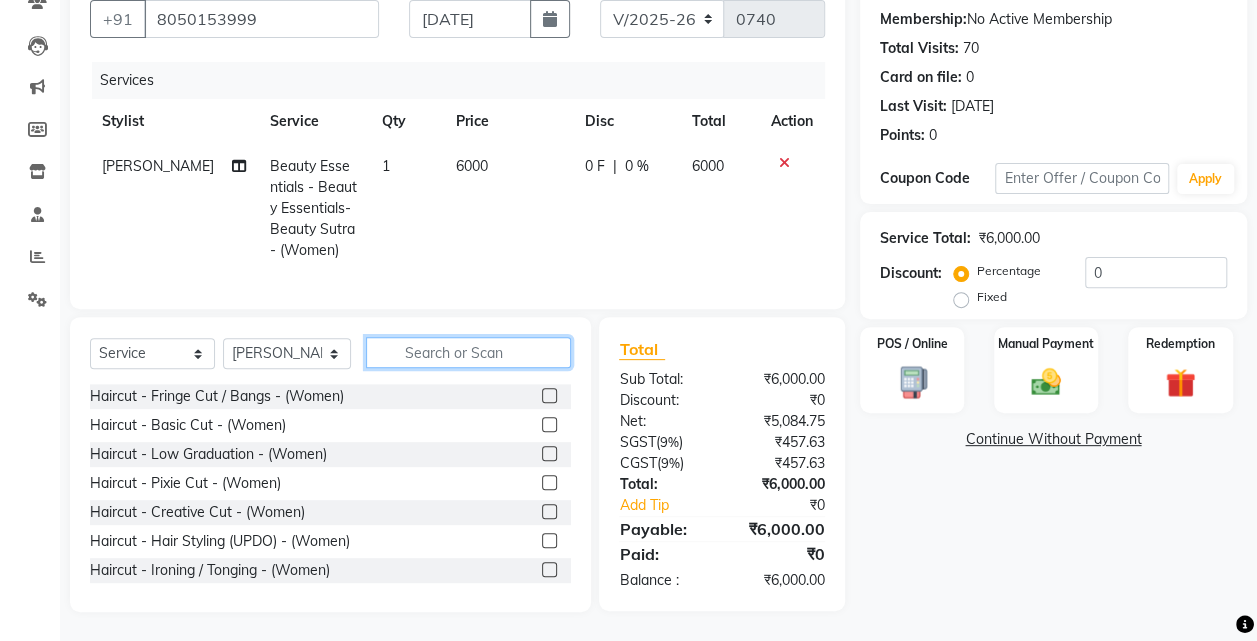 scroll, scrollTop: 201, scrollLeft: 0, axis: vertical 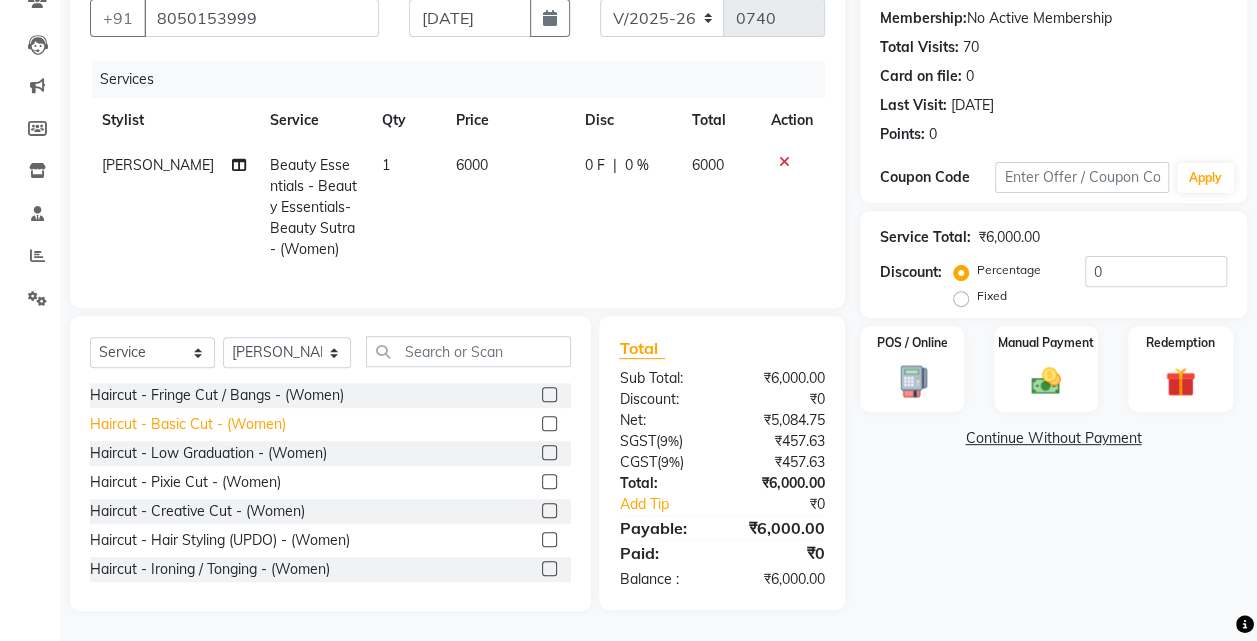 click on "Haircut - Basic Cut - (Women)" 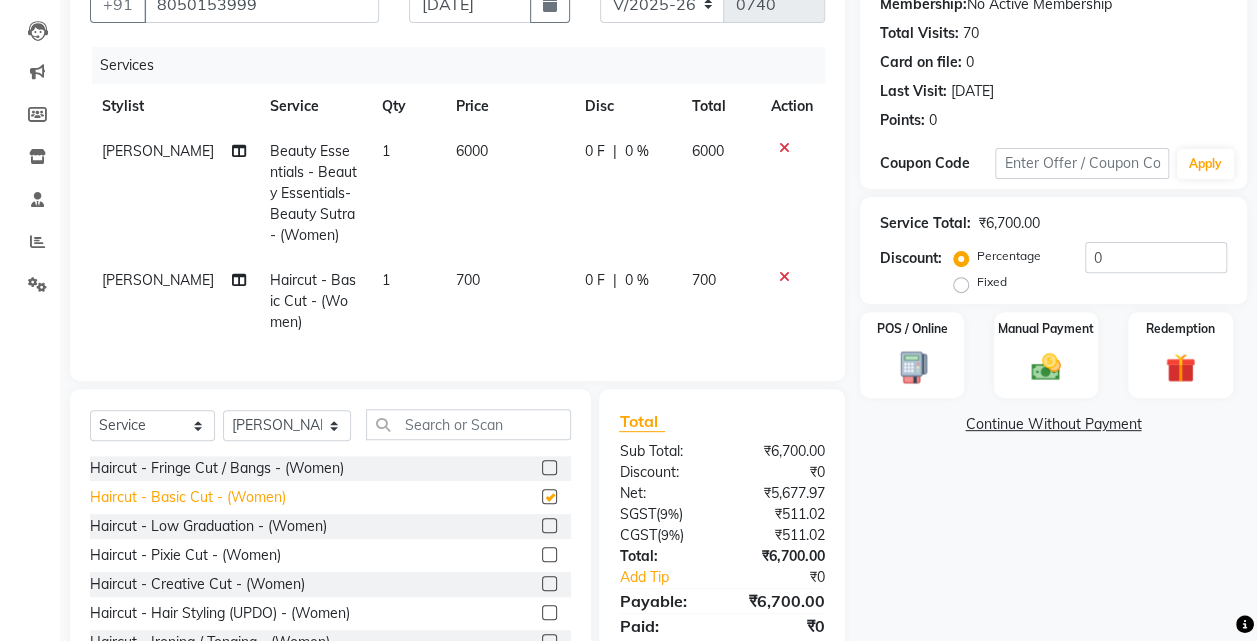checkbox on "false" 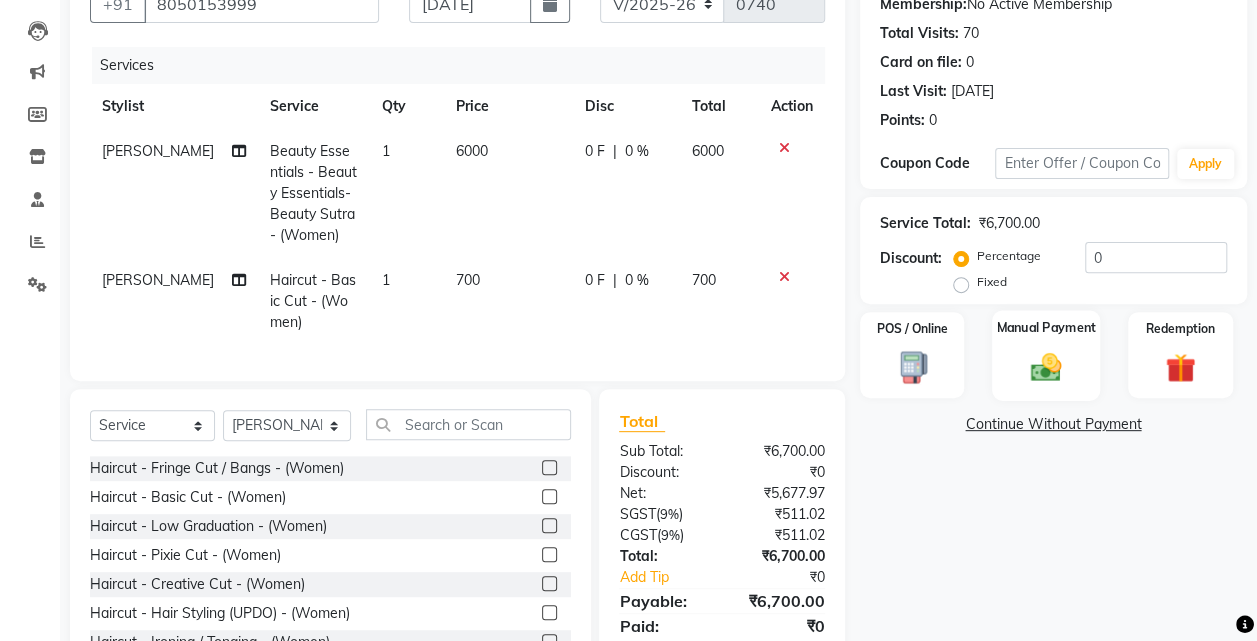 click 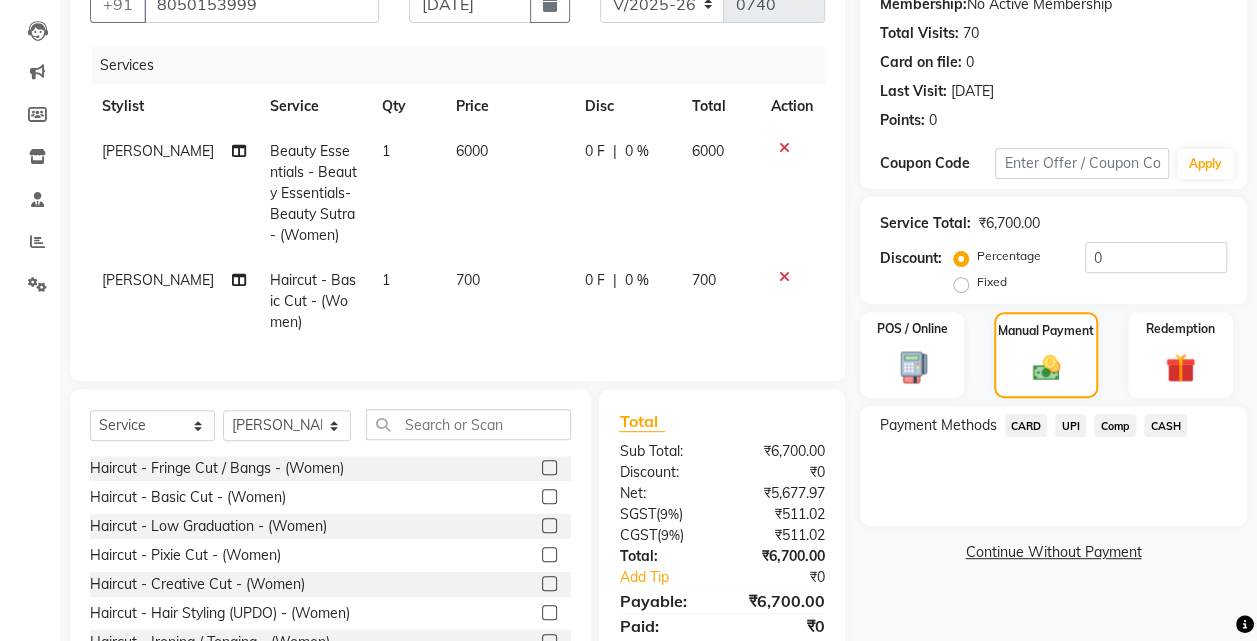 click on "UPI" 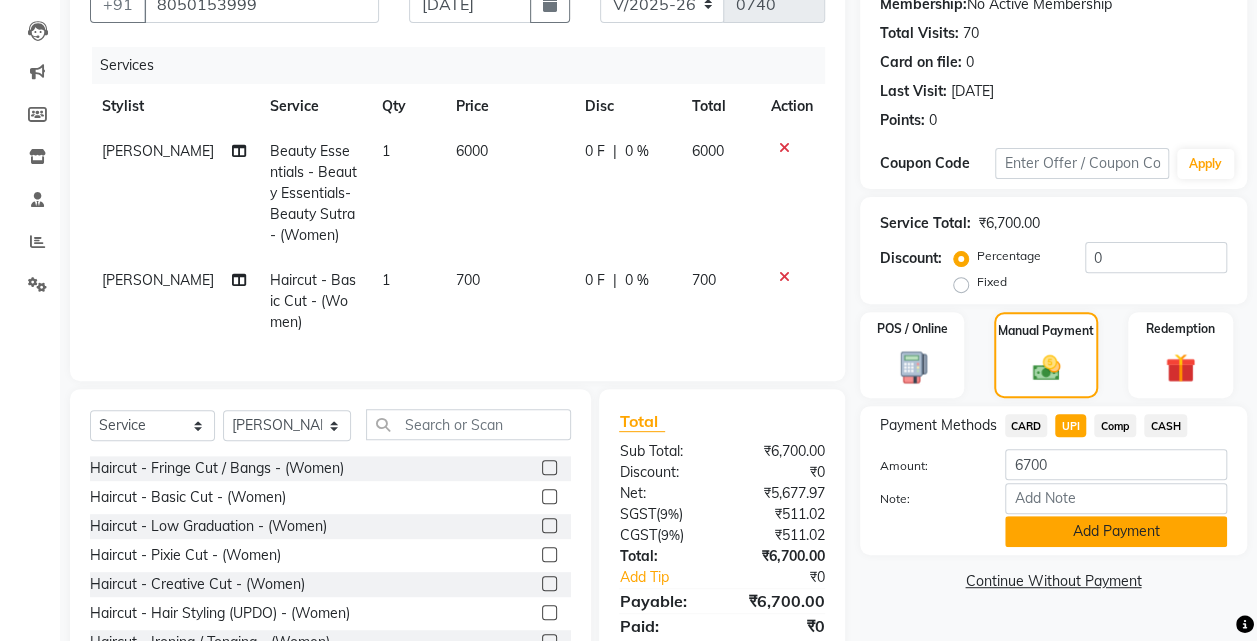 click on "Add Payment" 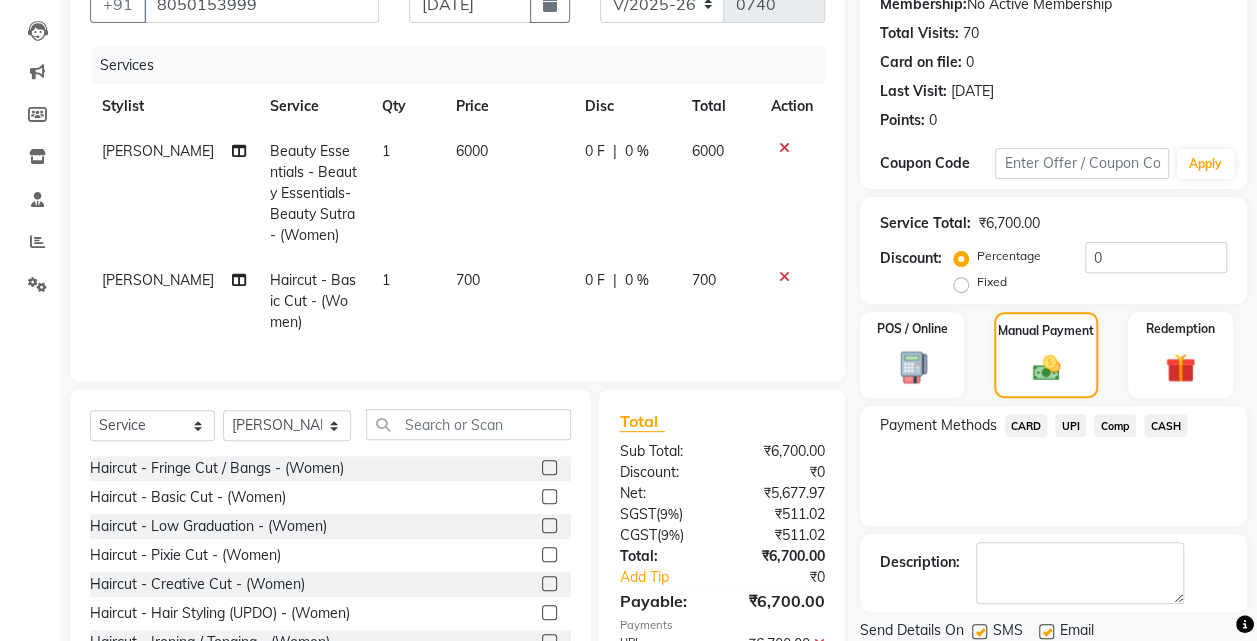 scroll, scrollTop: 328, scrollLeft: 0, axis: vertical 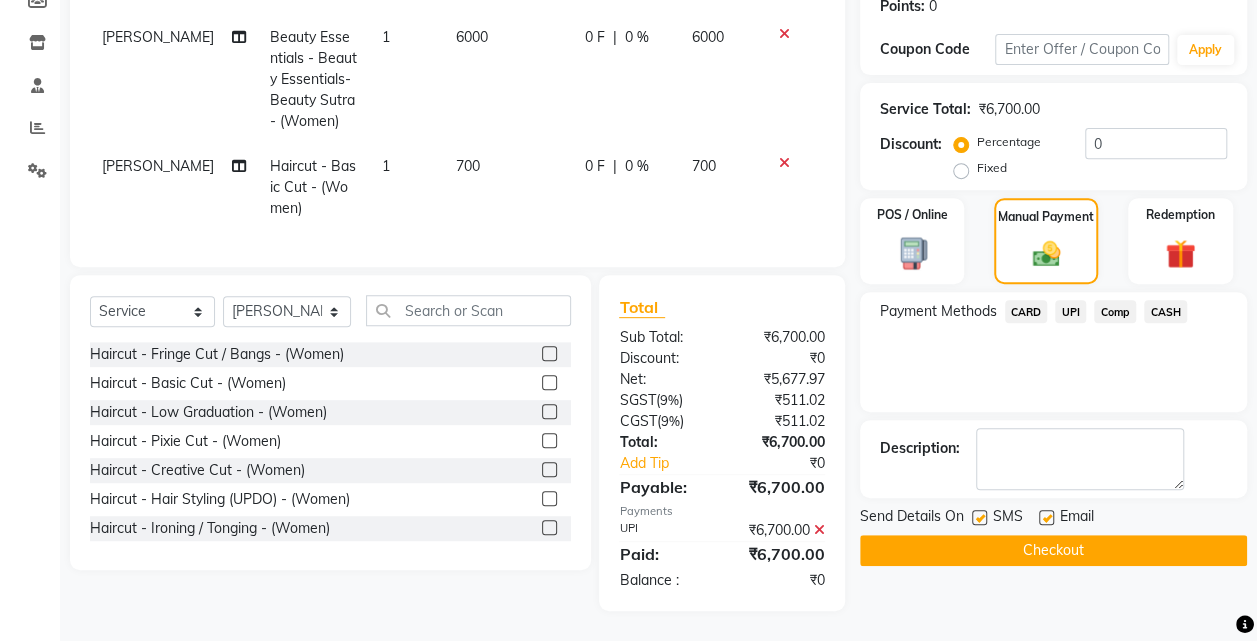 click on "Checkout" 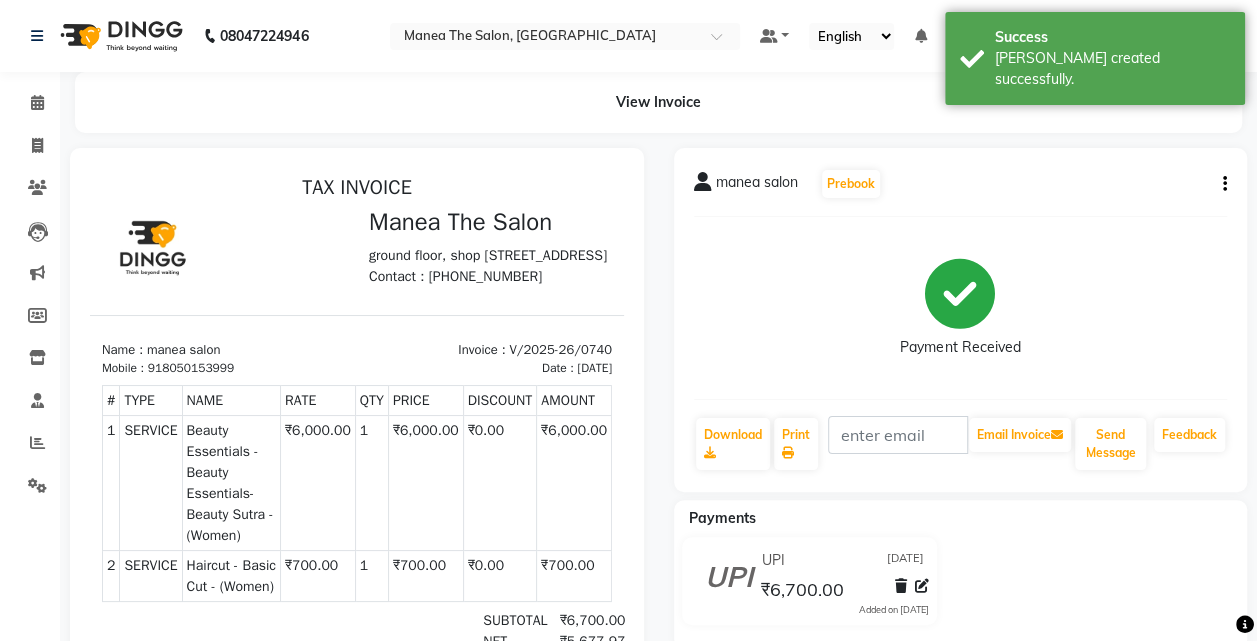 scroll, scrollTop: 0, scrollLeft: 0, axis: both 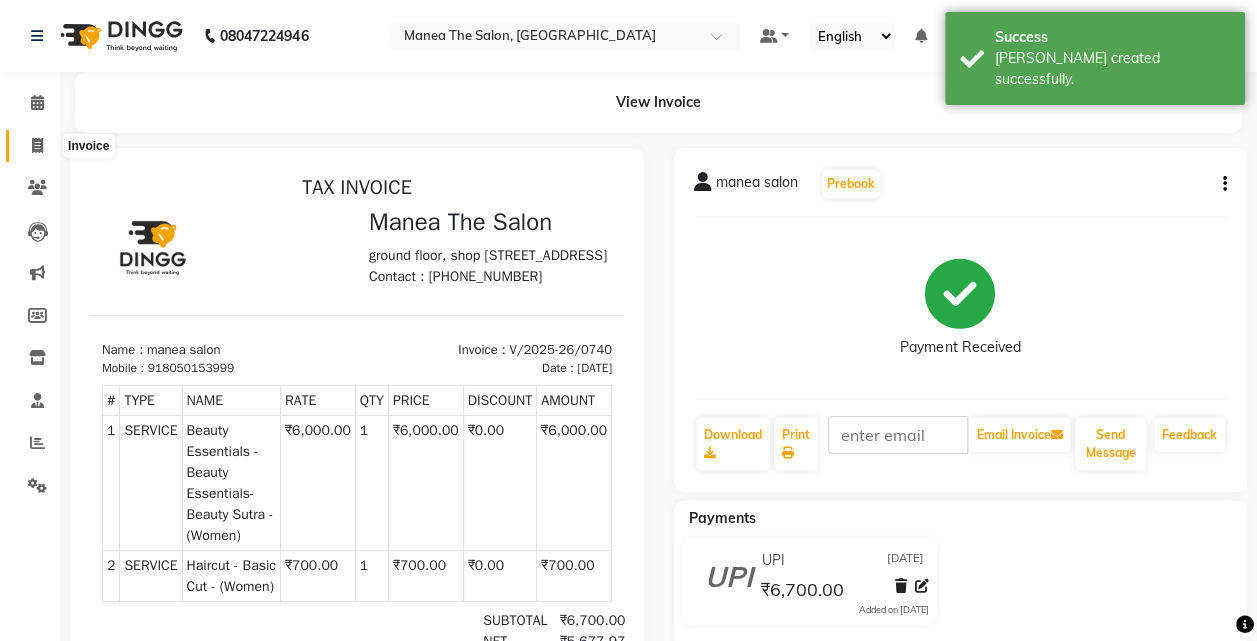 click 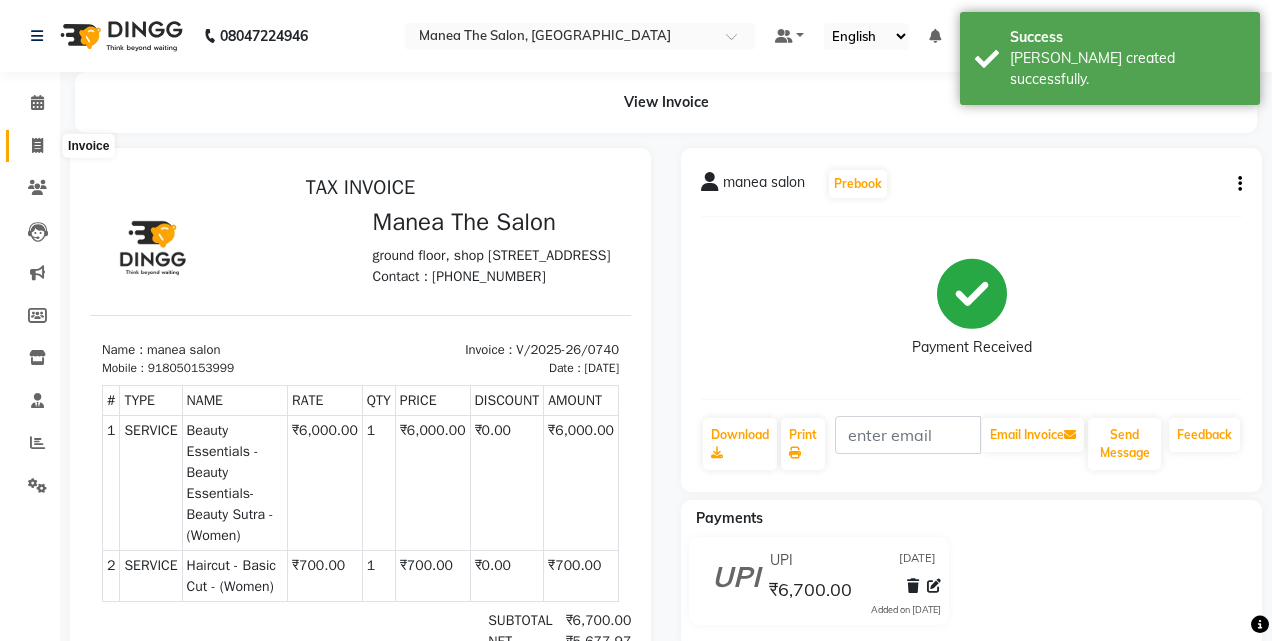 select on "7688" 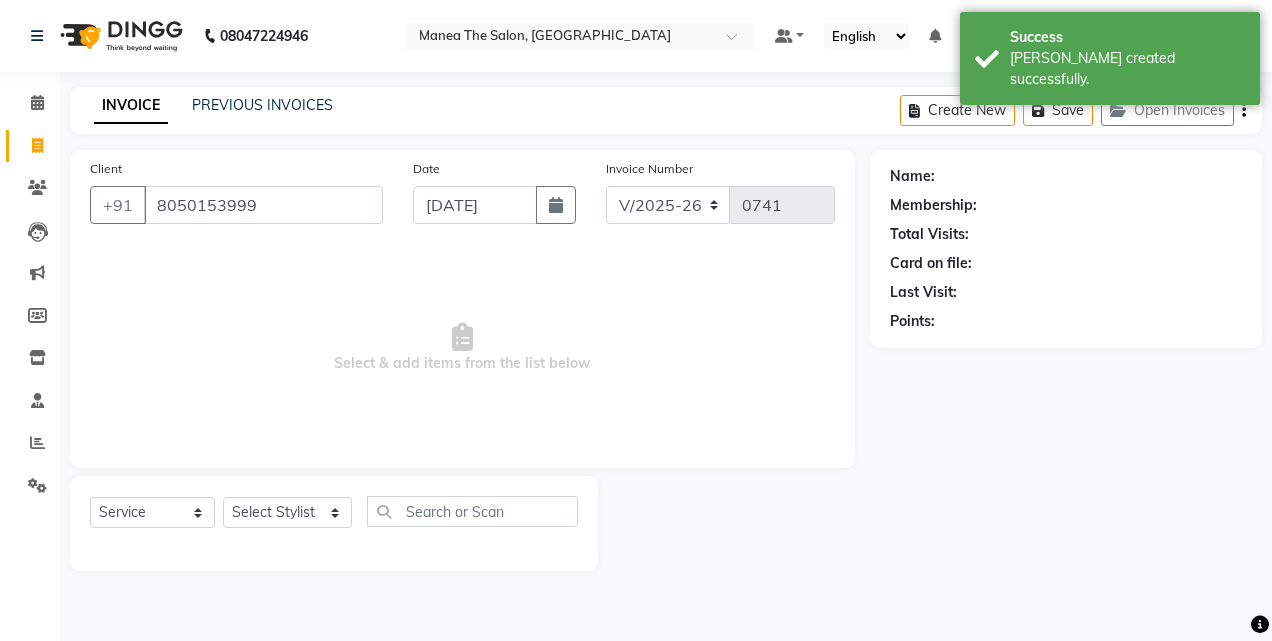 type on "8050153999" 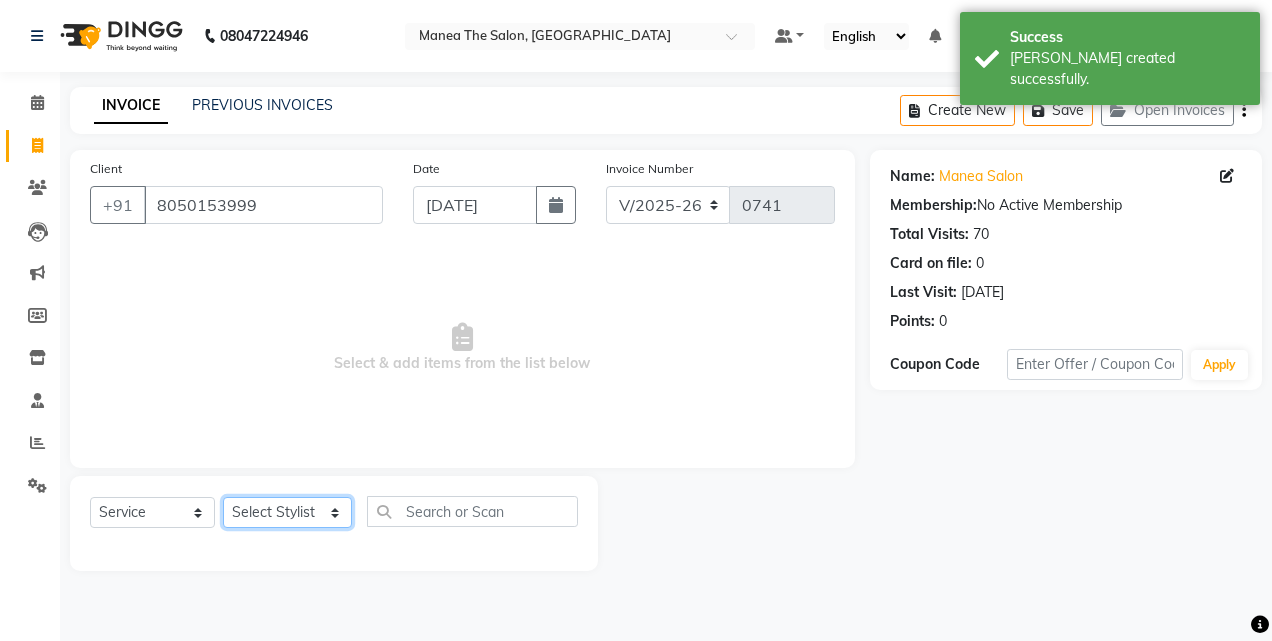 click on "Select Stylist aalam [PERSON_NAME] [PERSON_NAME] The Salon, [GEOGRAPHIC_DATA] miraj [PERSON_NAME]" 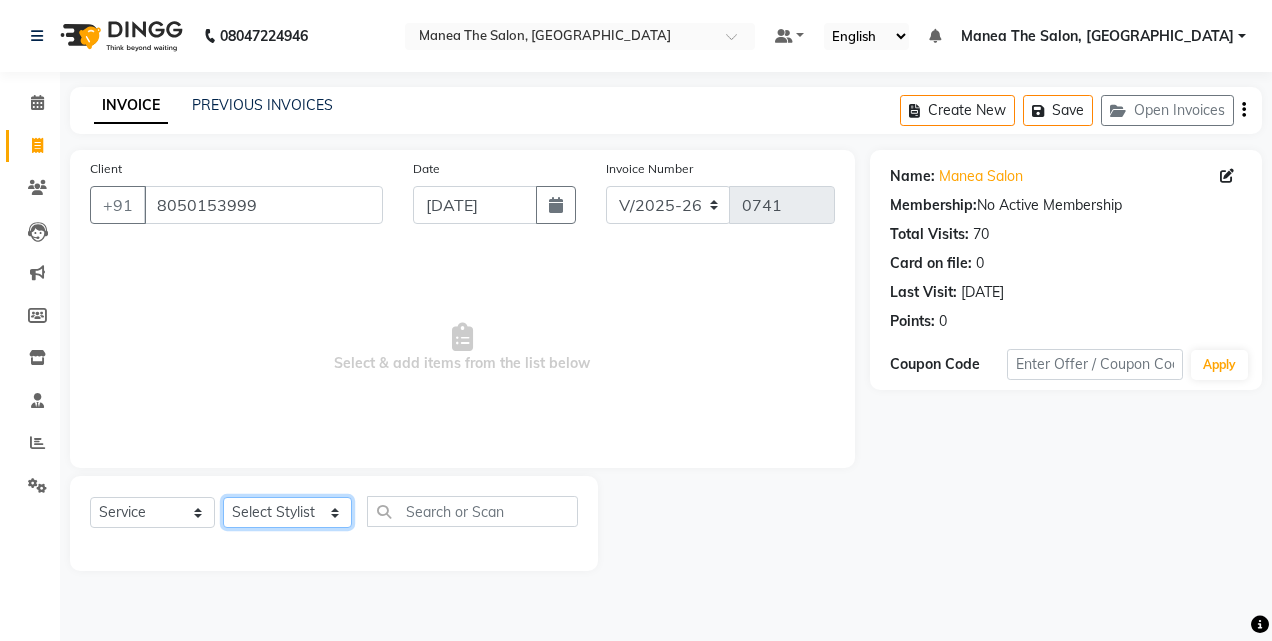 select on "76827" 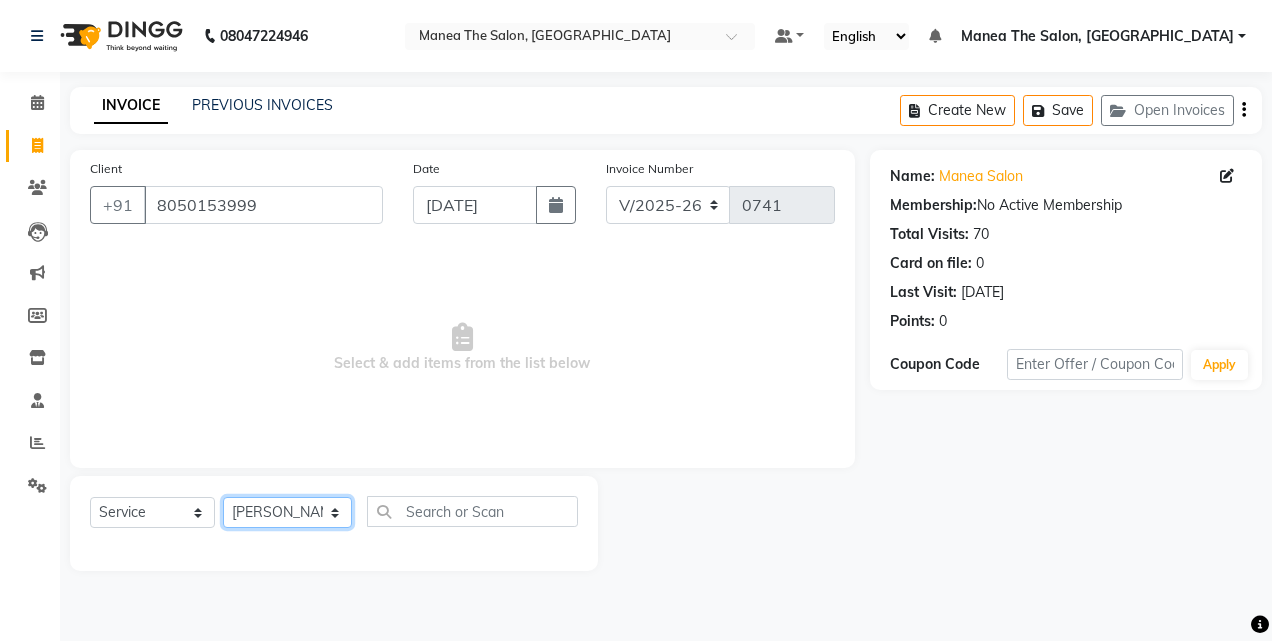 click on "Select Stylist aalam [PERSON_NAME] [PERSON_NAME] The Salon, [GEOGRAPHIC_DATA] miraj [PERSON_NAME]" 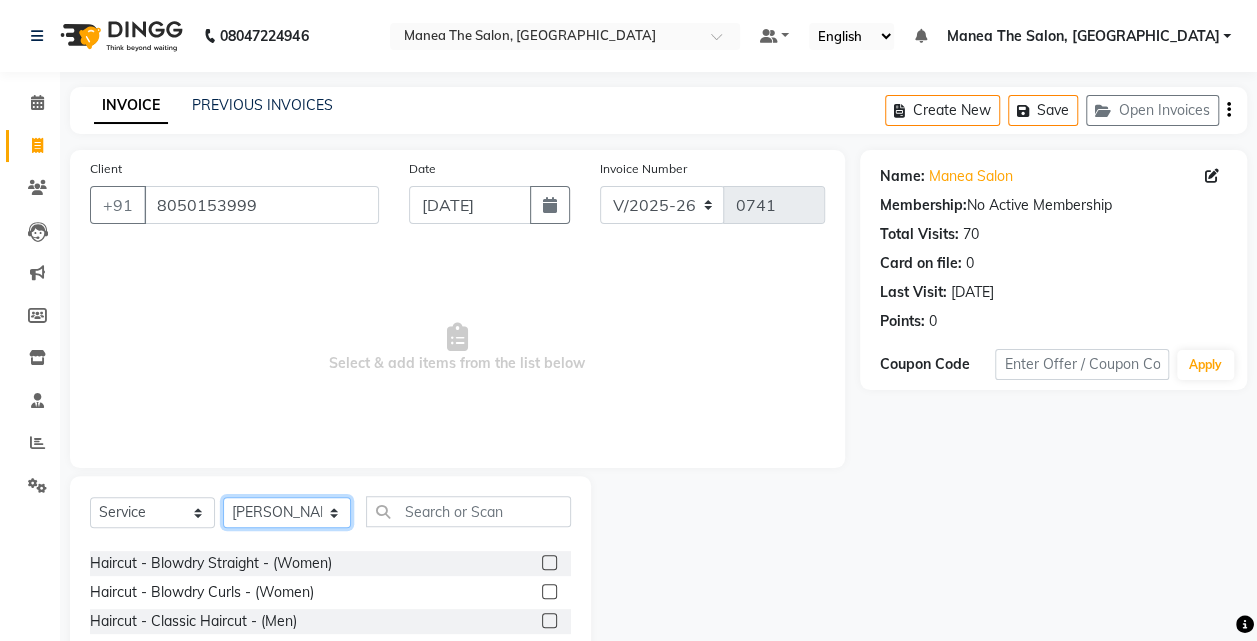 scroll, scrollTop: 298, scrollLeft: 0, axis: vertical 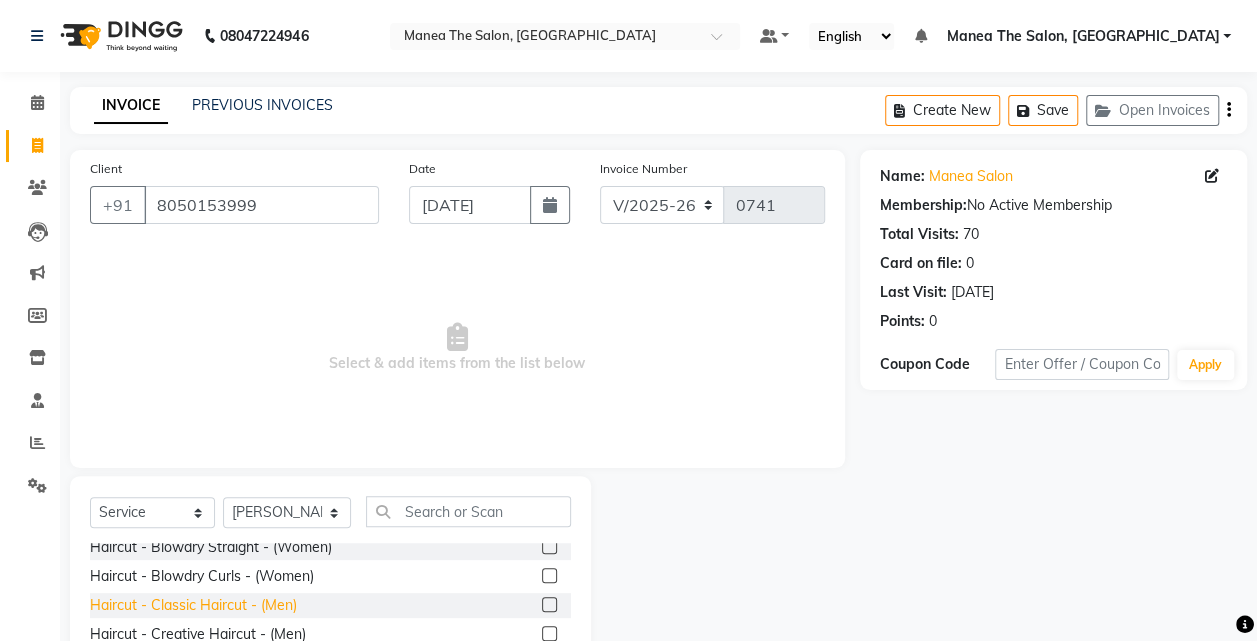 click on "Haircut - Classic Haircut - (Men)" 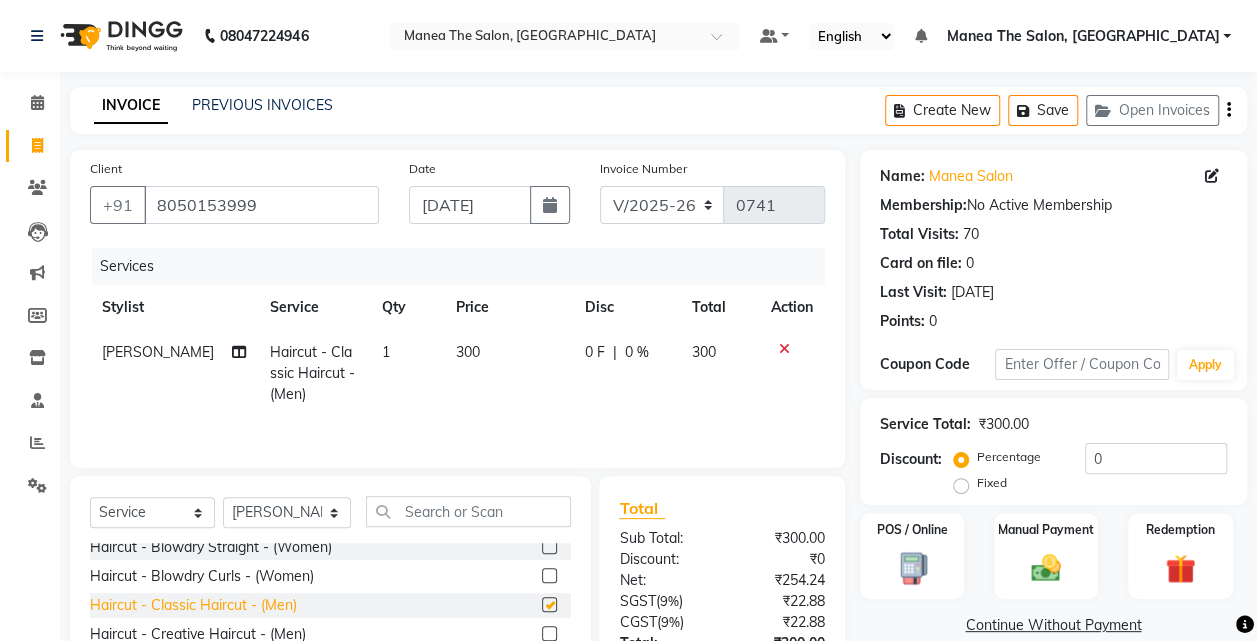 checkbox on "false" 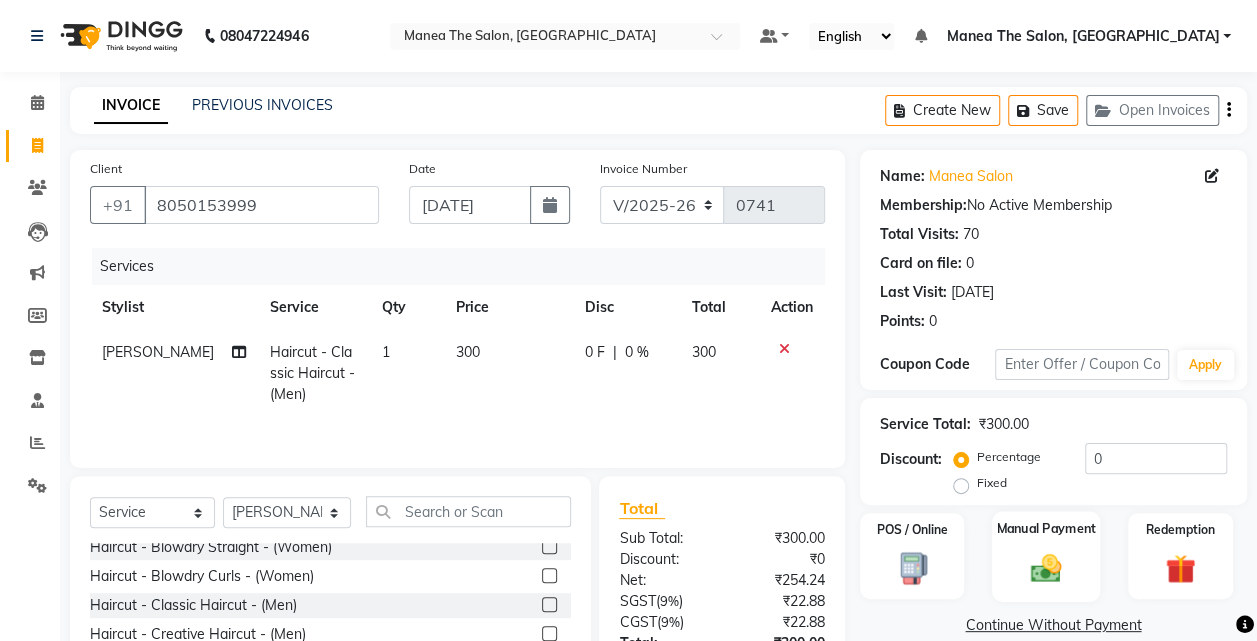 click 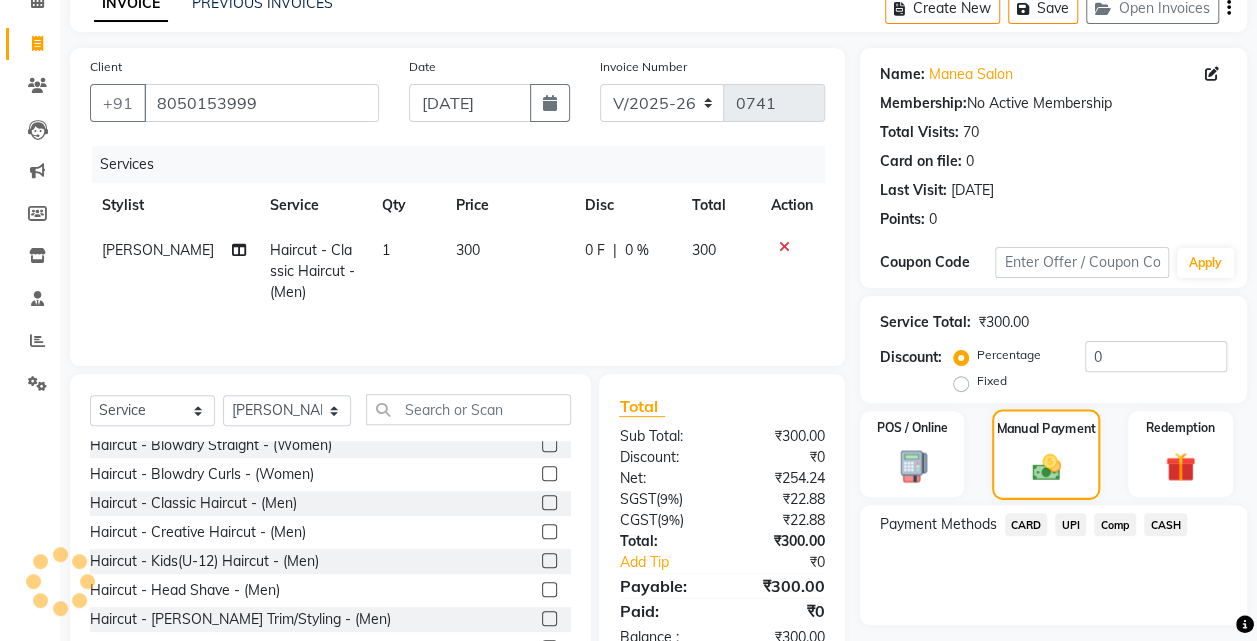 scroll, scrollTop: 104, scrollLeft: 0, axis: vertical 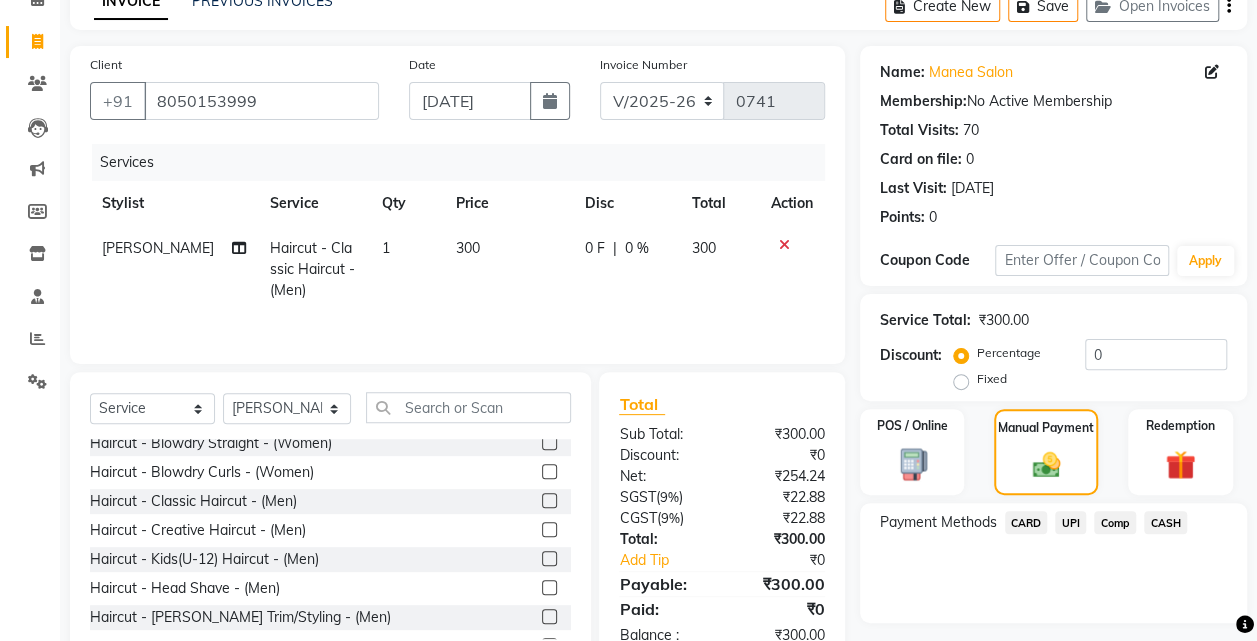 click on "UPI" 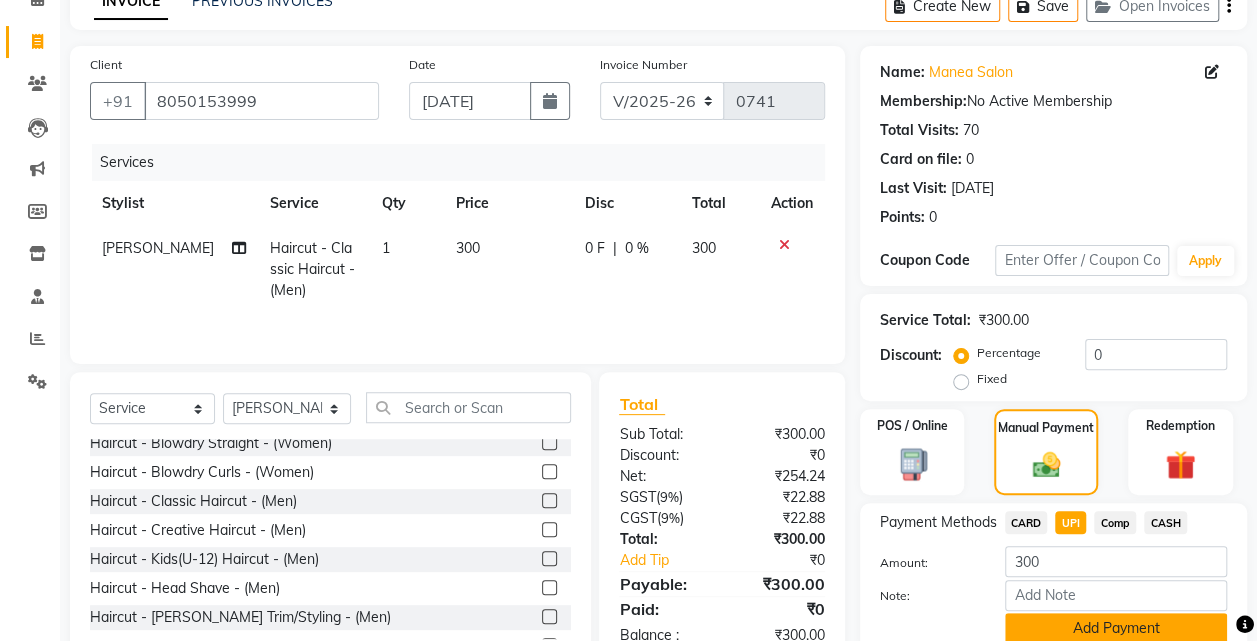 click on "Add Payment" 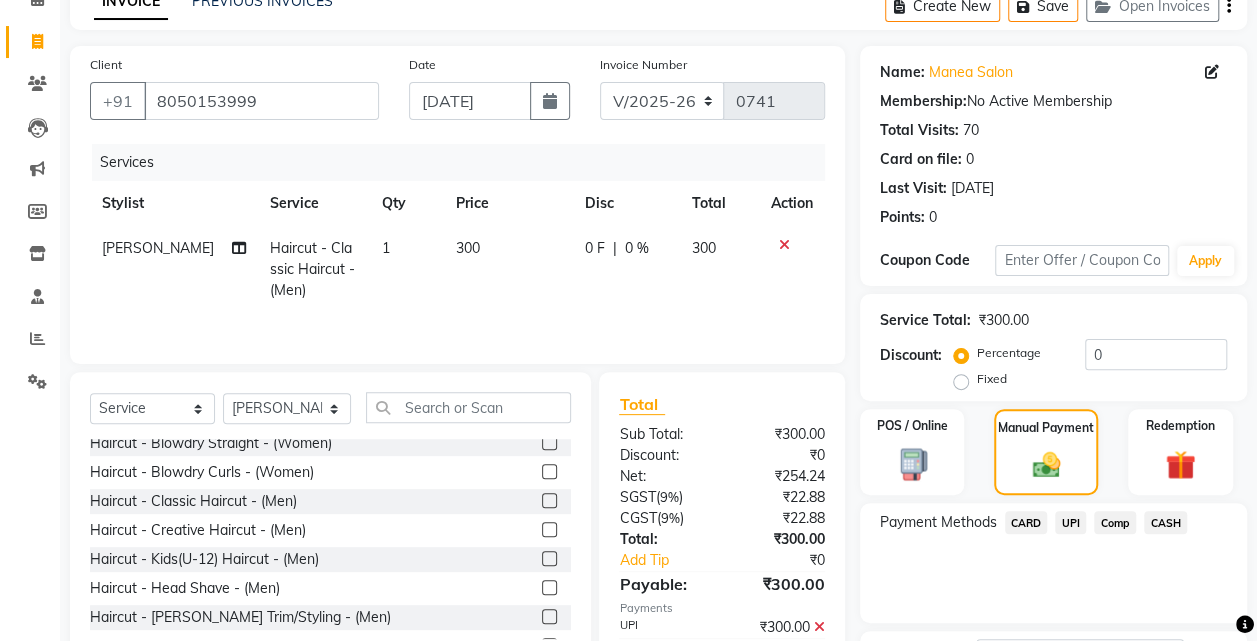 scroll, scrollTop: 268, scrollLeft: 0, axis: vertical 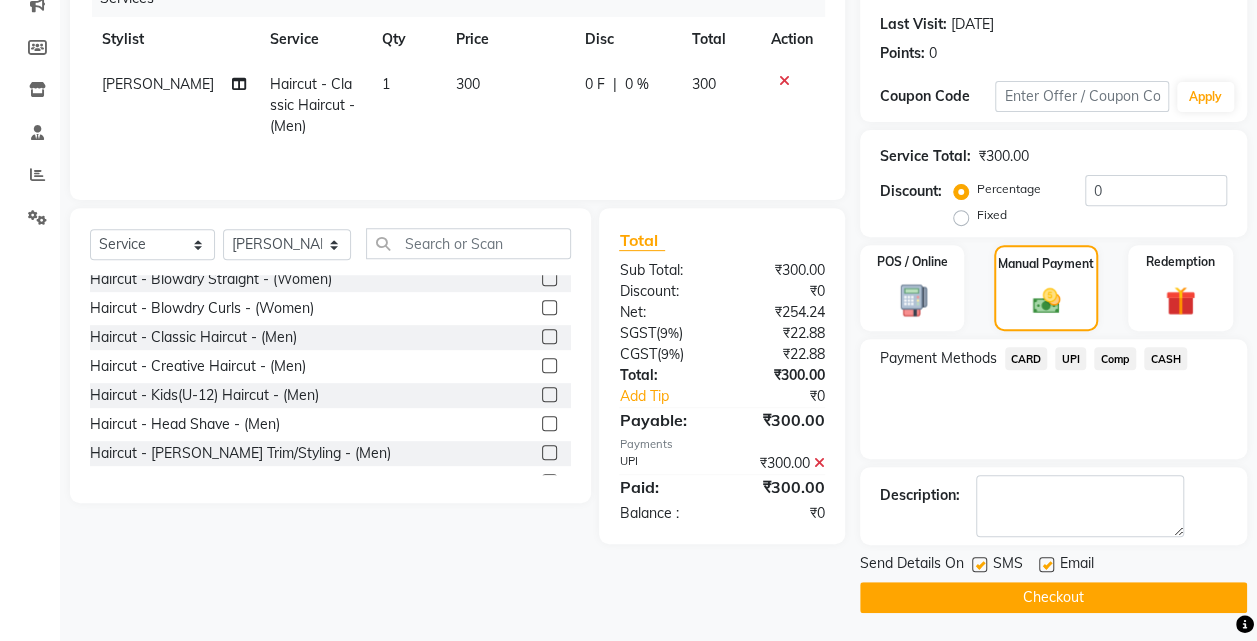 click on "Checkout" 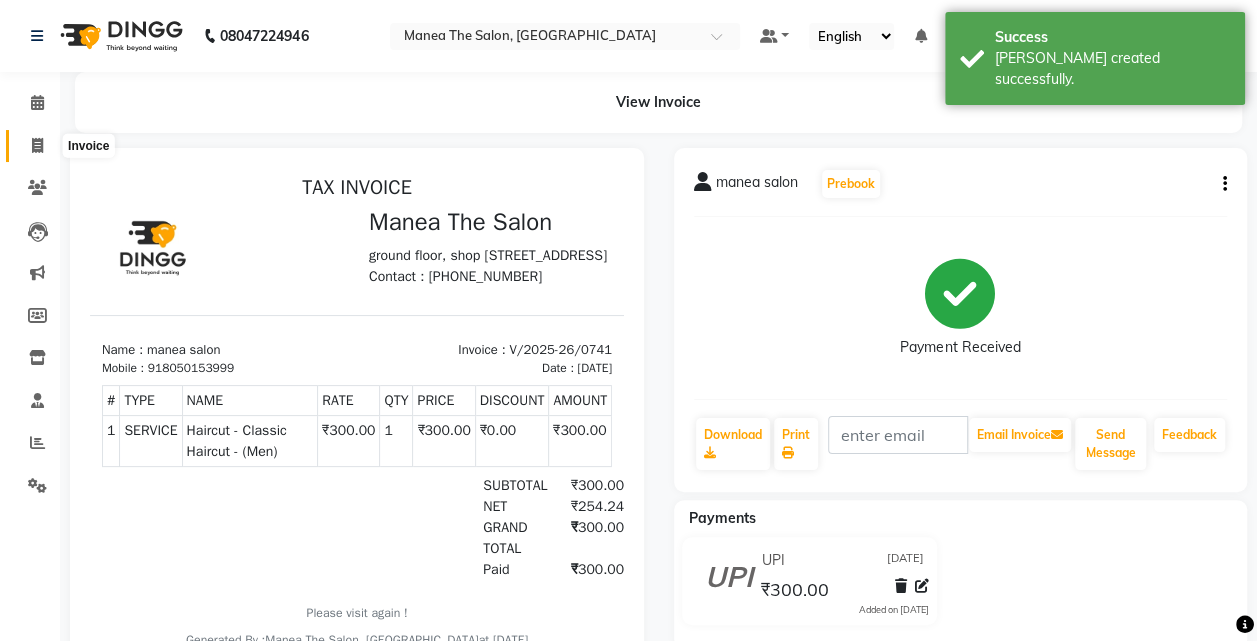 scroll, scrollTop: 0, scrollLeft: 0, axis: both 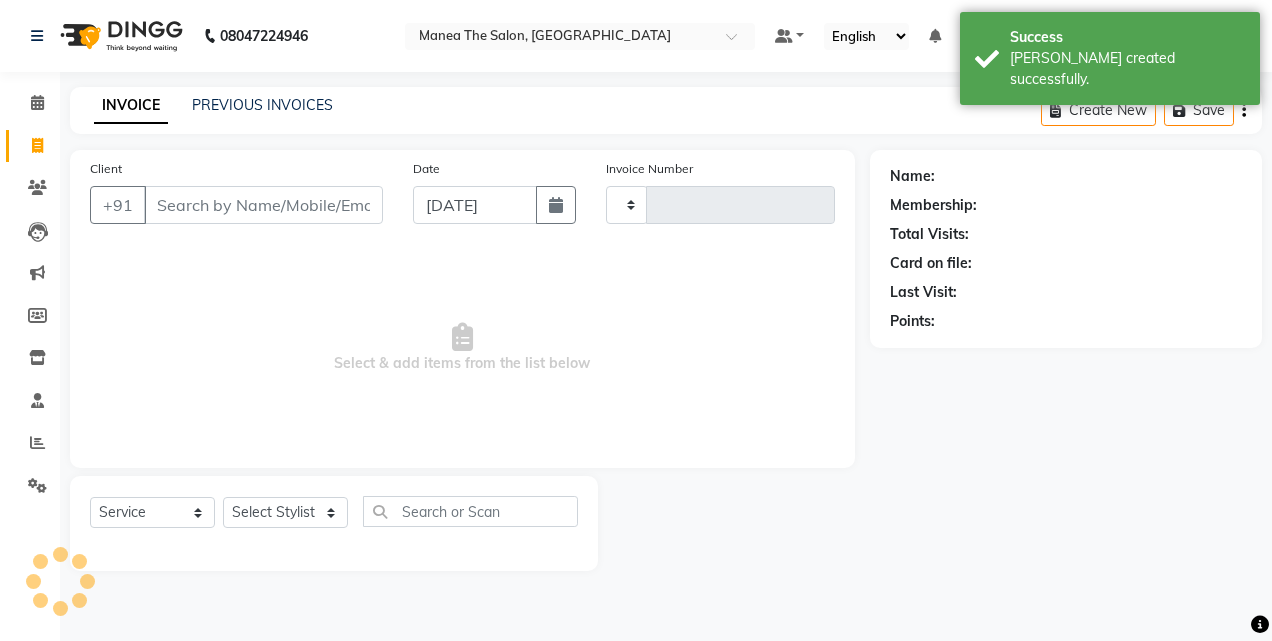 type on "0742" 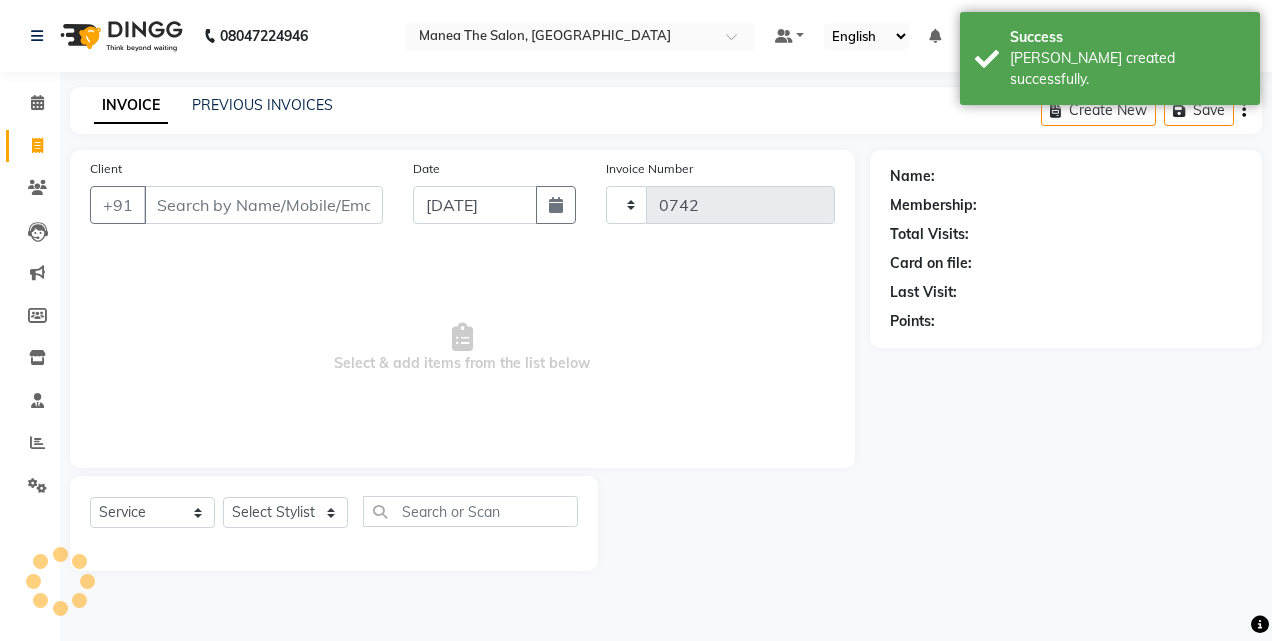 select on "7688" 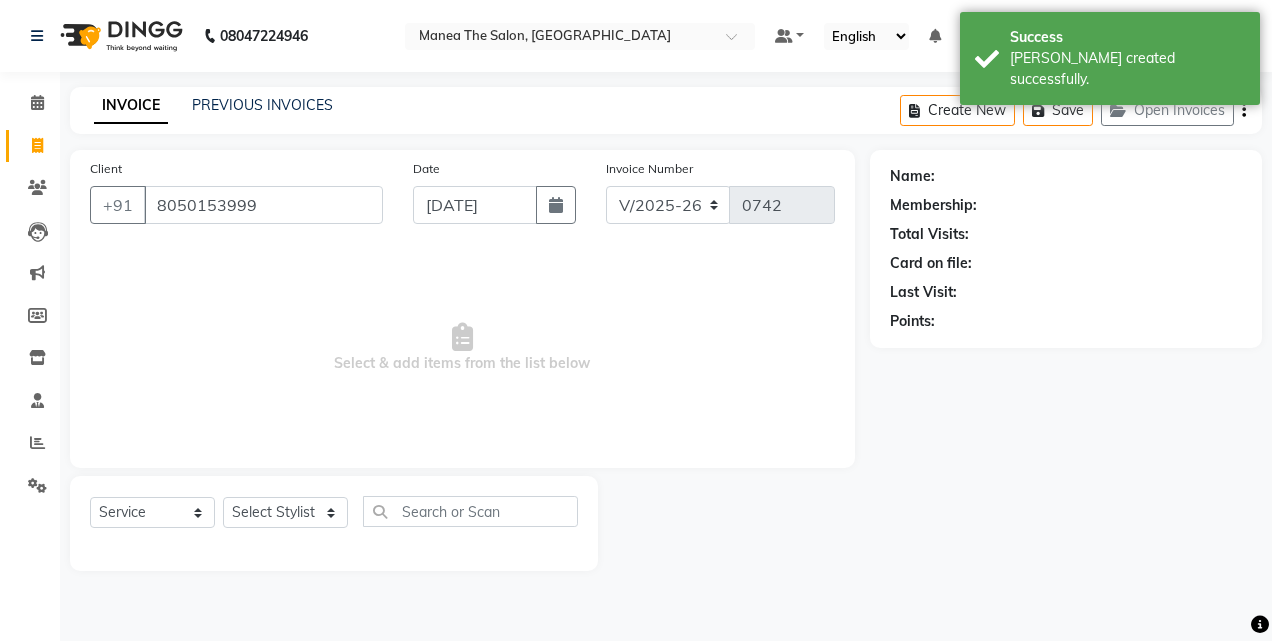 type on "8050153999" 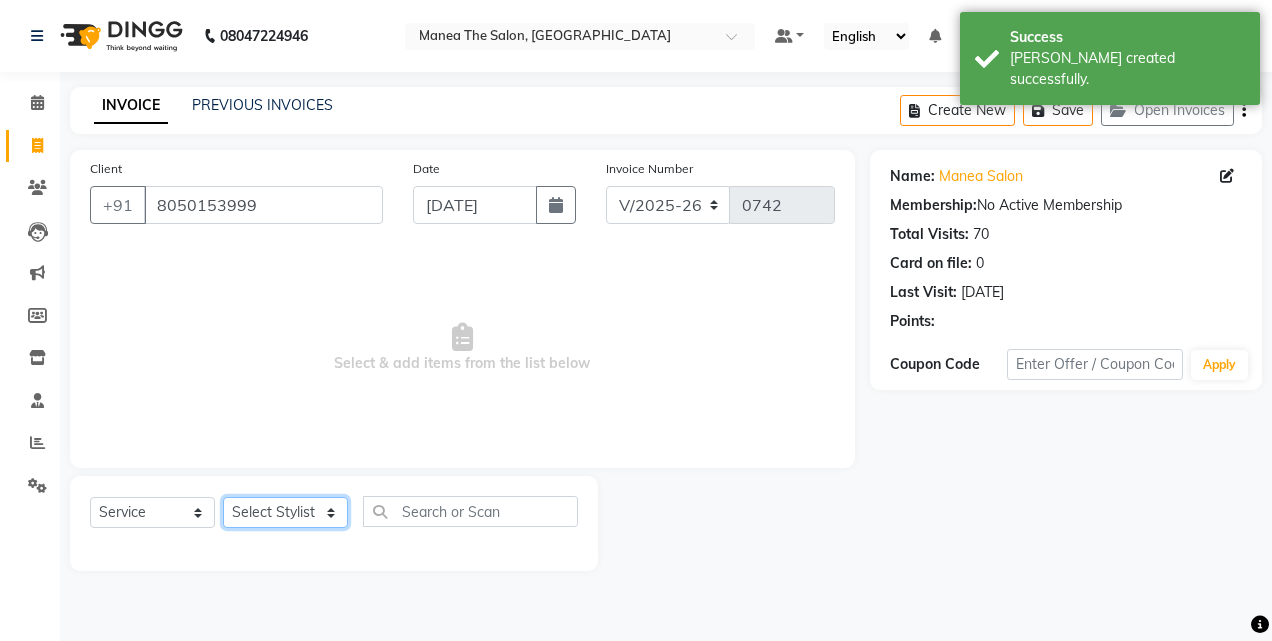 click on "Select Stylist" 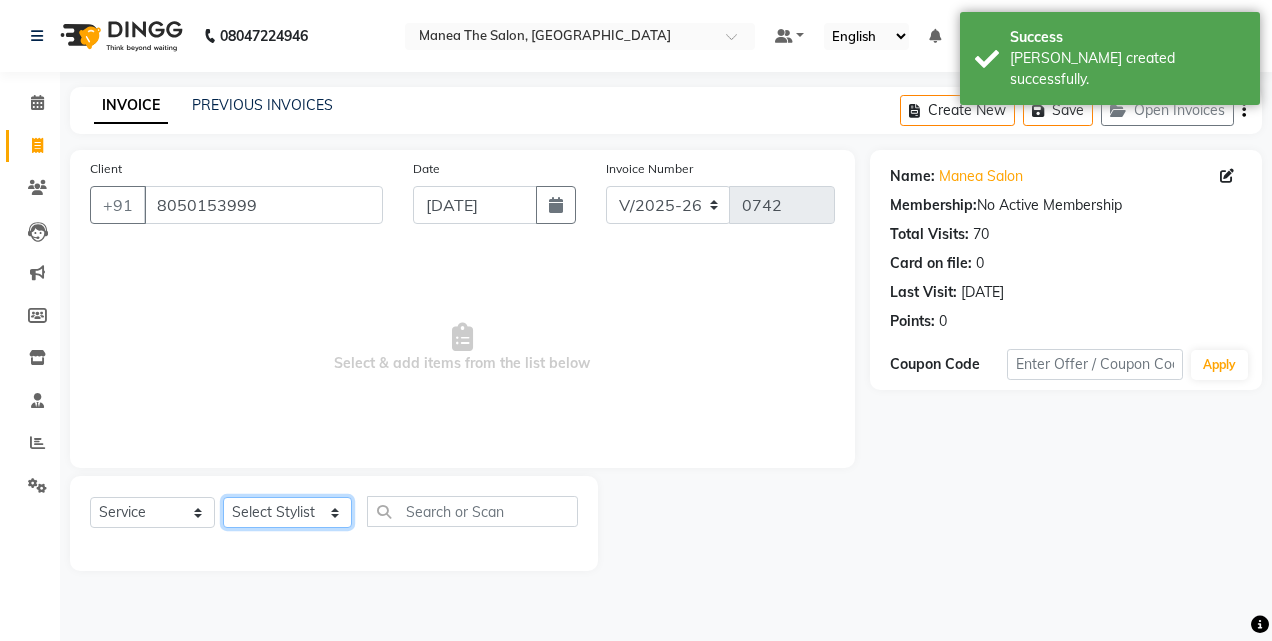 select on "80475" 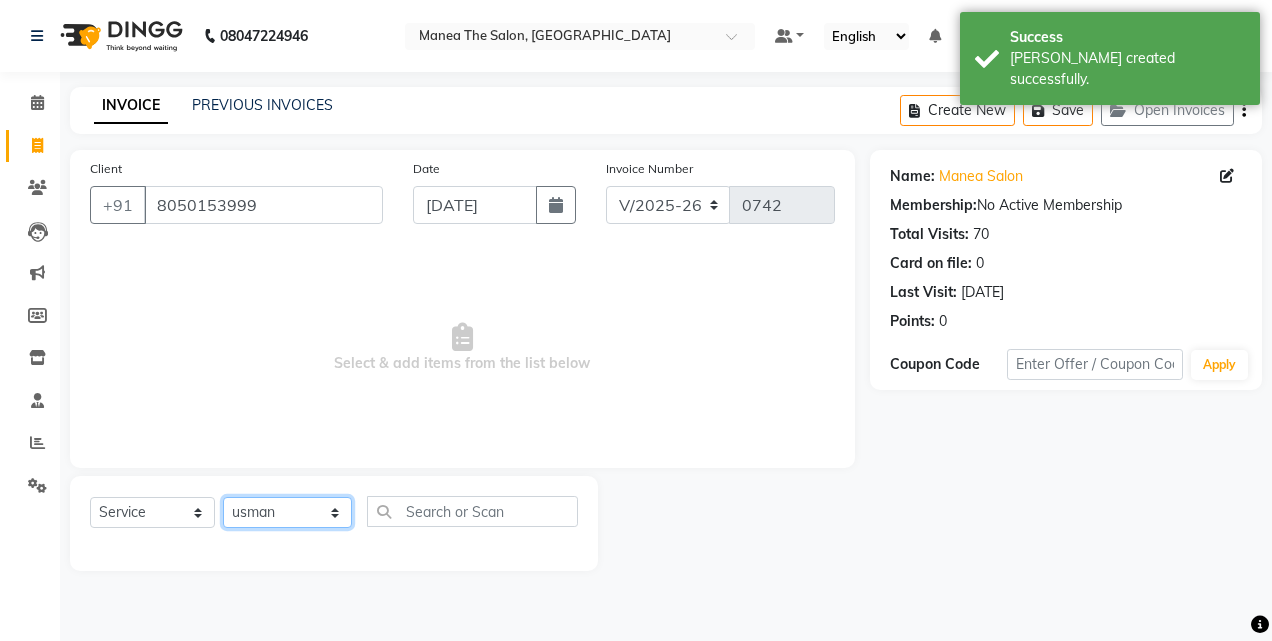 click on "Select Stylist aalam [PERSON_NAME] [PERSON_NAME] The Salon, [GEOGRAPHIC_DATA] miraj [PERSON_NAME]" 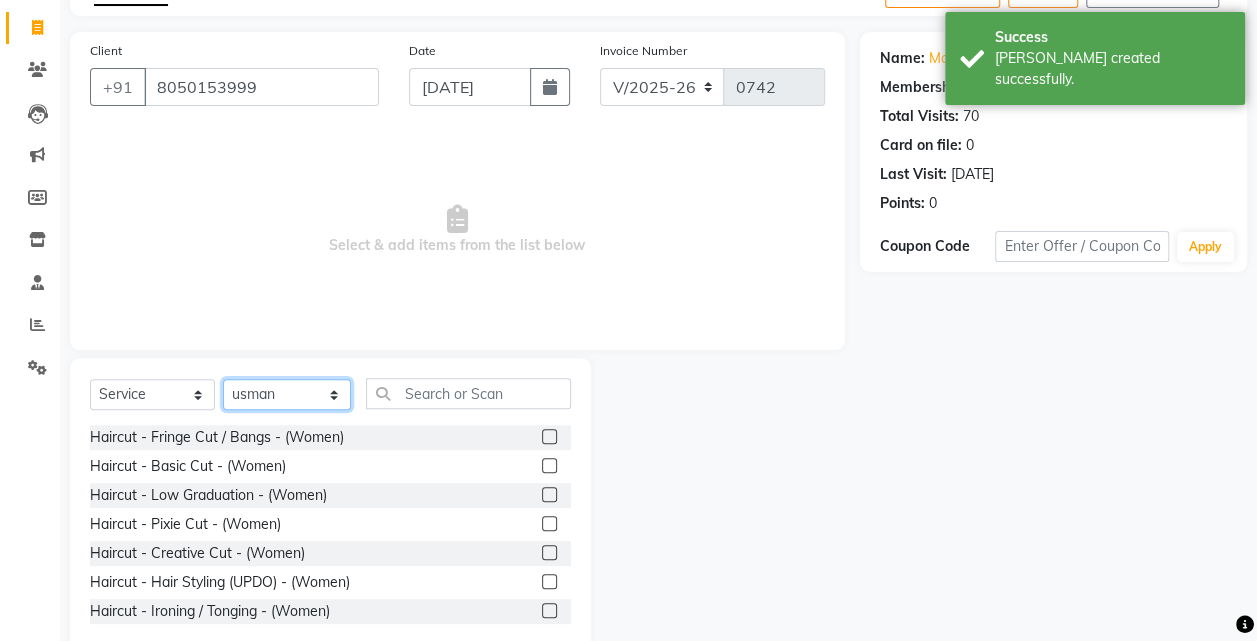 scroll, scrollTop: 159, scrollLeft: 0, axis: vertical 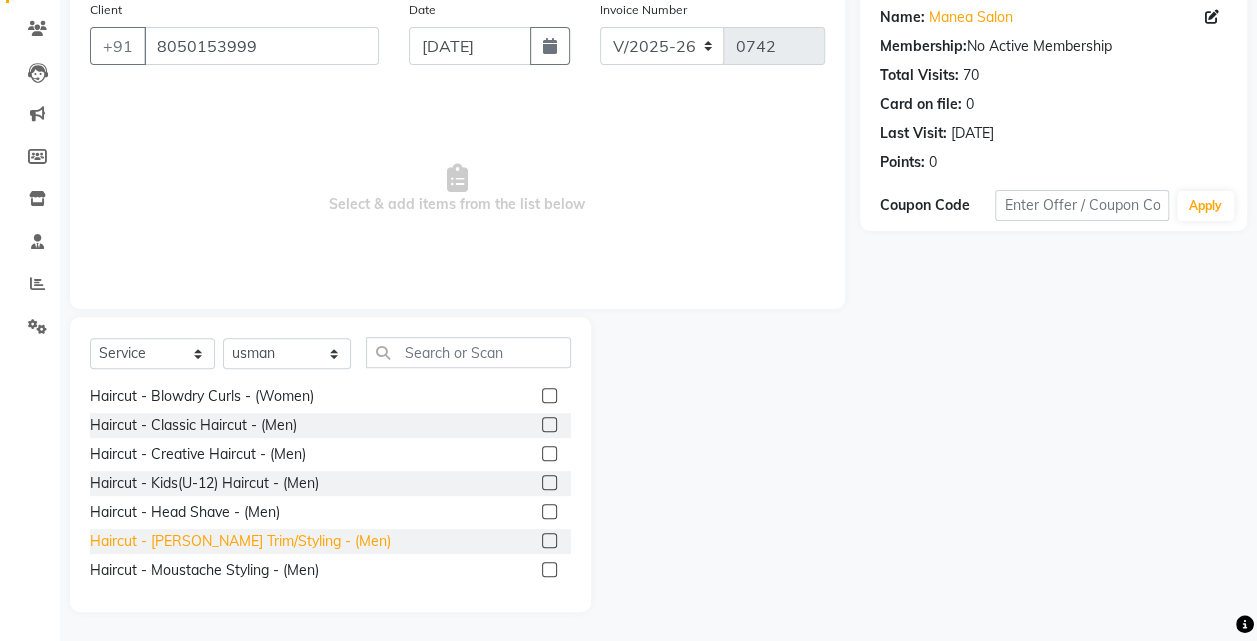 click on "Haircut - [PERSON_NAME] Trim/Styling - (Men)" 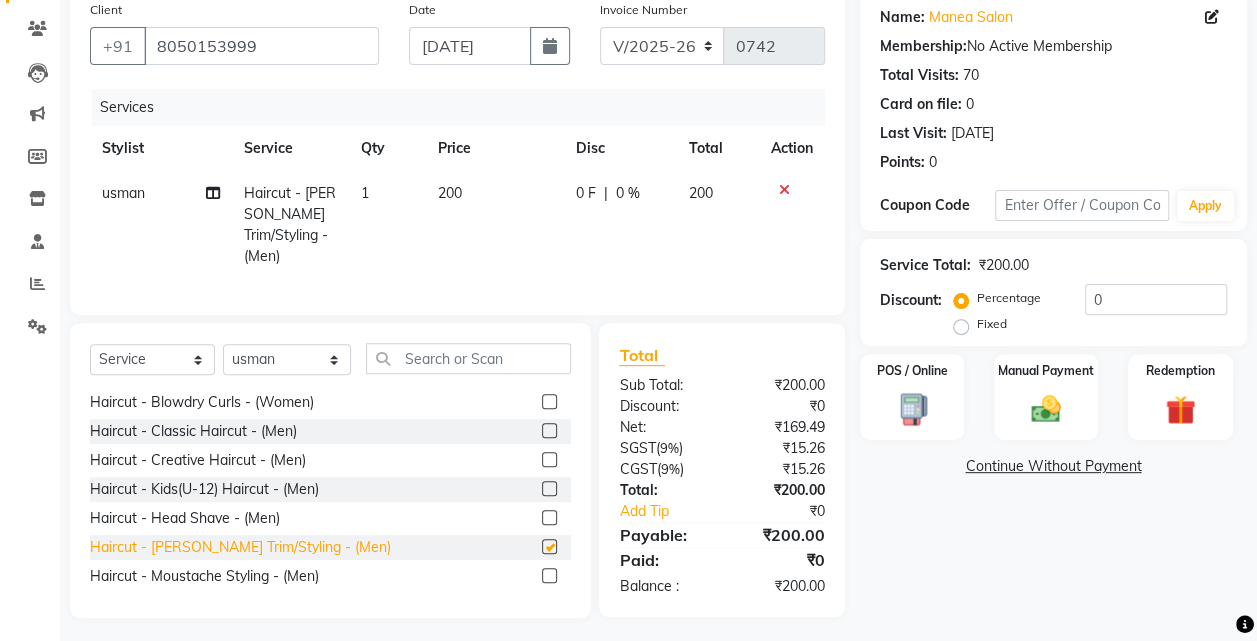 checkbox on "false" 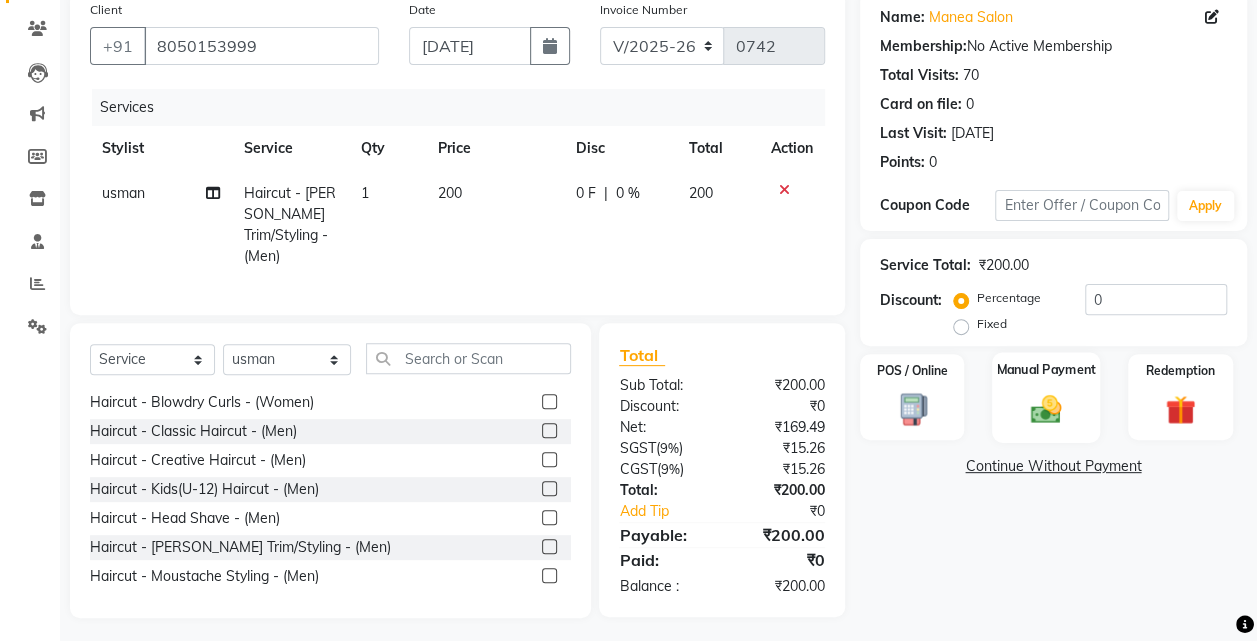 click on "Manual Payment" 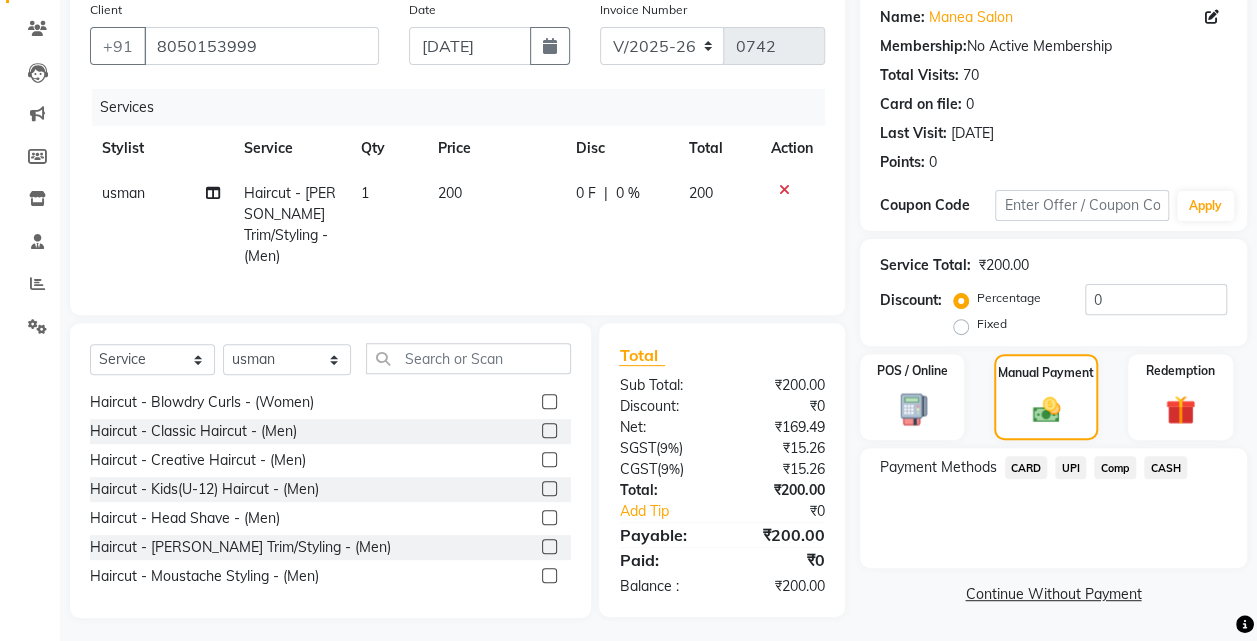 click on "UPI" 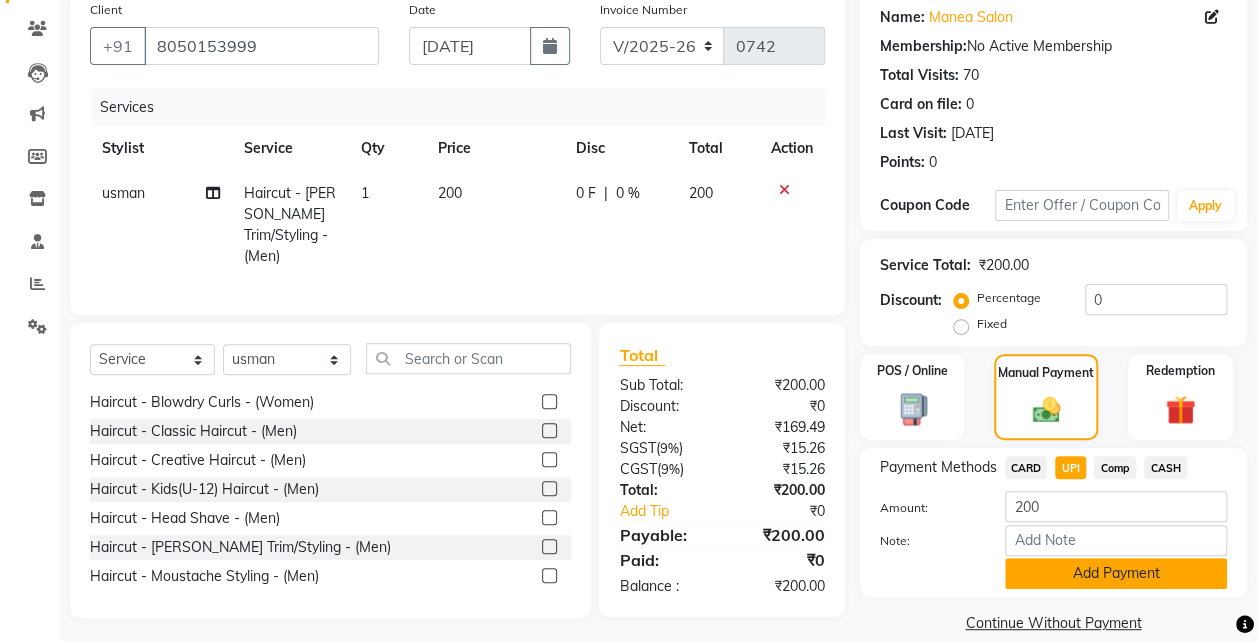 click on "Add Payment" 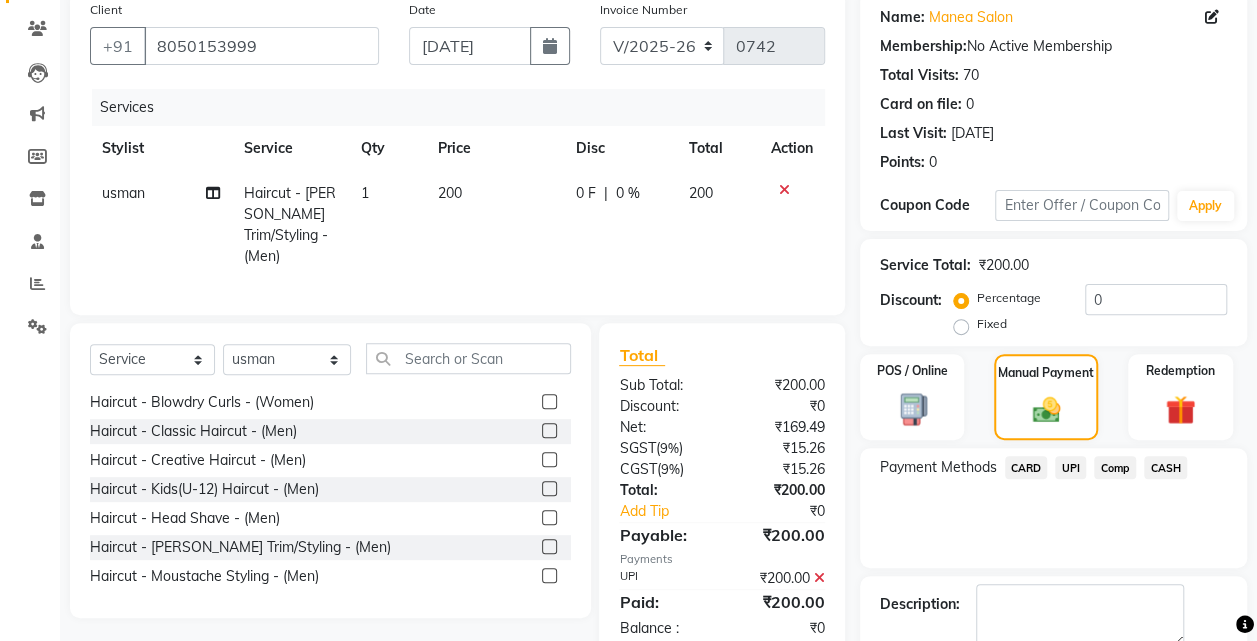 scroll, scrollTop: 268, scrollLeft: 0, axis: vertical 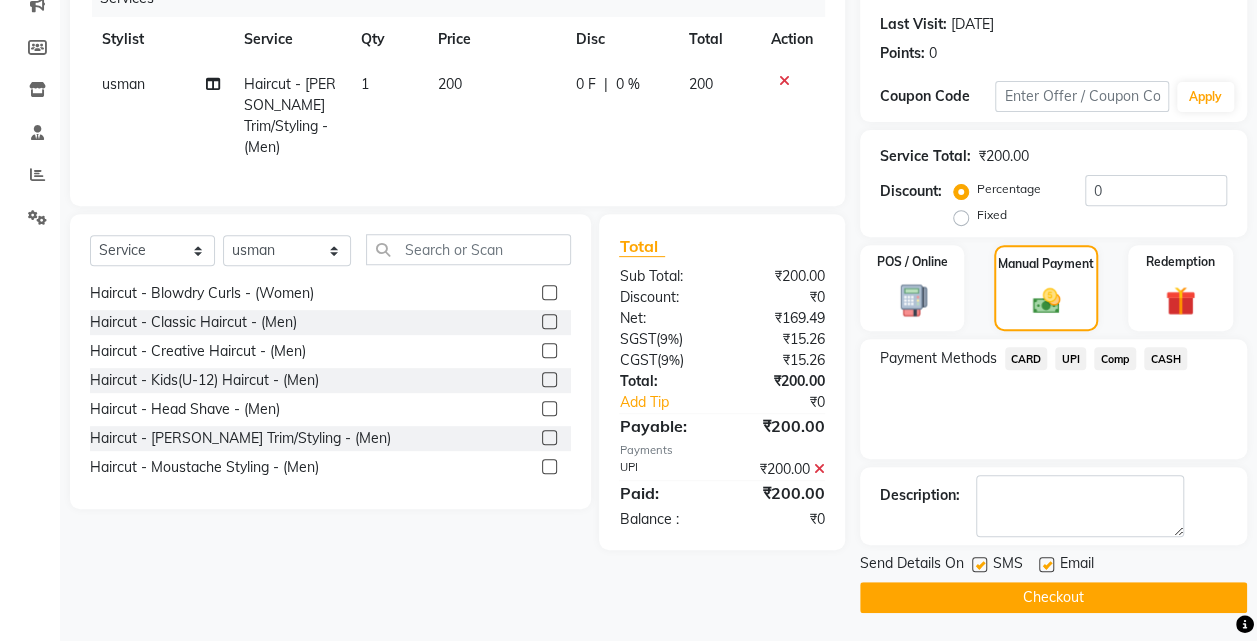 click on "Checkout" 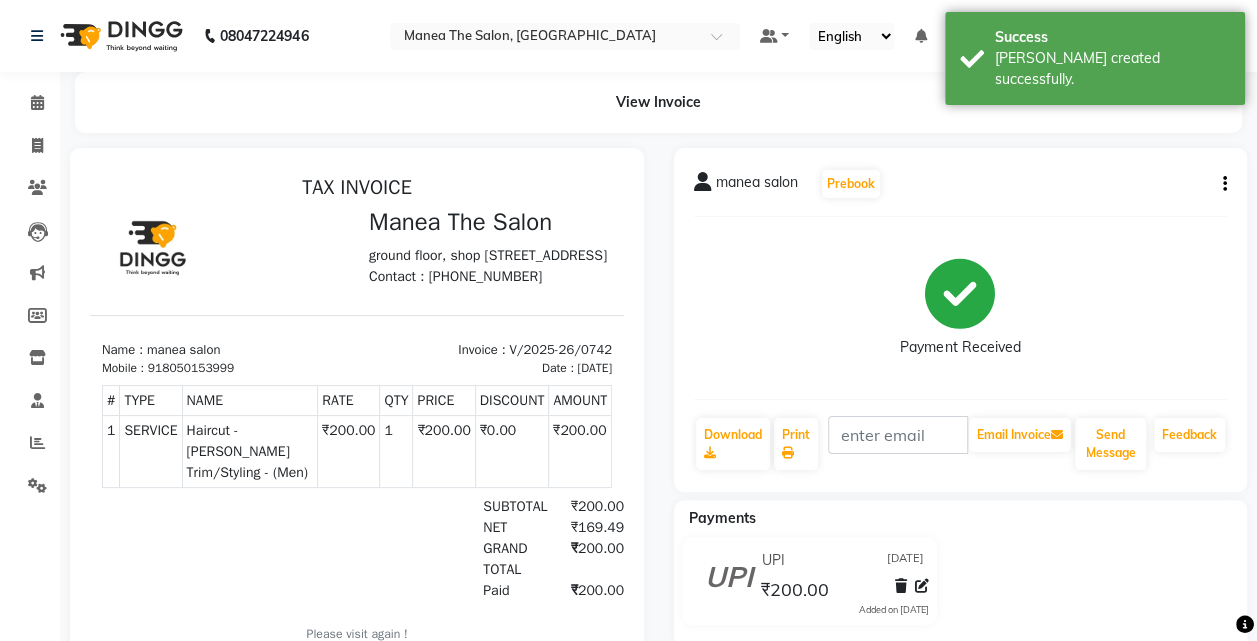 scroll, scrollTop: 0, scrollLeft: 0, axis: both 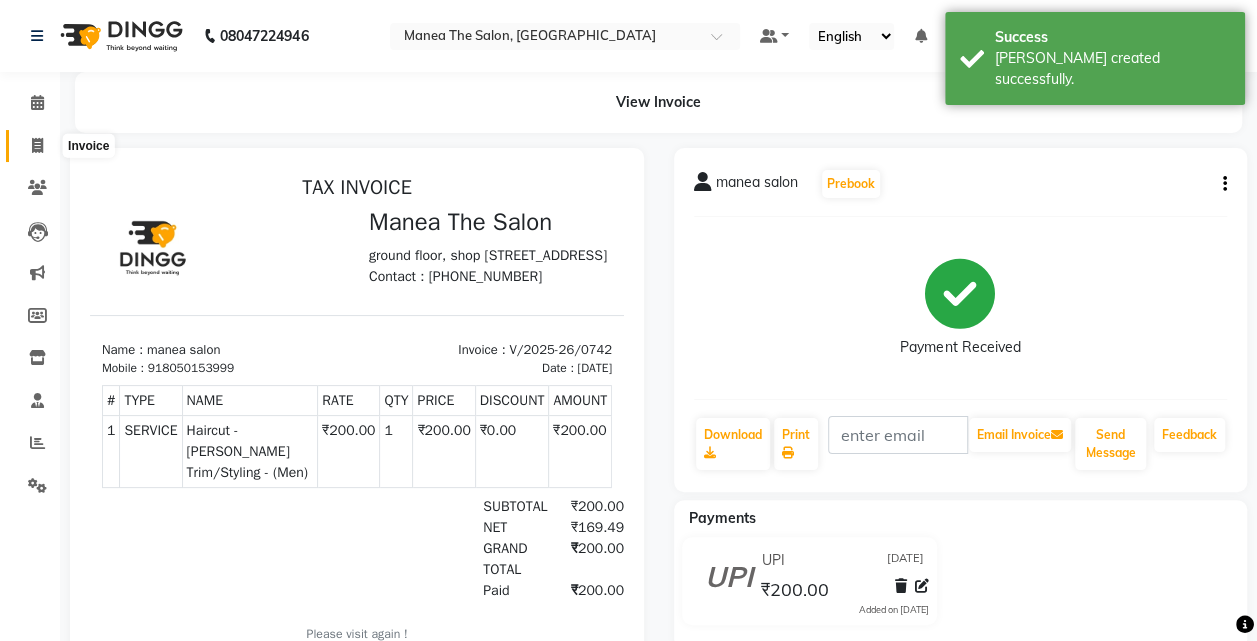 click 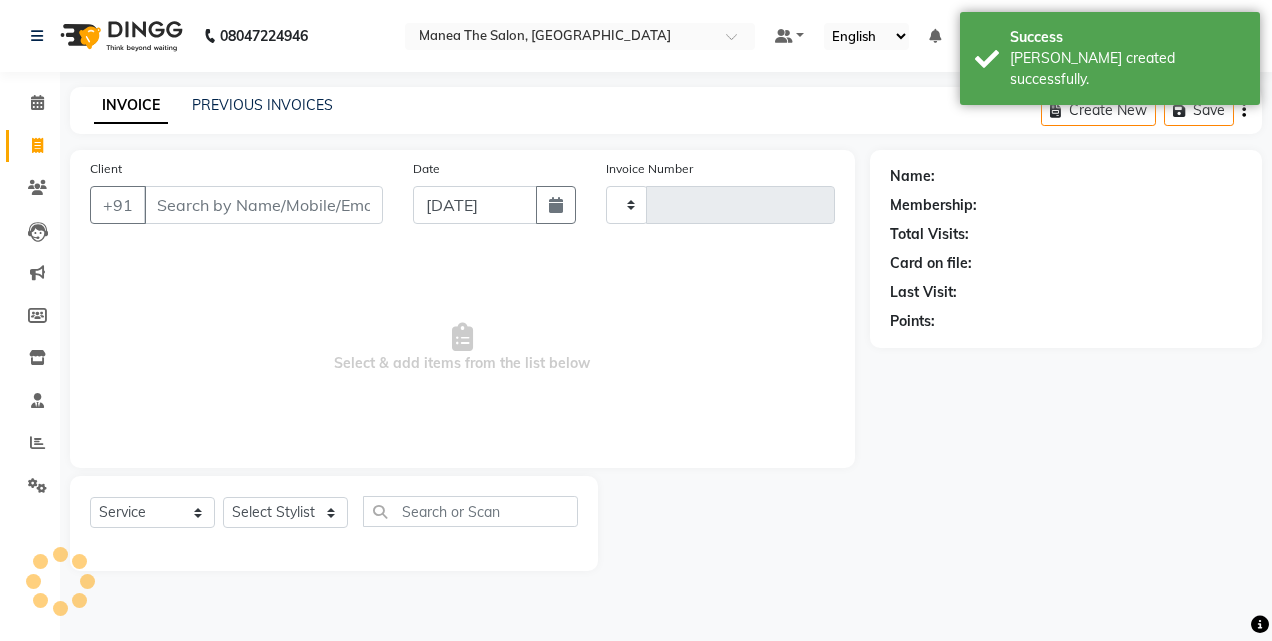 type on "0743" 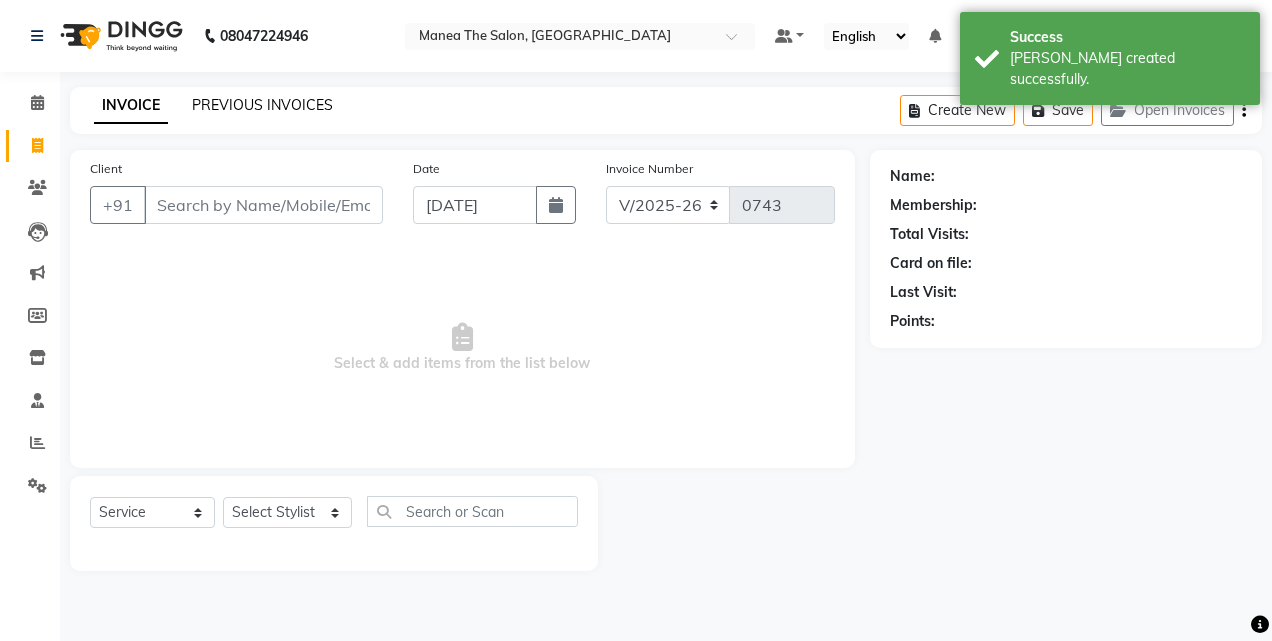 click on "PREVIOUS INVOICES" 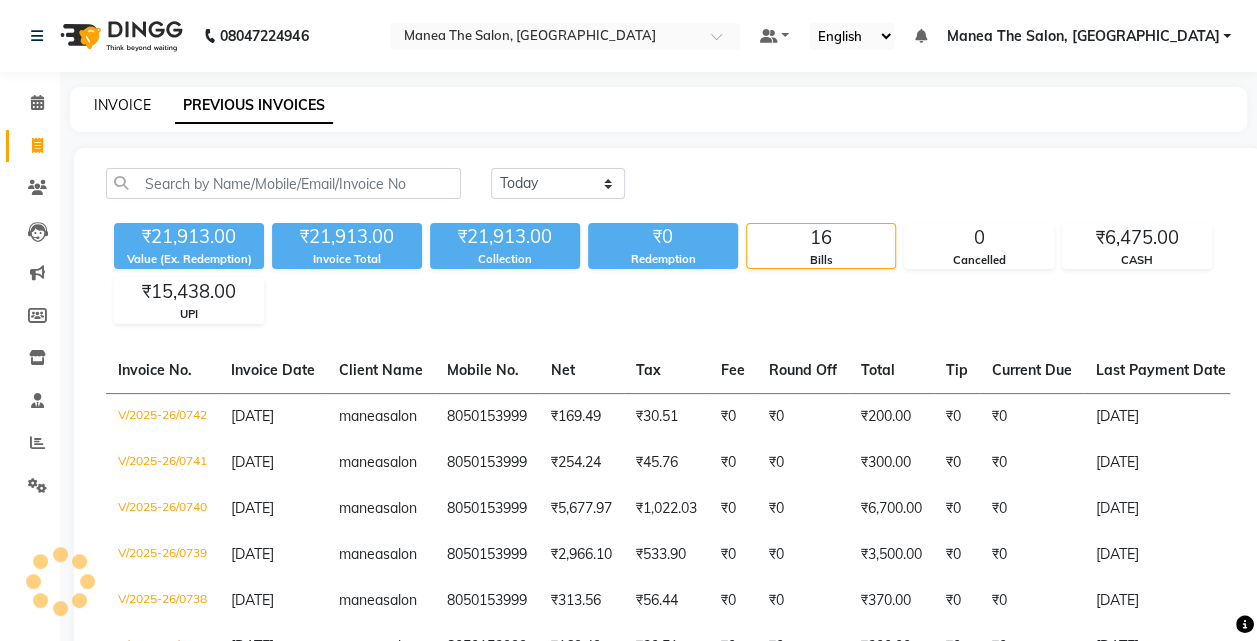 click on "INVOICE" 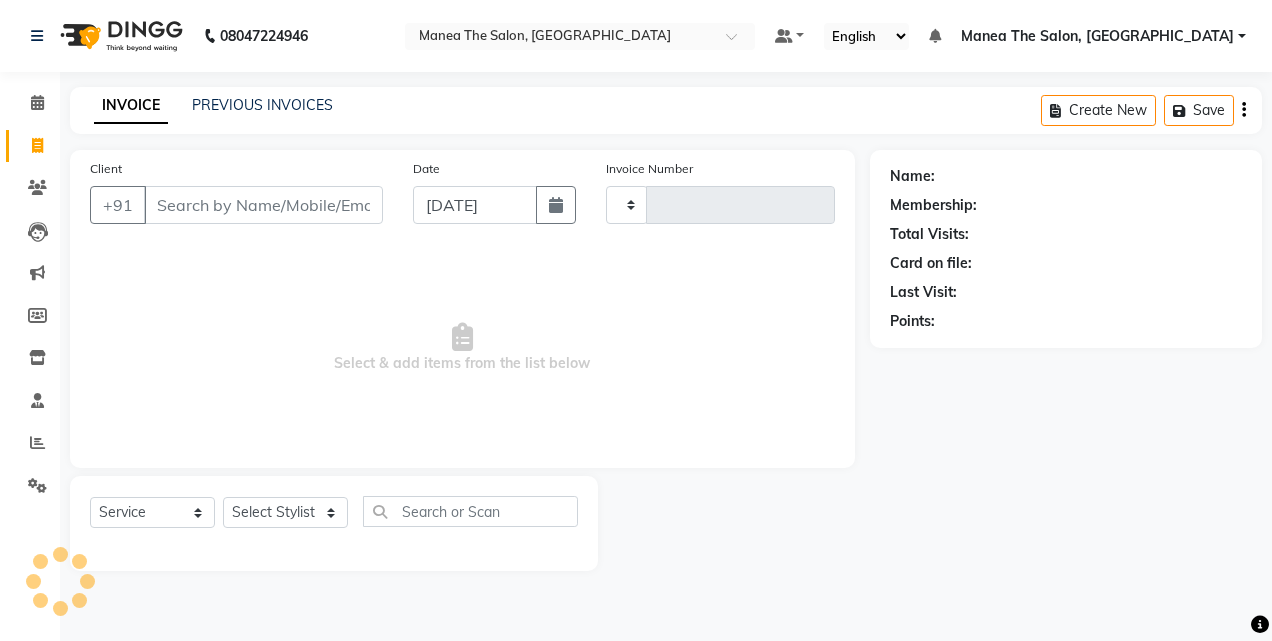 type on "m" 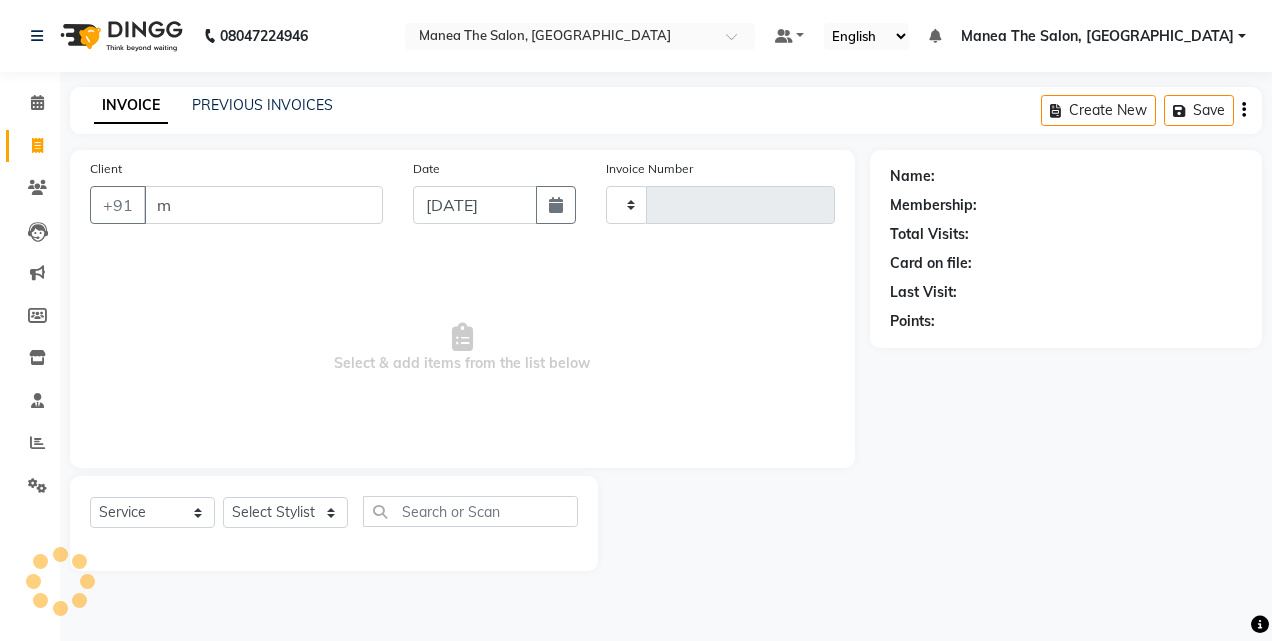 type on "0743" 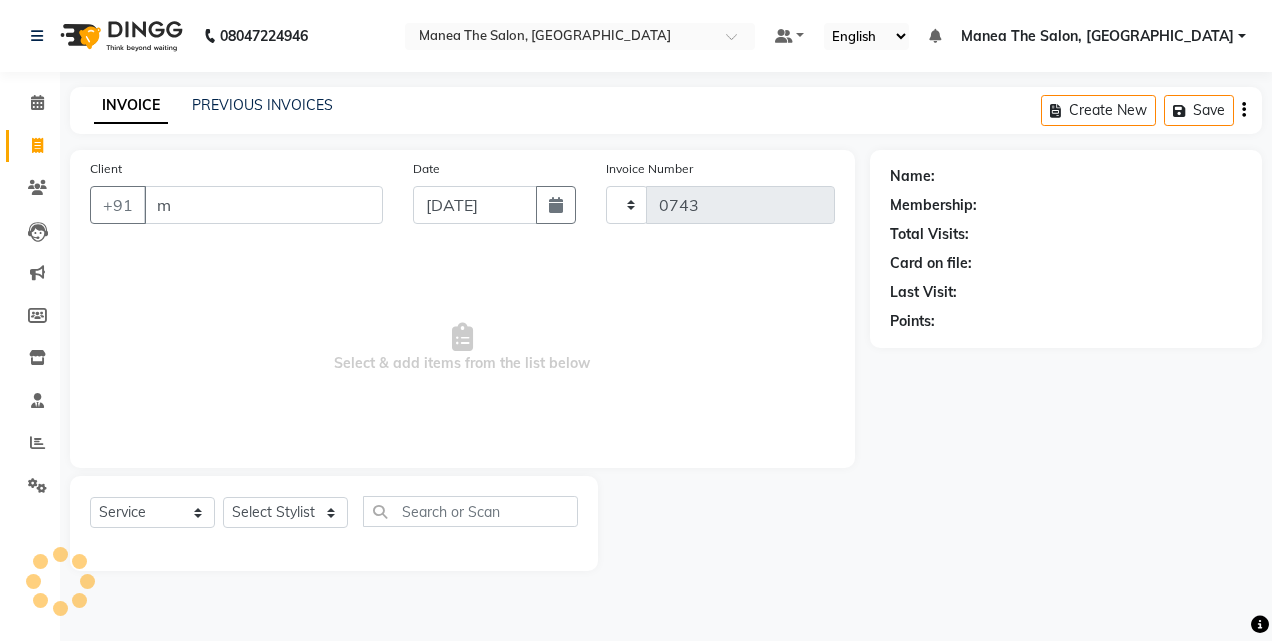 type on "ma" 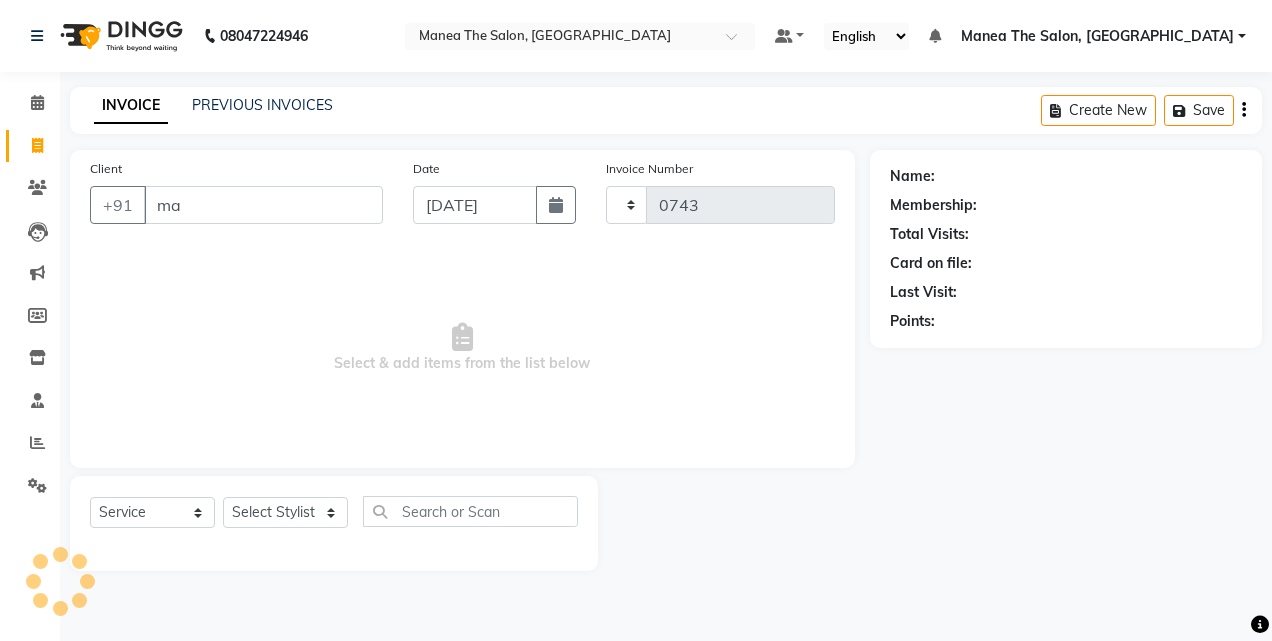 select on "7688" 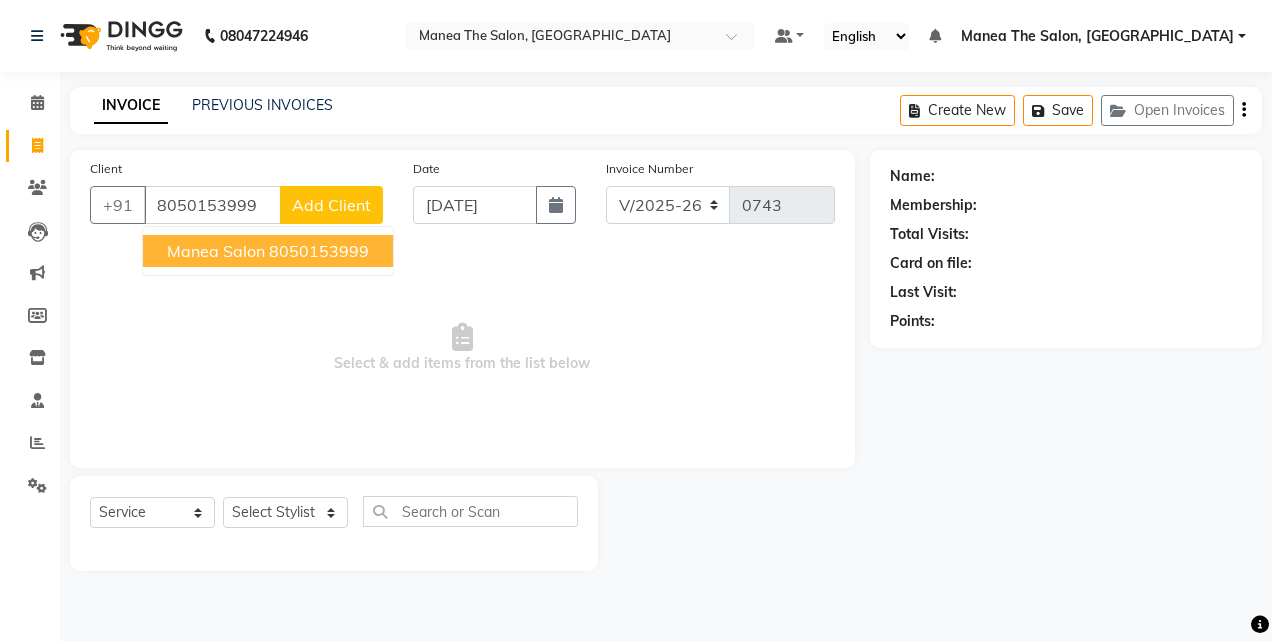 type on "8050153999" 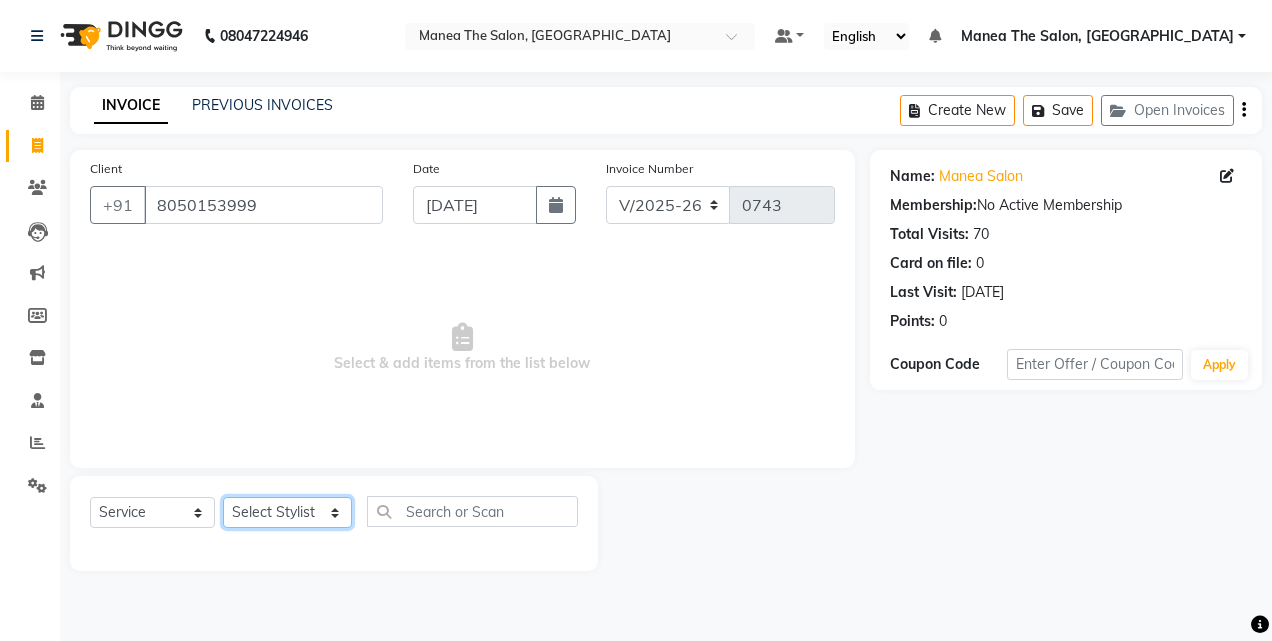click on "Select Stylist aalam [PERSON_NAME] [PERSON_NAME] The Salon, [GEOGRAPHIC_DATA] miraj [PERSON_NAME]" 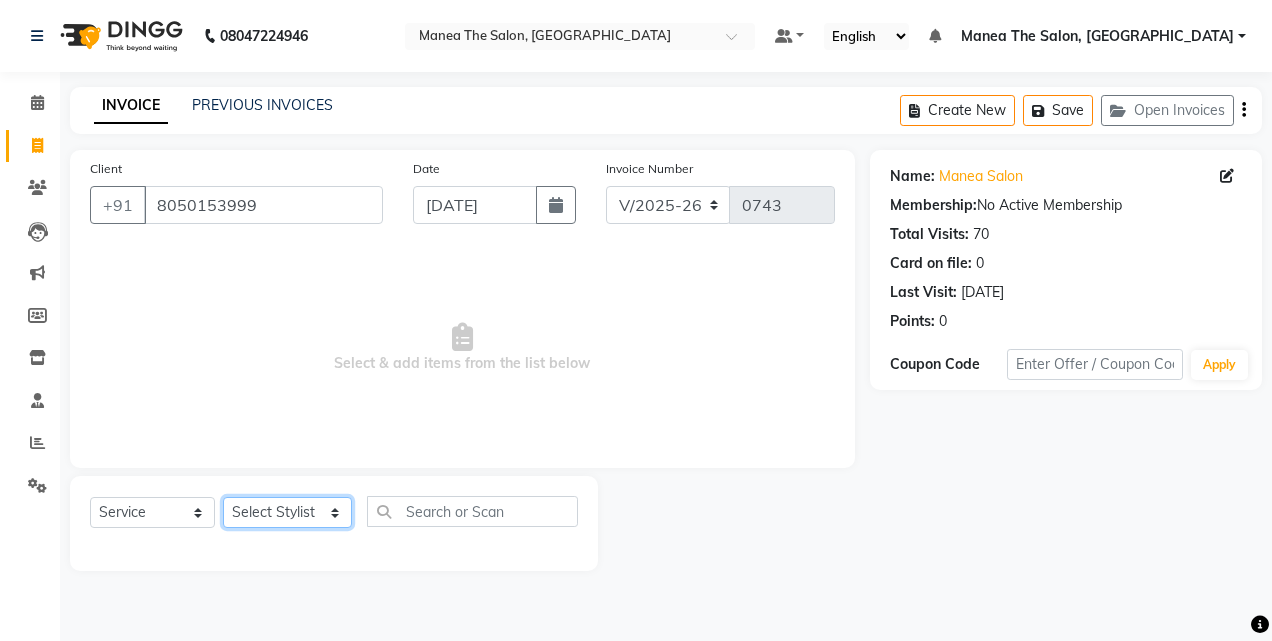 select on "80478" 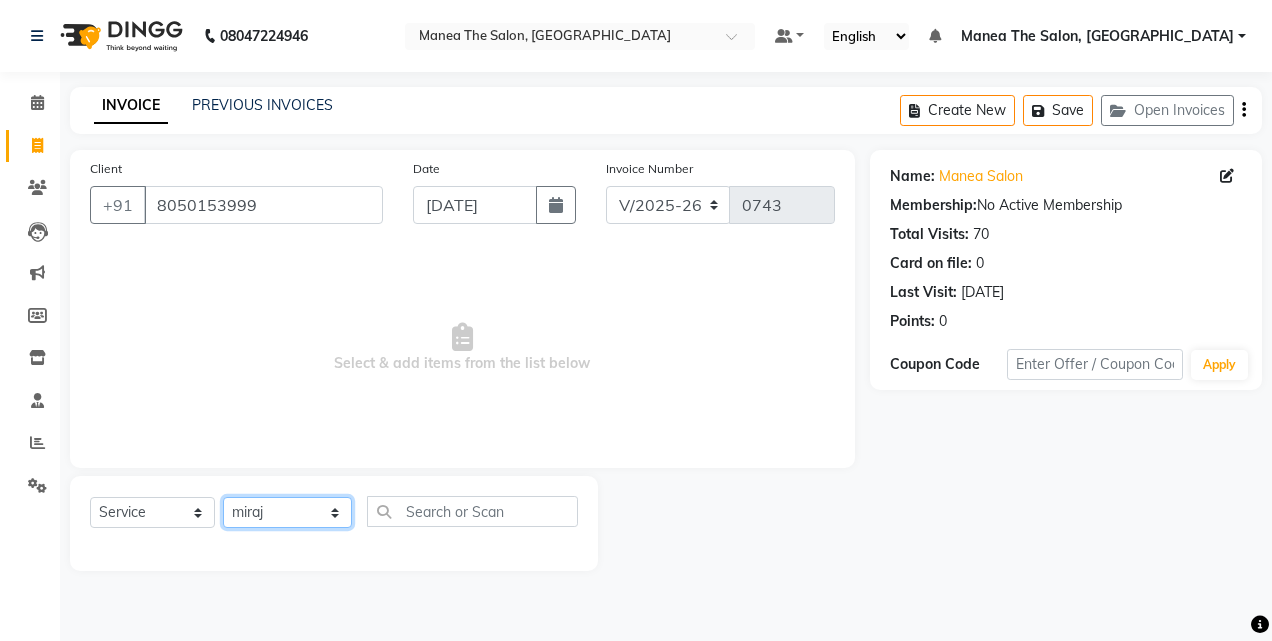 click on "Select Stylist aalam [PERSON_NAME] [PERSON_NAME] The Salon, [GEOGRAPHIC_DATA] miraj [PERSON_NAME]" 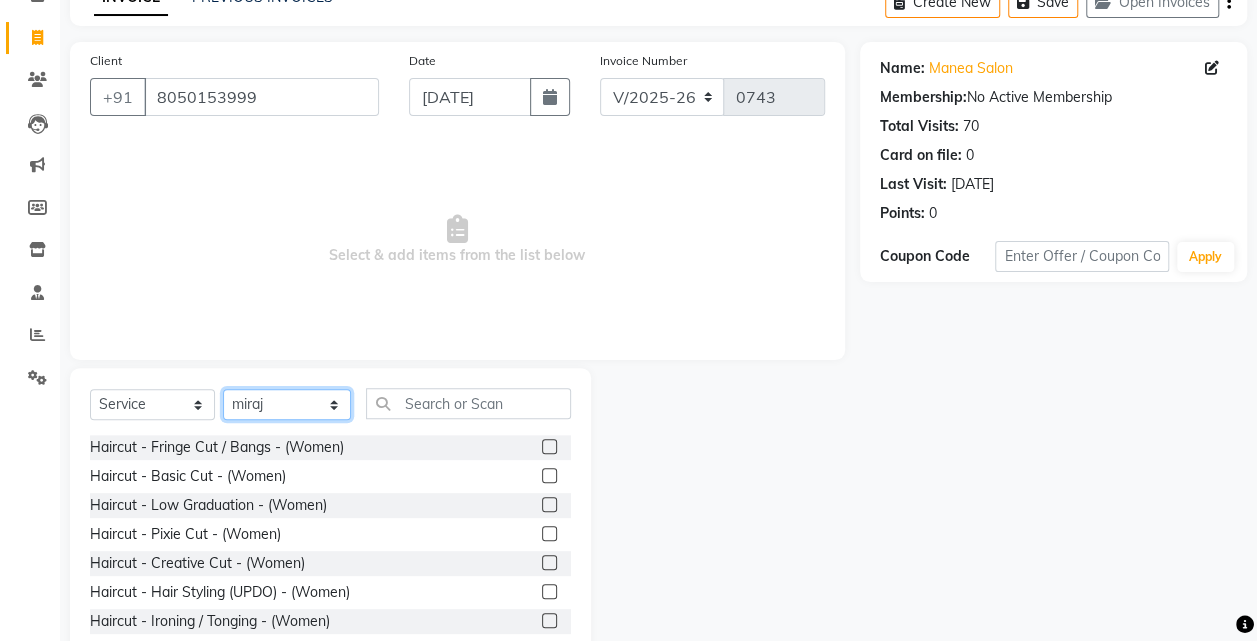 scroll, scrollTop: 159, scrollLeft: 0, axis: vertical 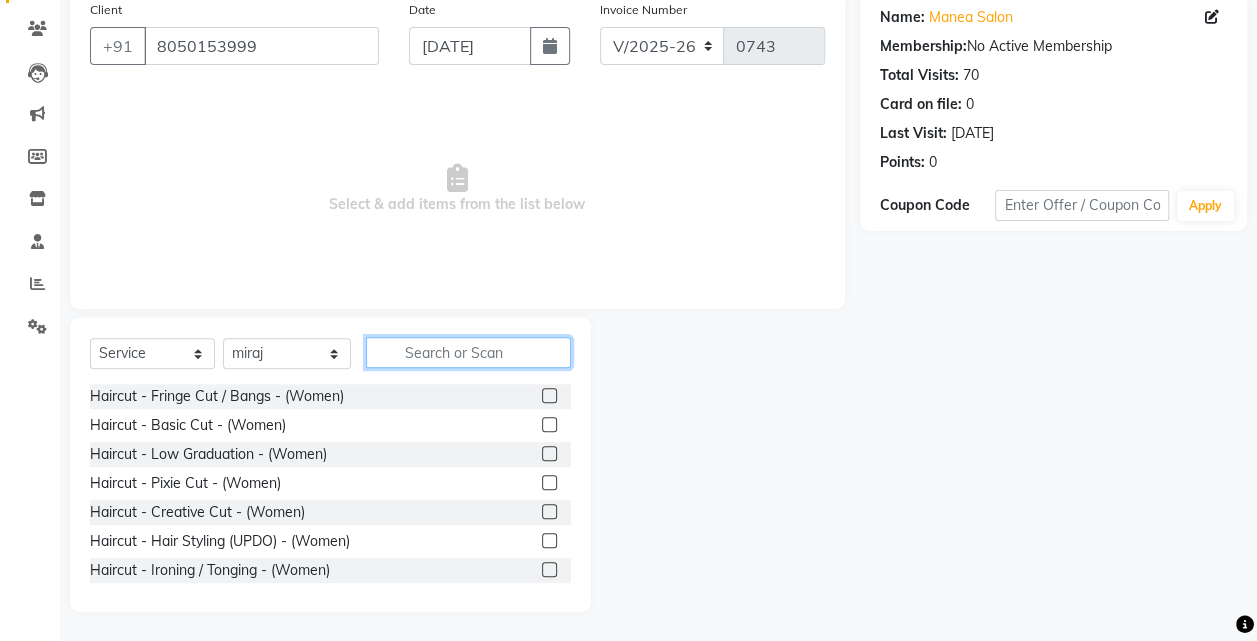 click 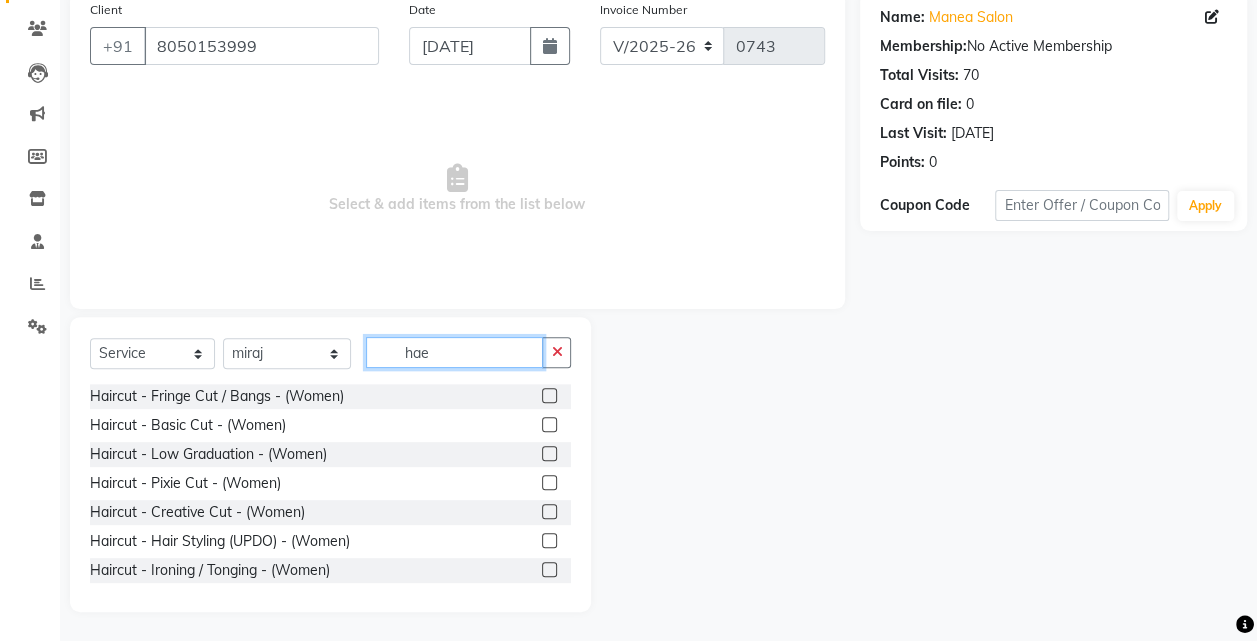 scroll, scrollTop: 0, scrollLeft: 0, axis: both 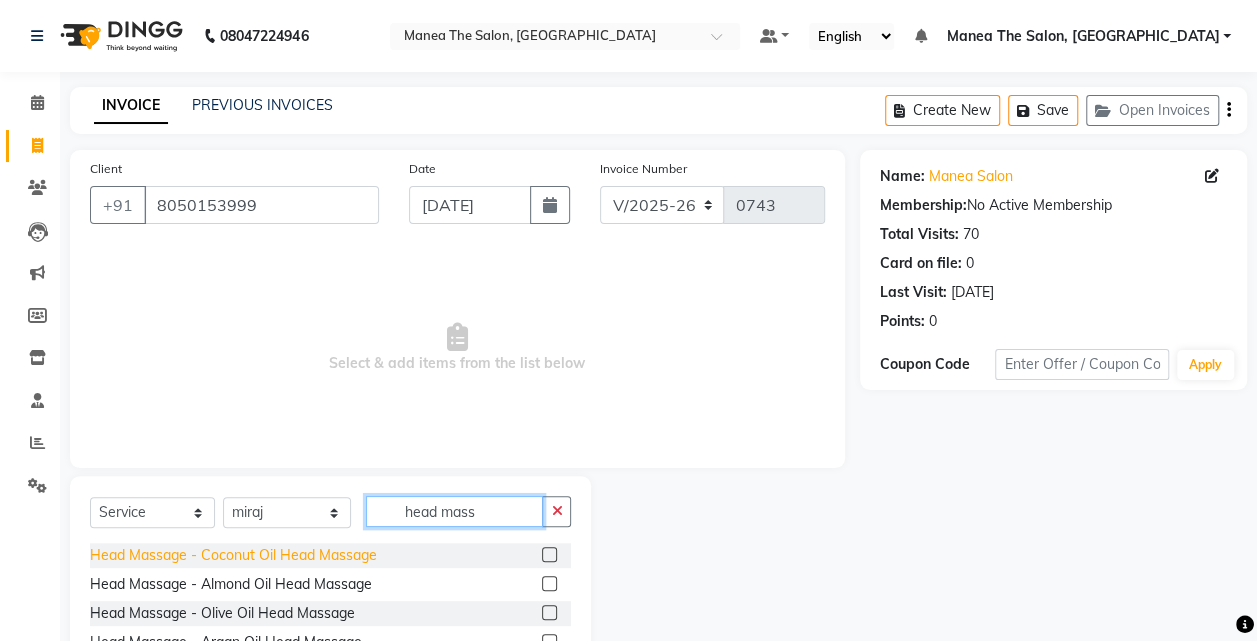 type on "head mass" 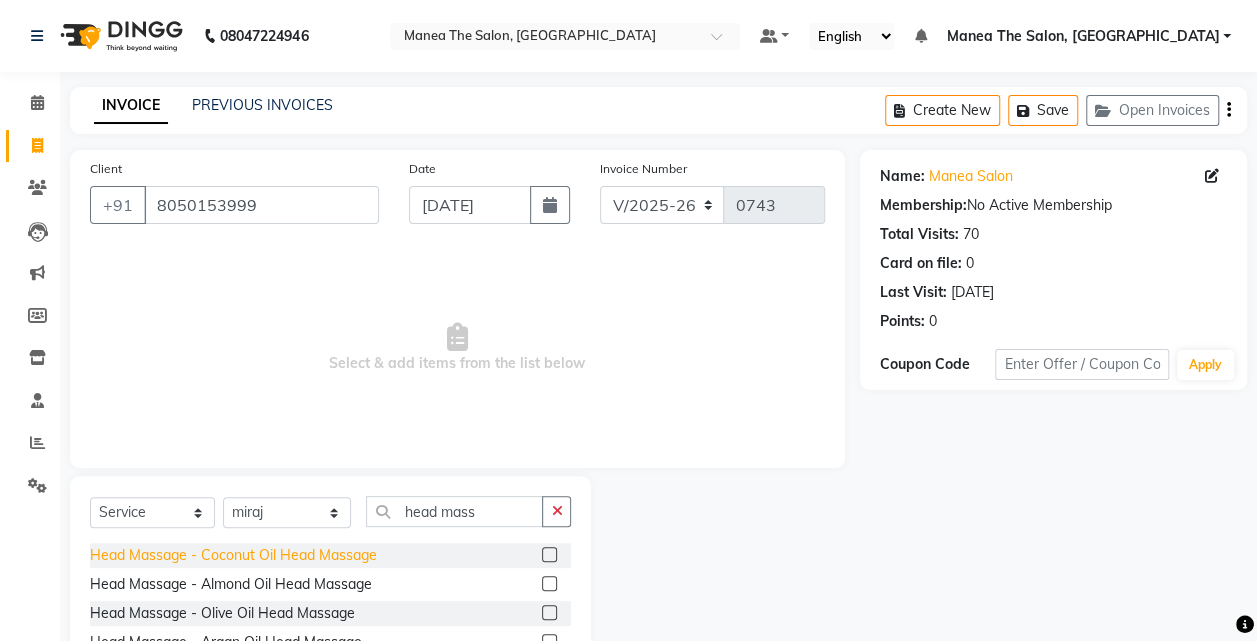 click on "Head Massage - Coconut Oil Head Massage" 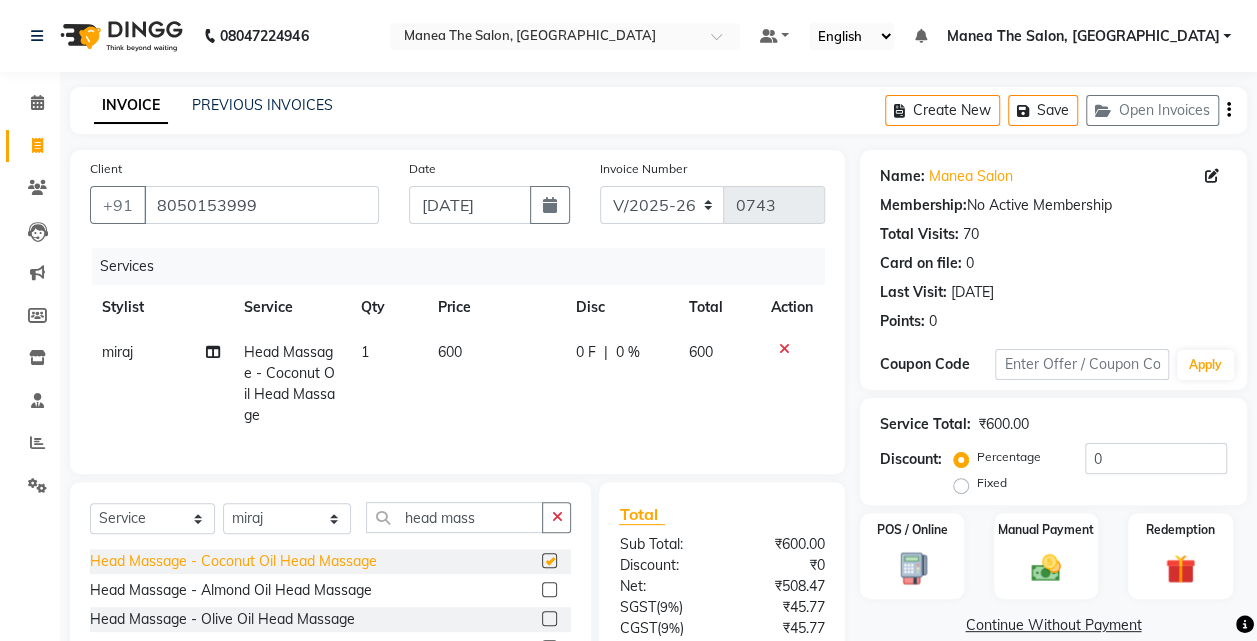 checkbox on "false" 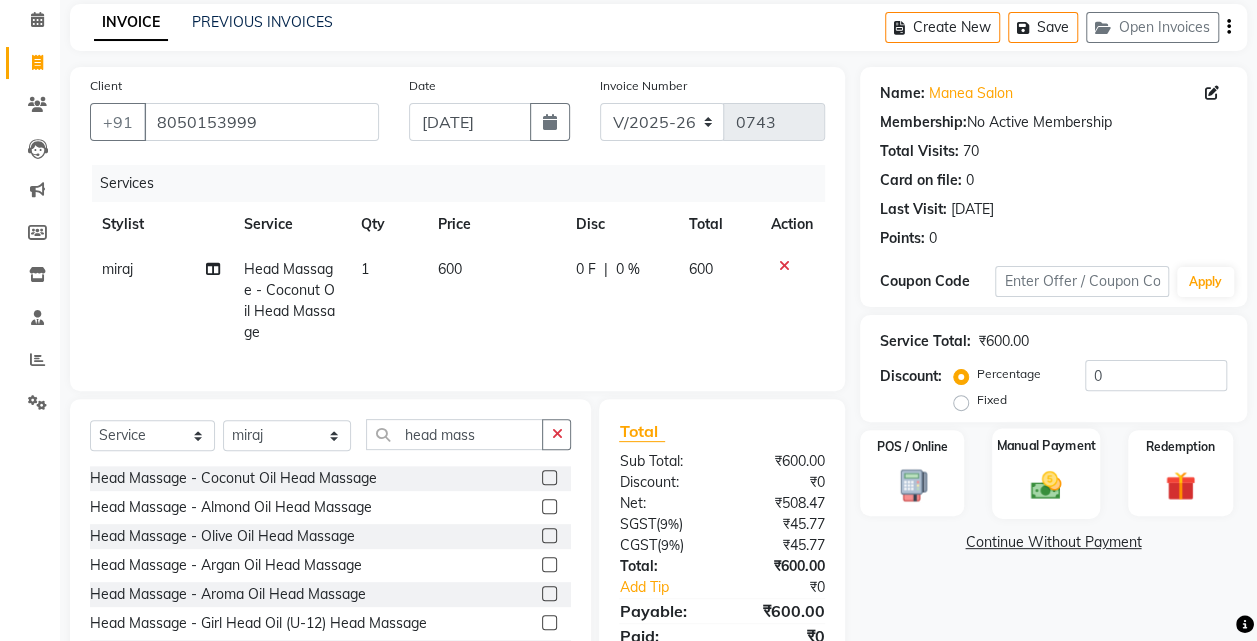 scroll, scrollTop: 84, scrollLeft: 0, axis: vertical 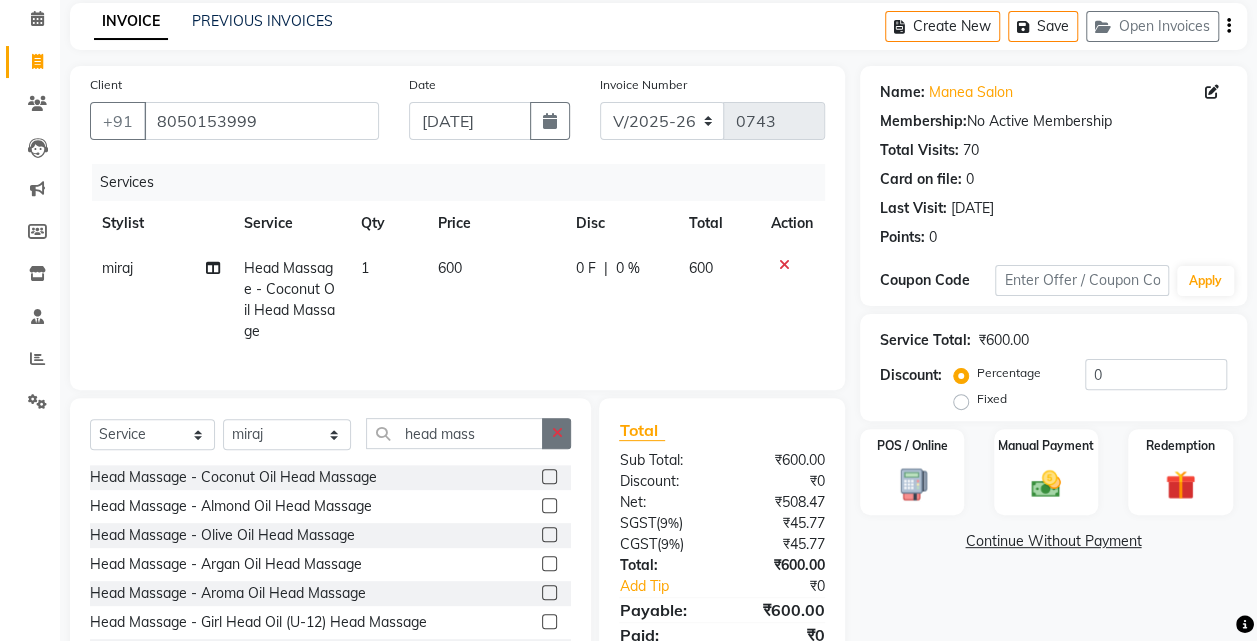 click 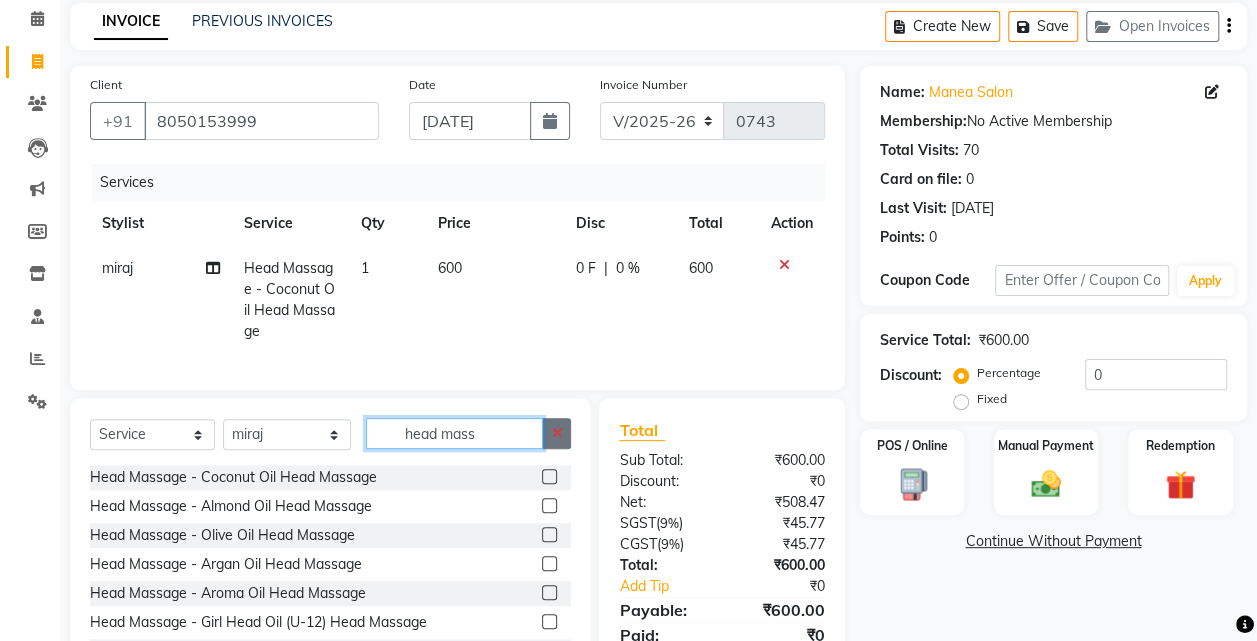 type 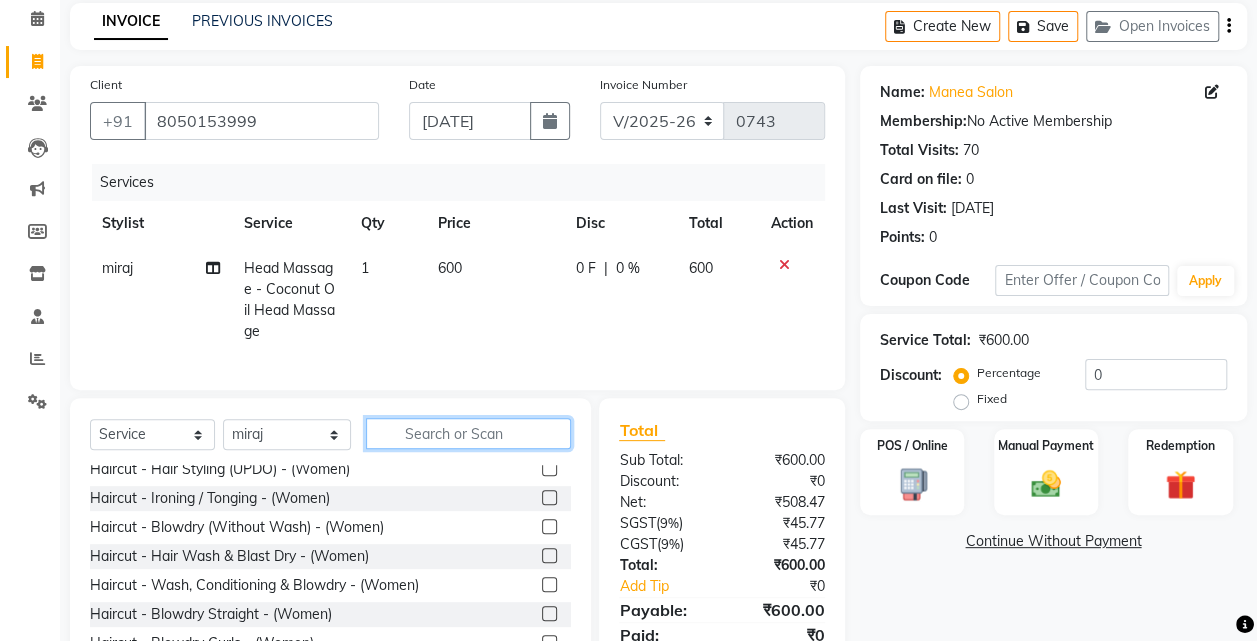 scroll, scrollTop: 152, scrollLeft: 0, axis: vertical 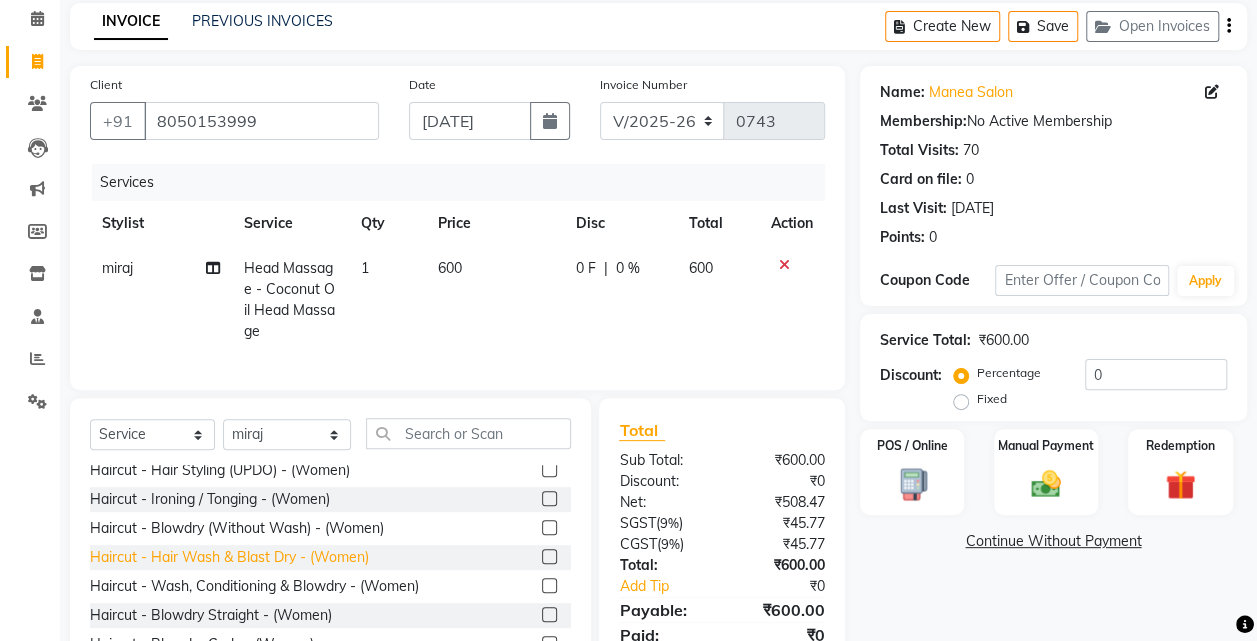 click on "Haircut - Hair Wash & Blast Dry - (Women)" 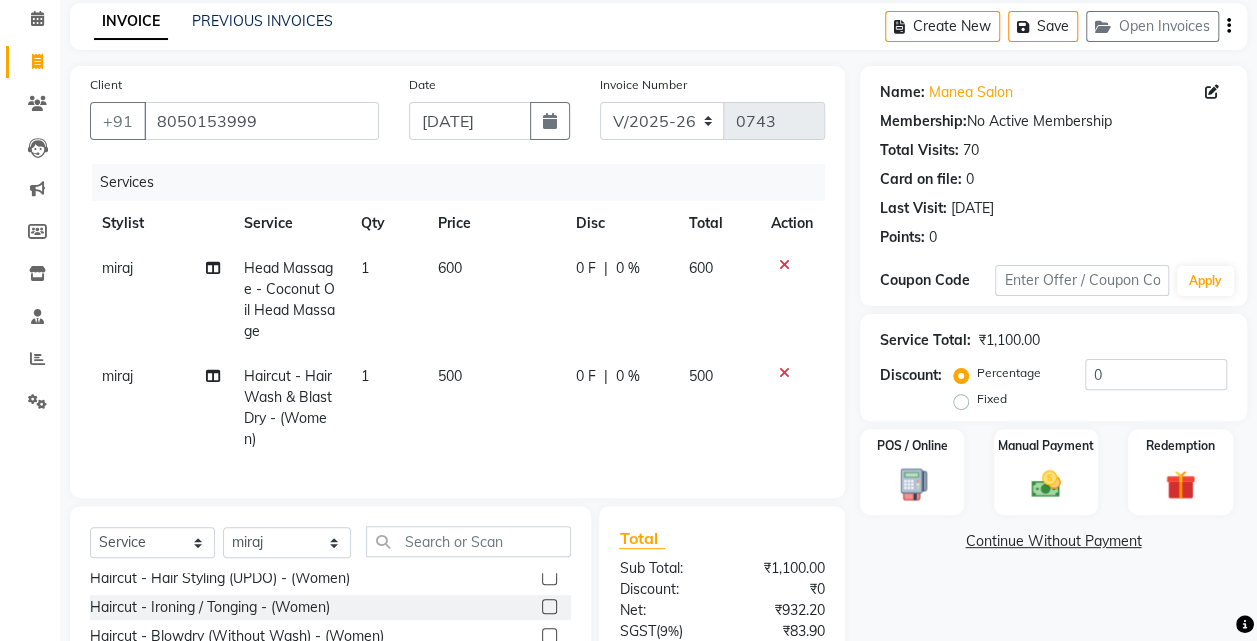 checkbox on "false" 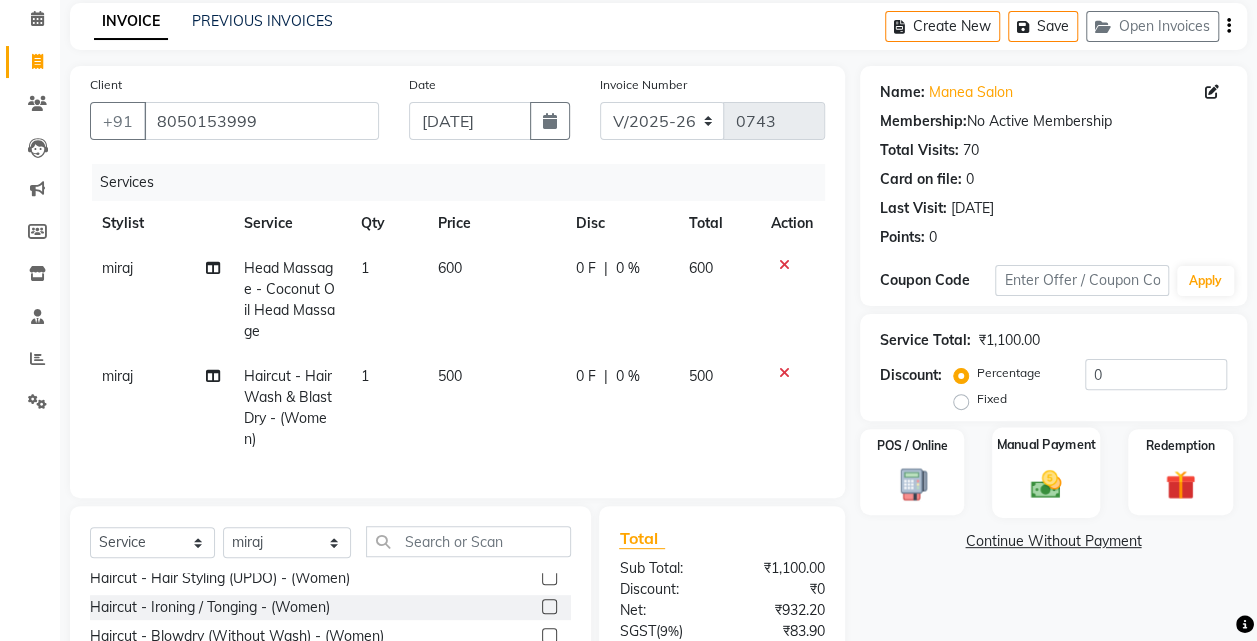 click on "Manual Payment" 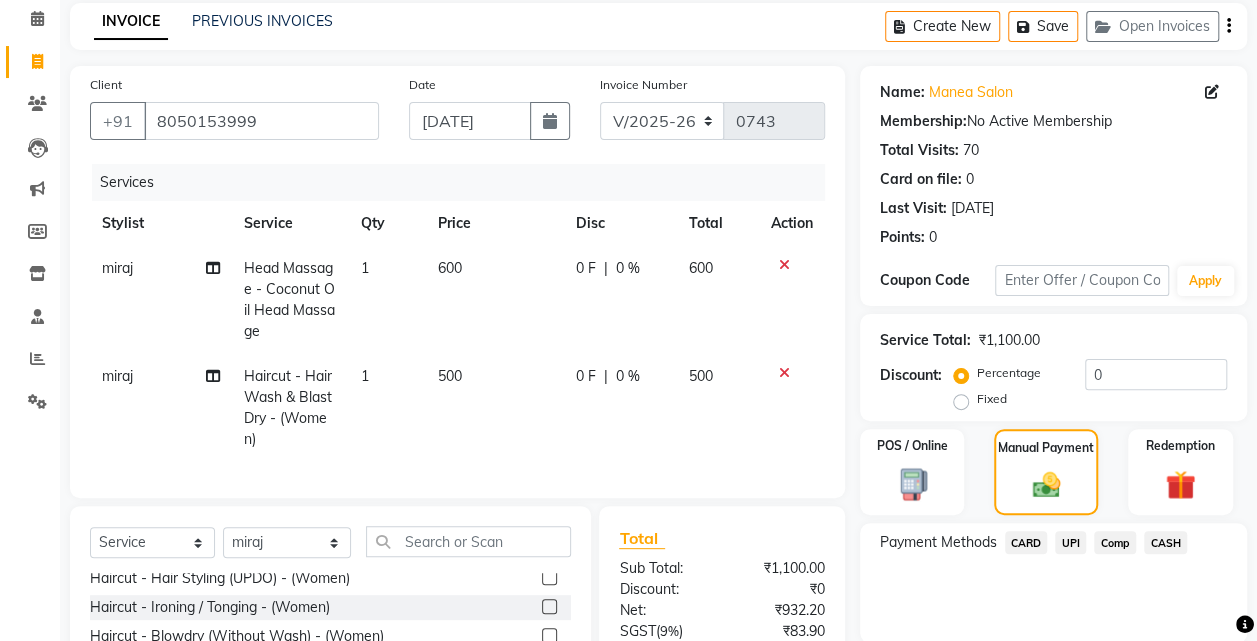click on "UPI" 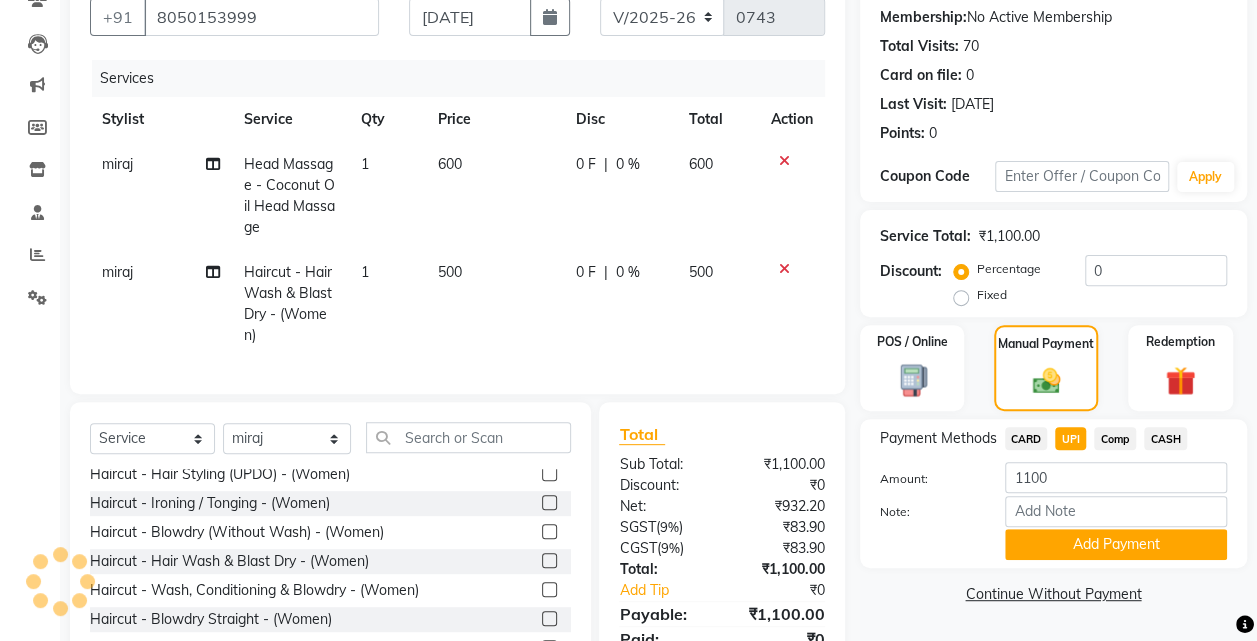 scroll, scrollTop: 211, scrollLeft: 0, axis: vertical 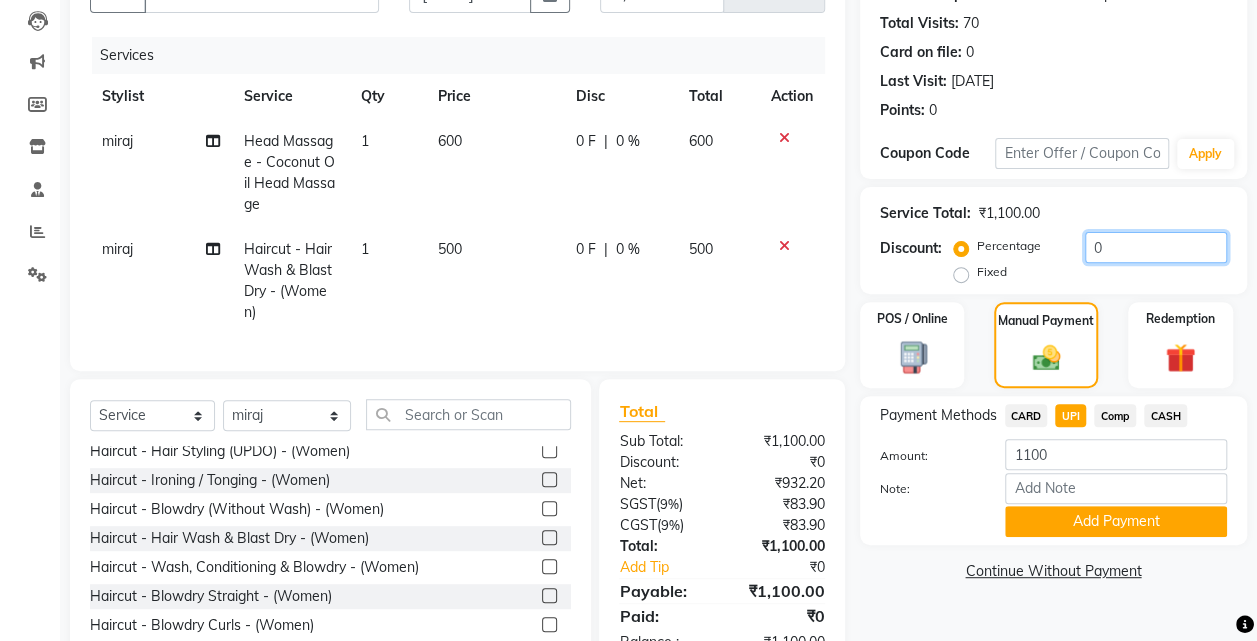 click on "0" 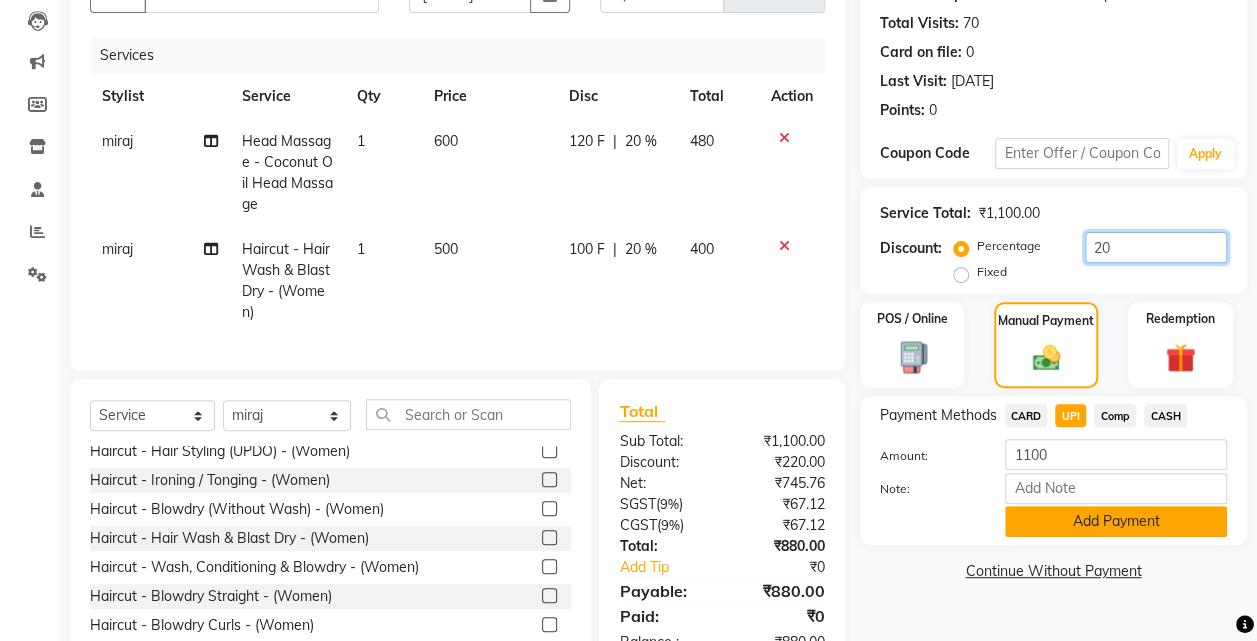 type on "20" 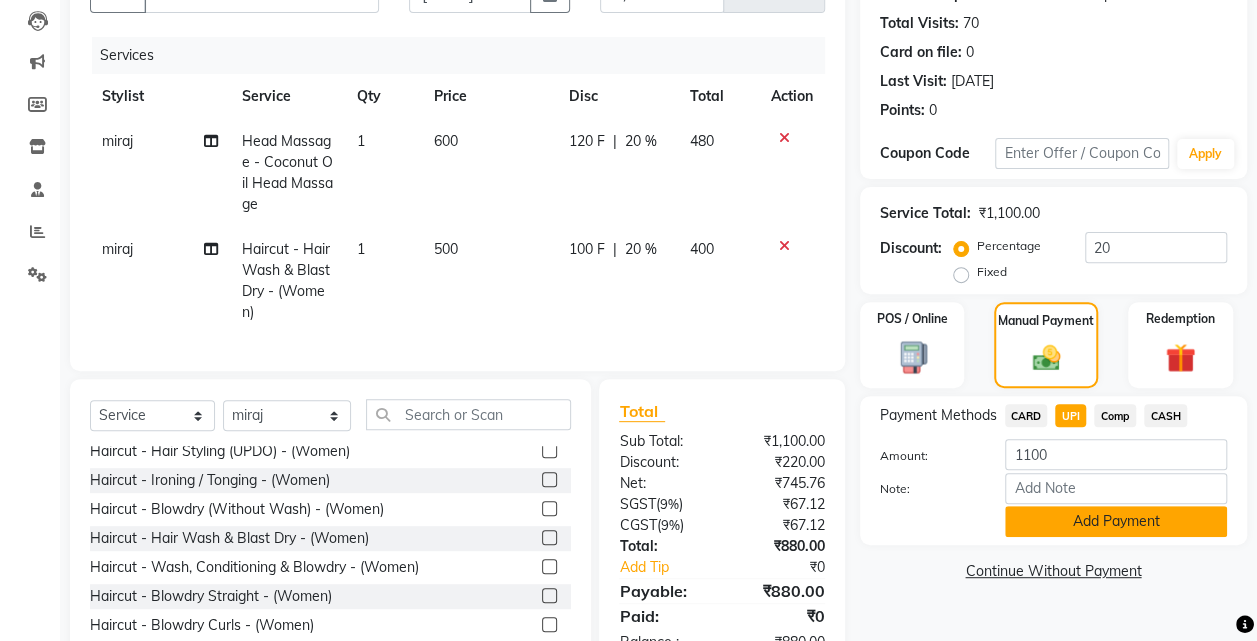 click on "Add Payment" 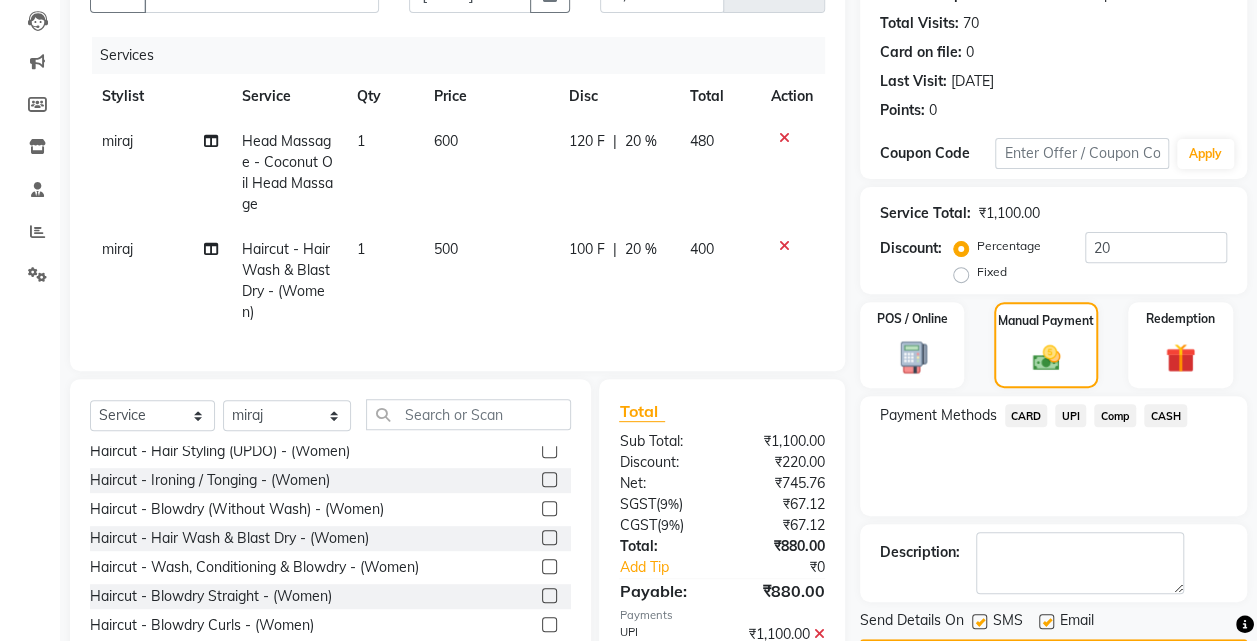 scroll, scrollTop: 345, scrollLeft: 0, axis: vertical 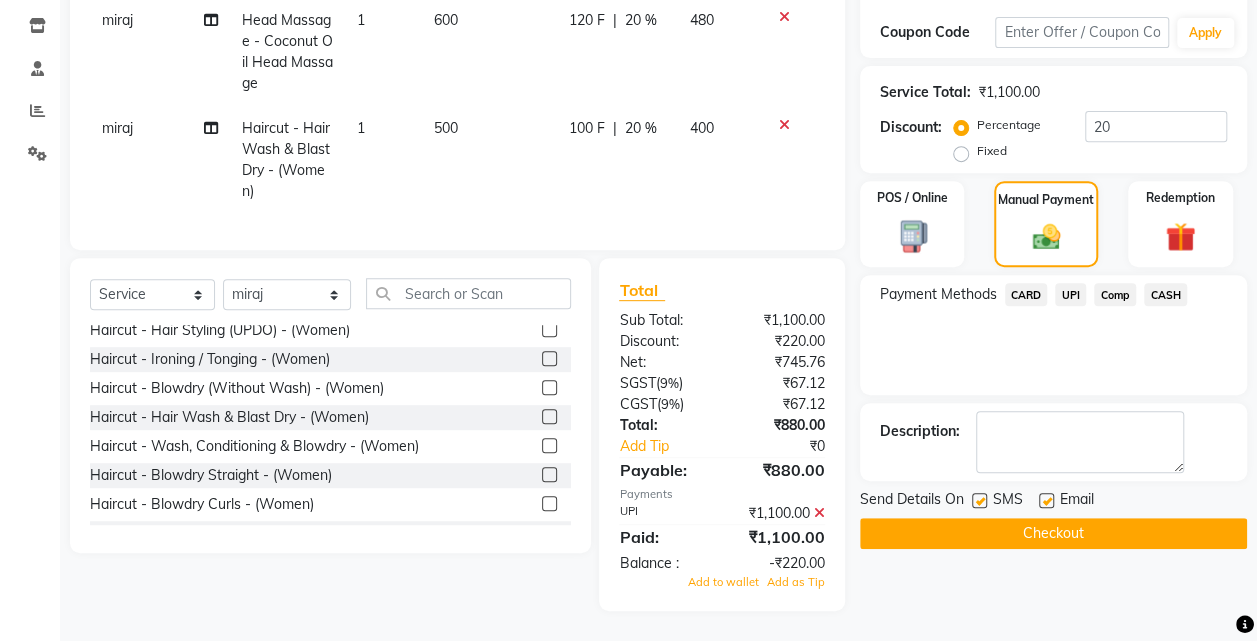 click on "Checkout" 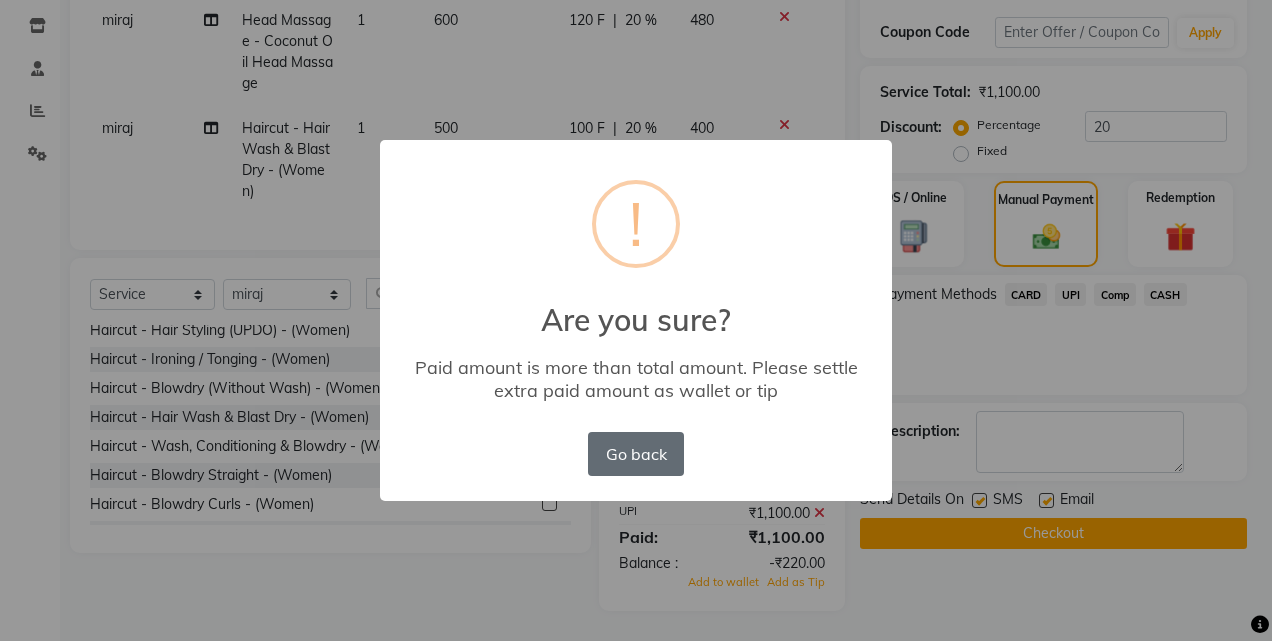 click on "Go back" at bounding box center [636, 454] 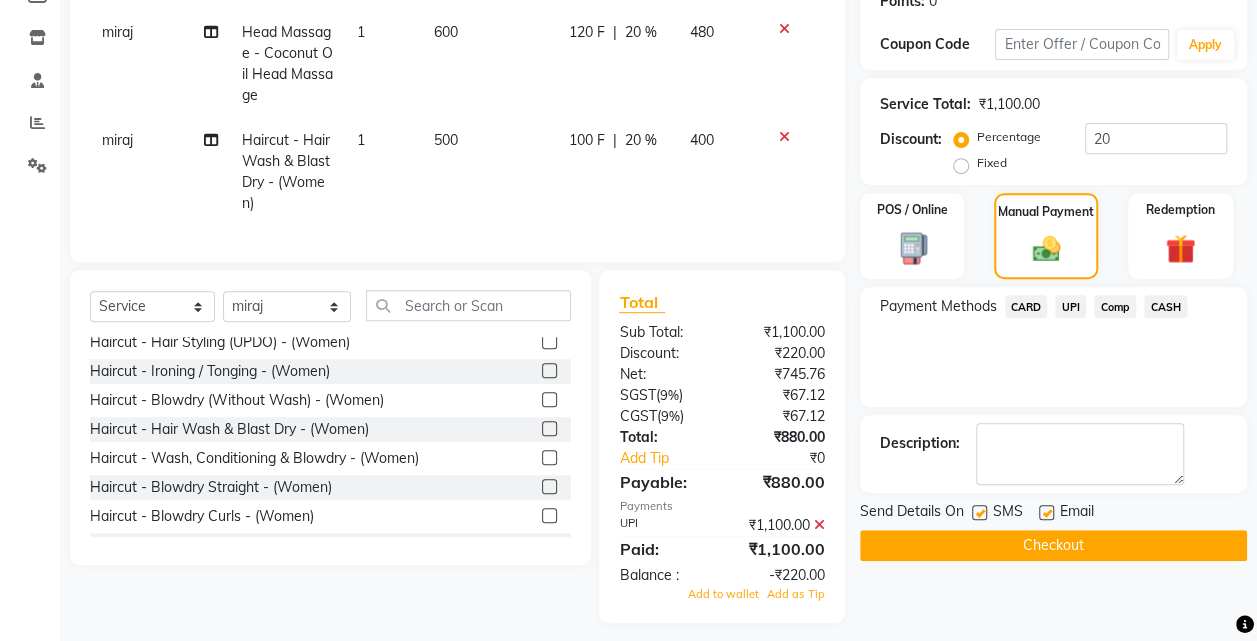 scroll, scrollTop: 340, scrollLeft: 0, axis: vertical 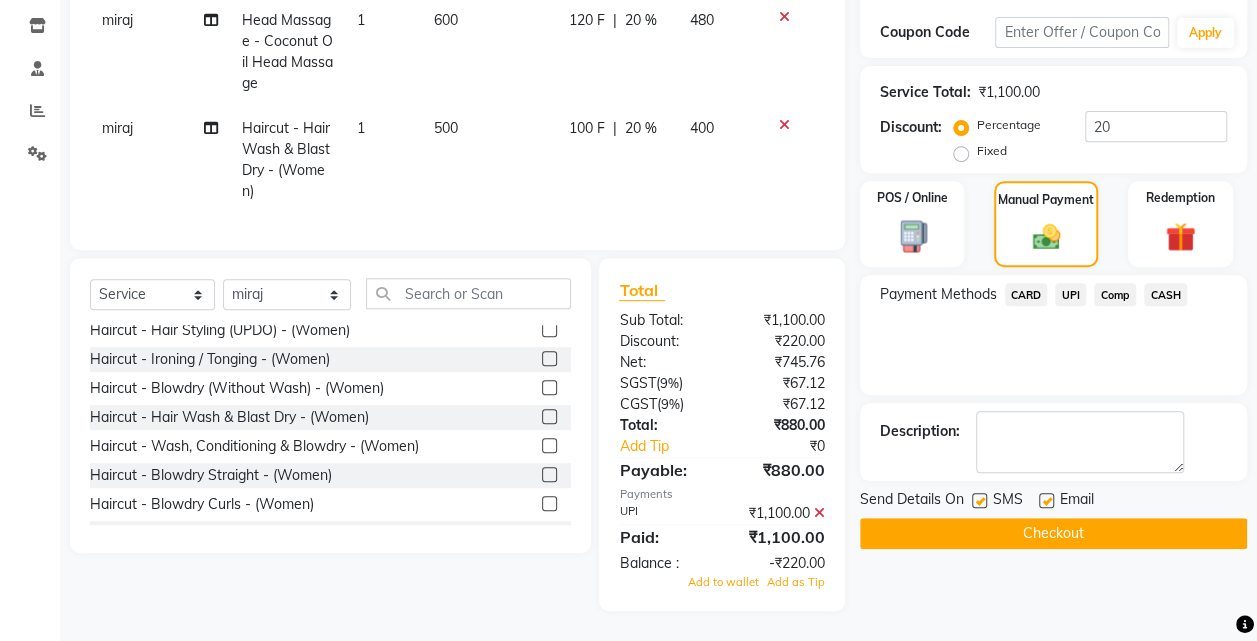 click 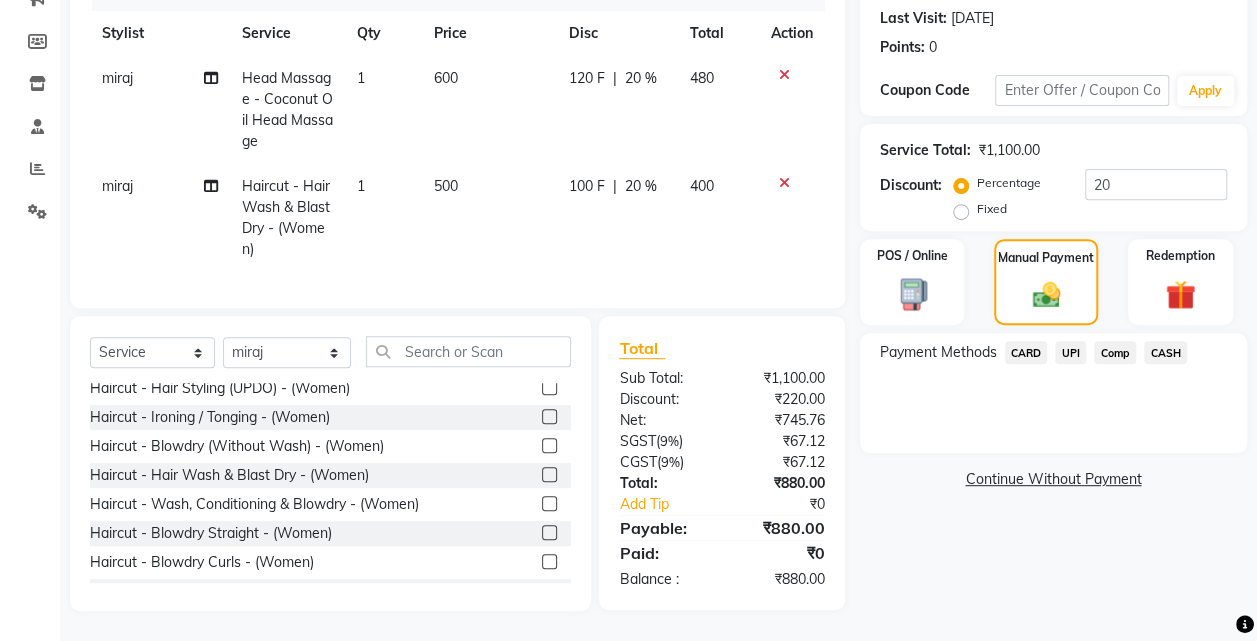 scroll, scrollTop: 288, scrollLeft: 0, axis: vertical 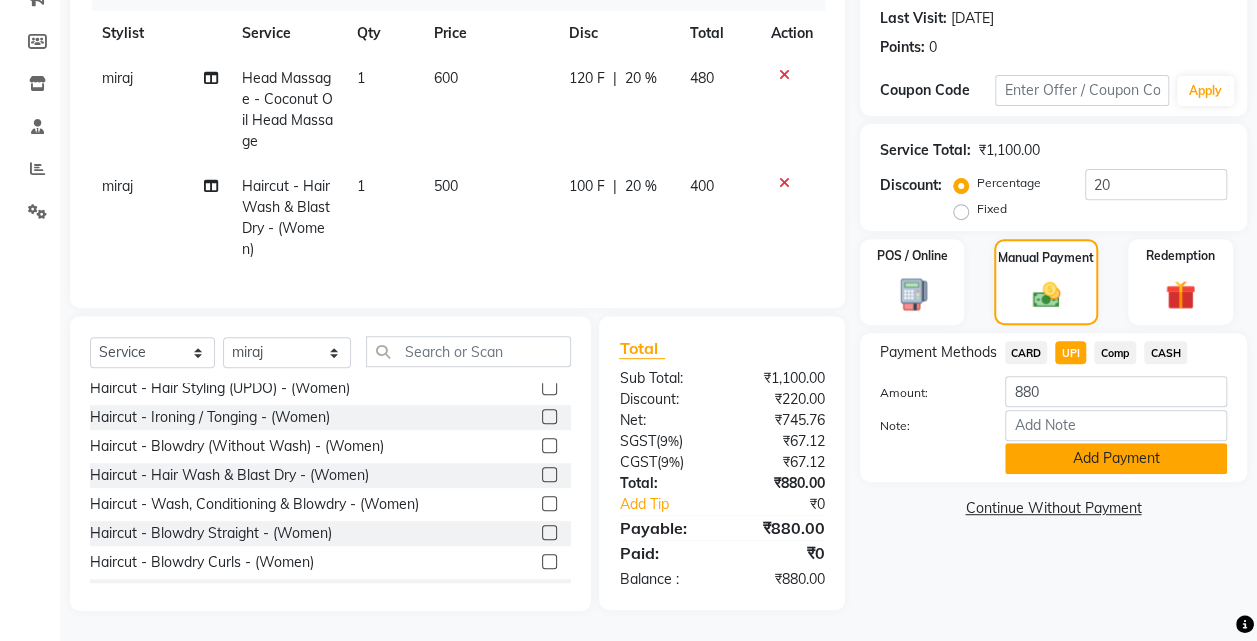 click on "Add Payment" 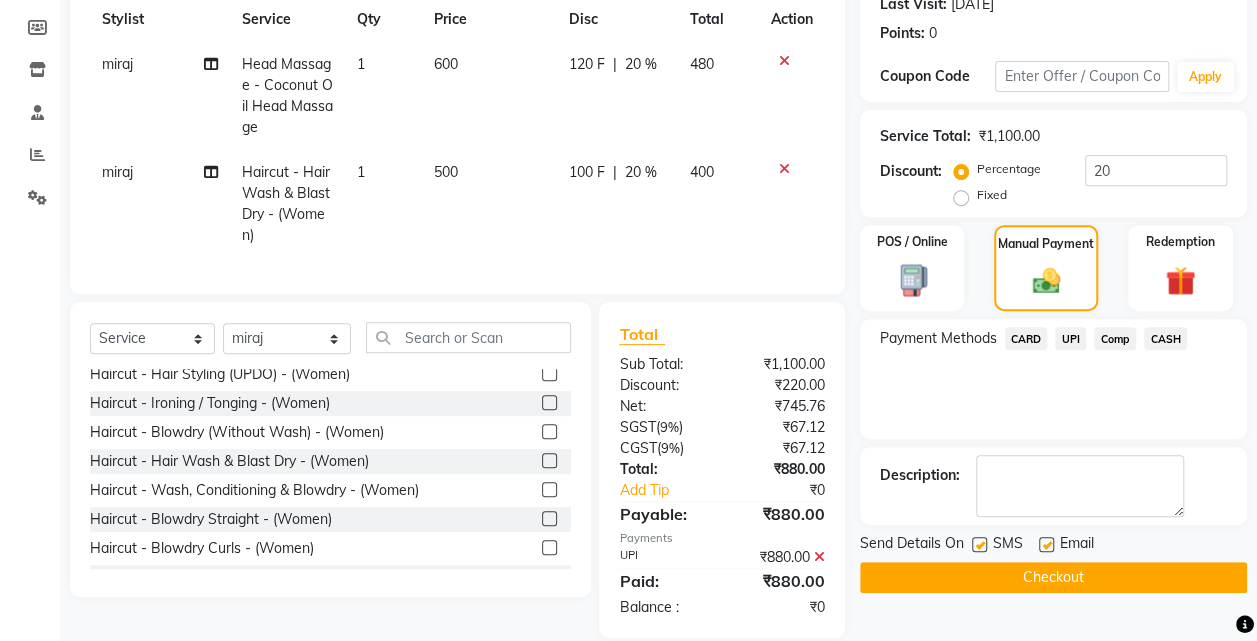 scroll, scrollTop: 328, scrollLeft: 0, axis: vertical 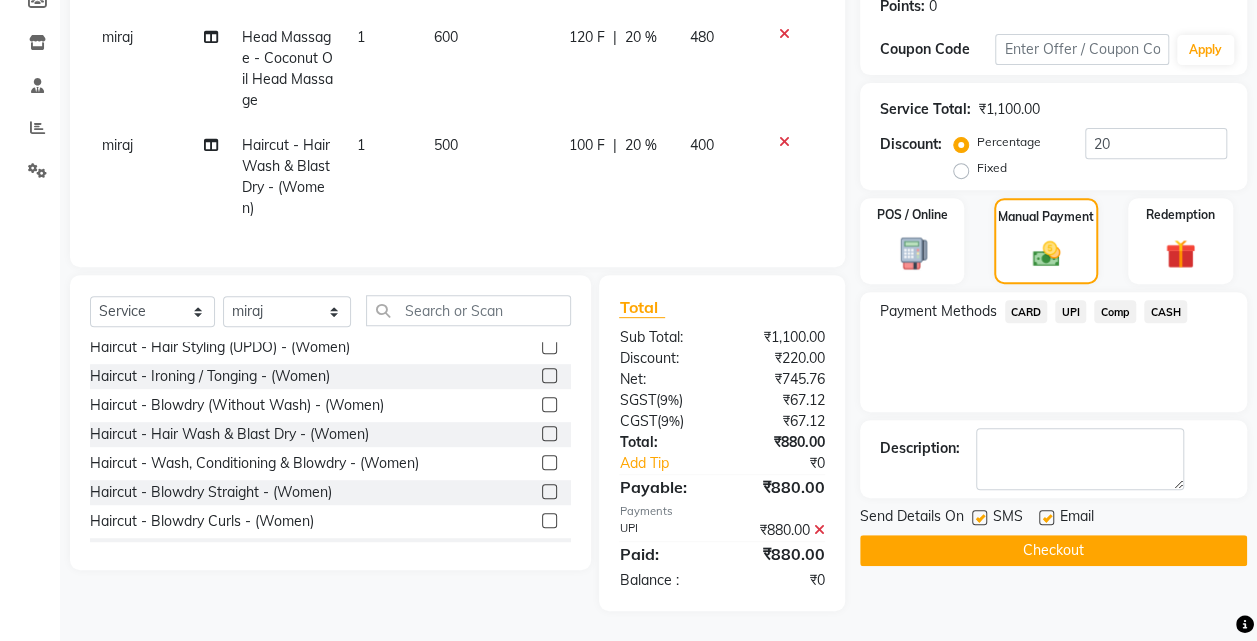 click on "Checkout" 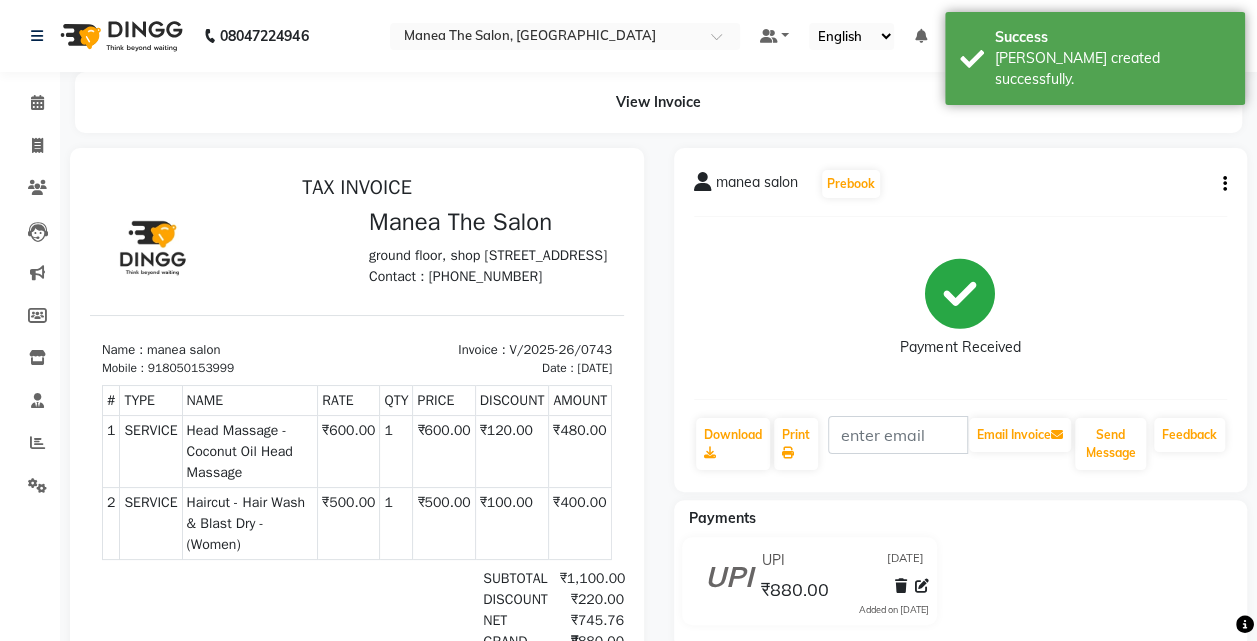 scroll, scrollTop: 0, scrollLeft: 0, axis: both 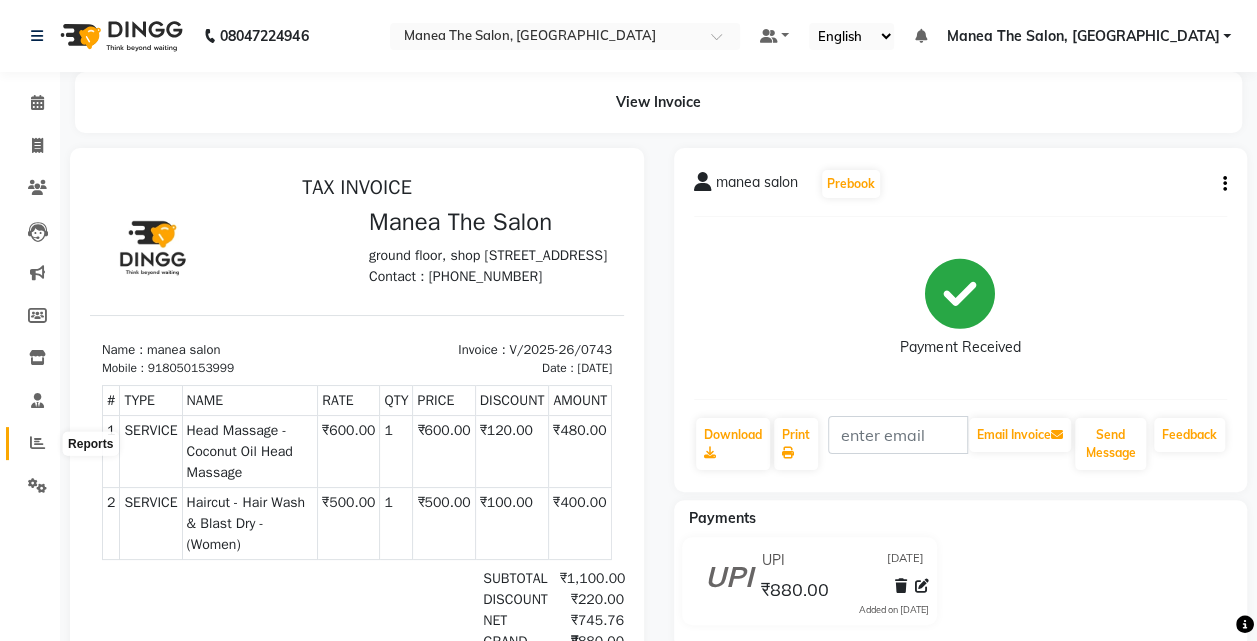 click 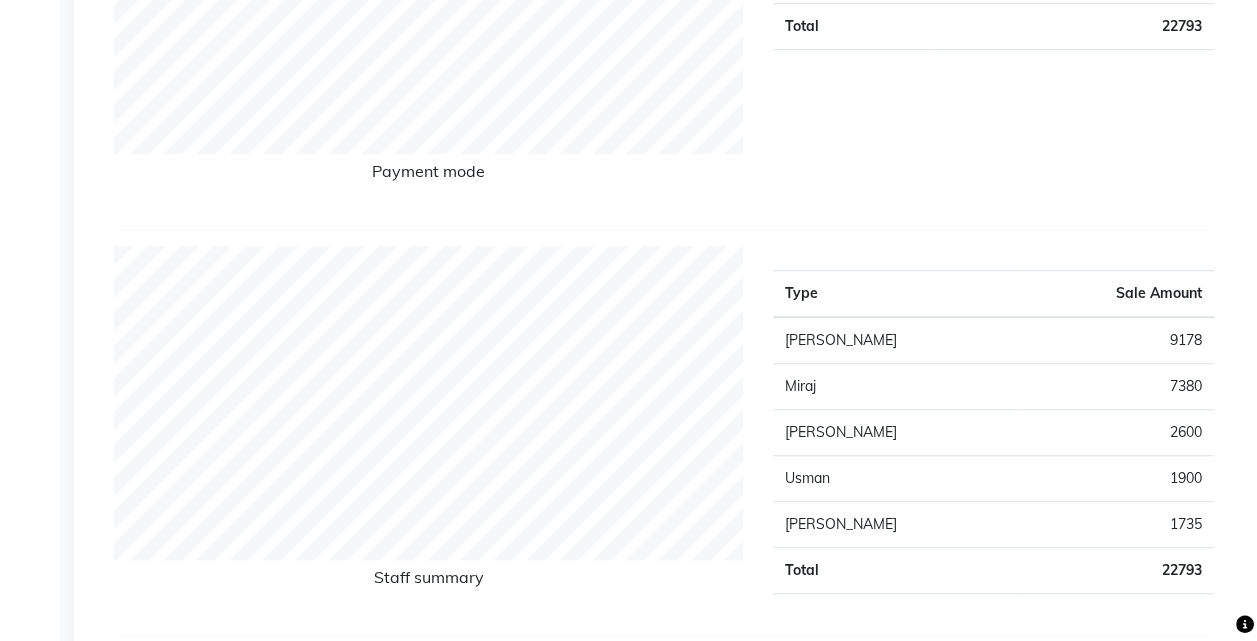 scroll, scrollTop: 0, scrollLeft: 0, axis: both 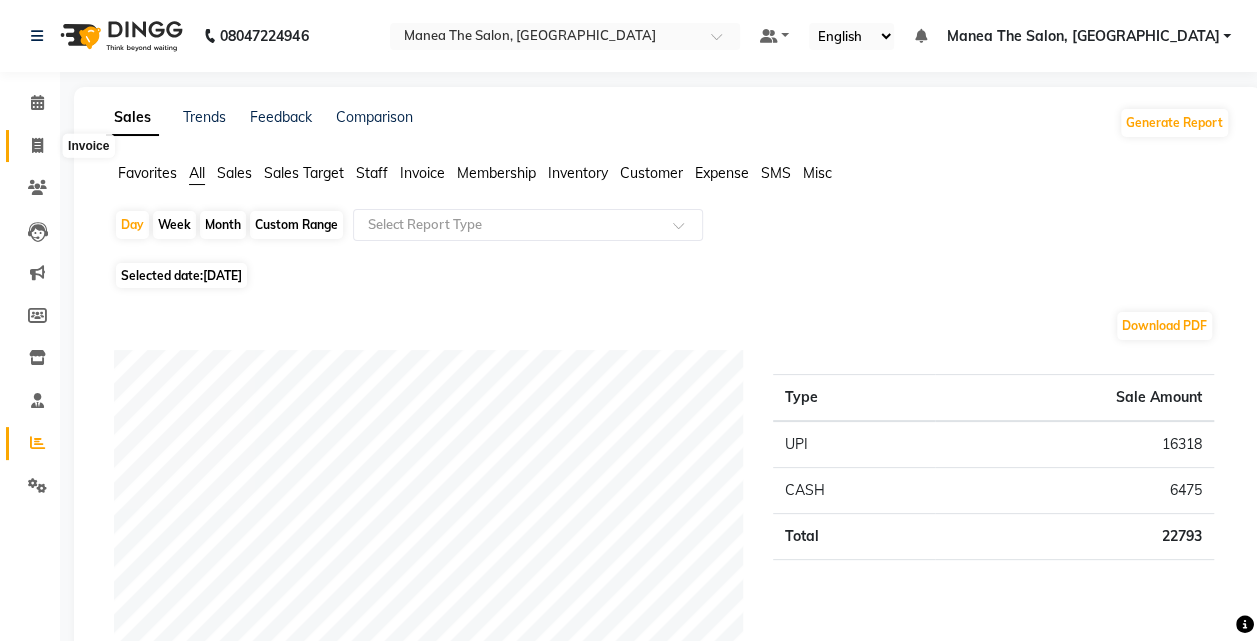 click 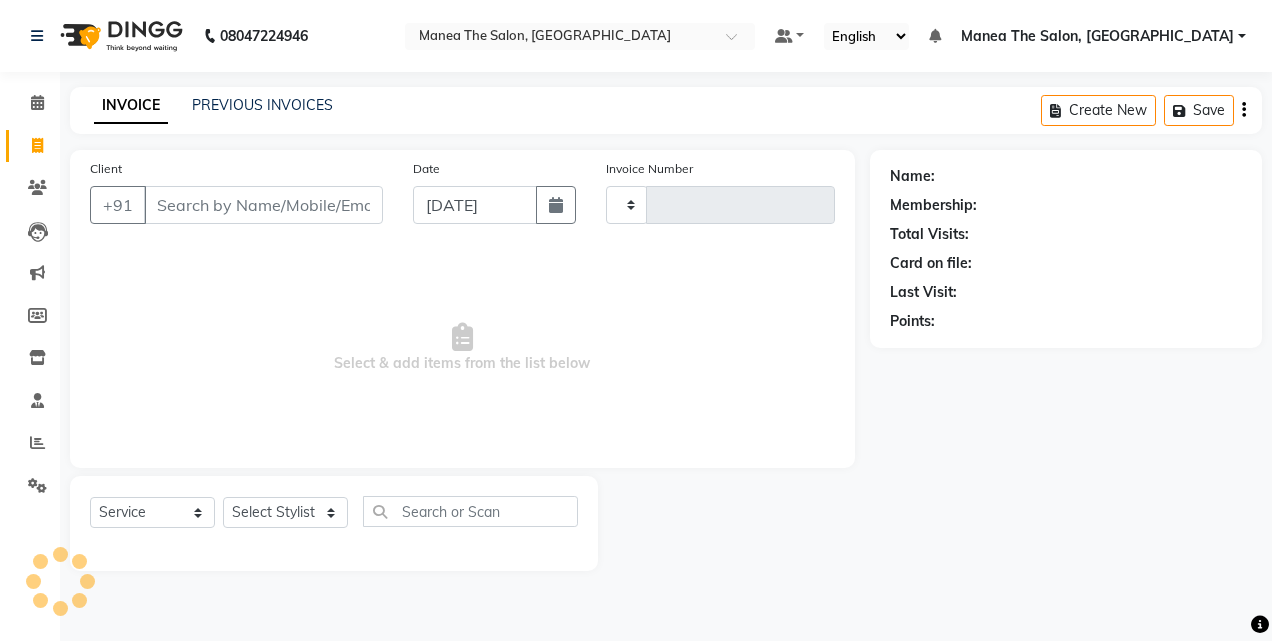 type on "0744" 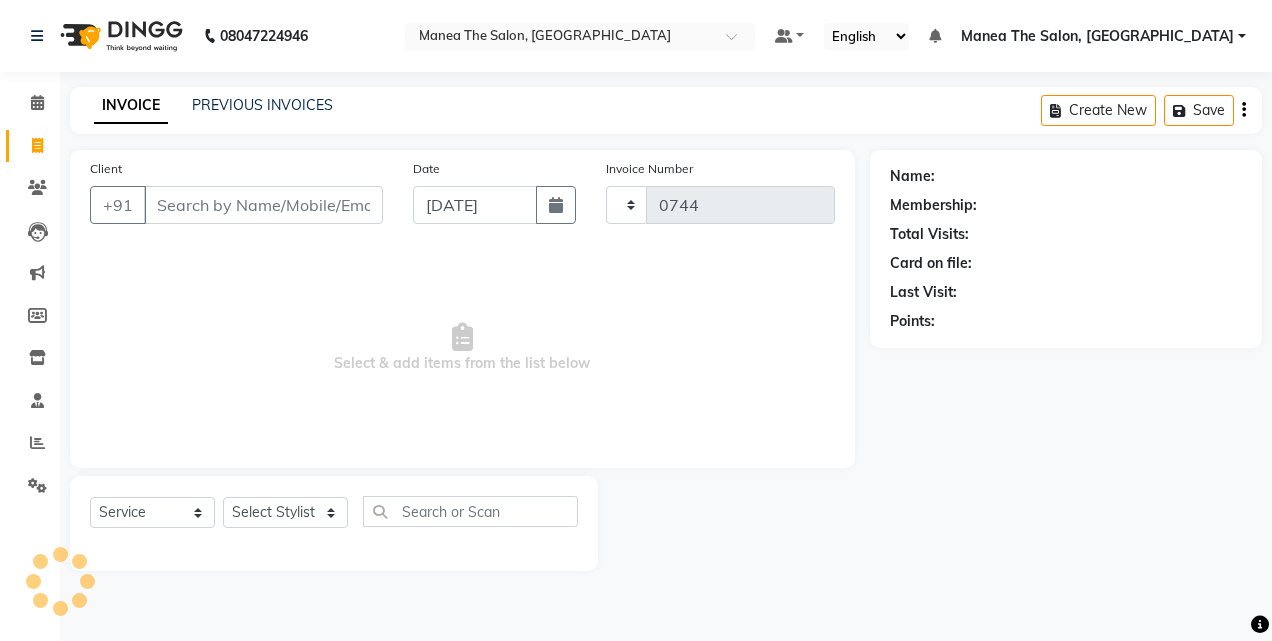 select on "7688" 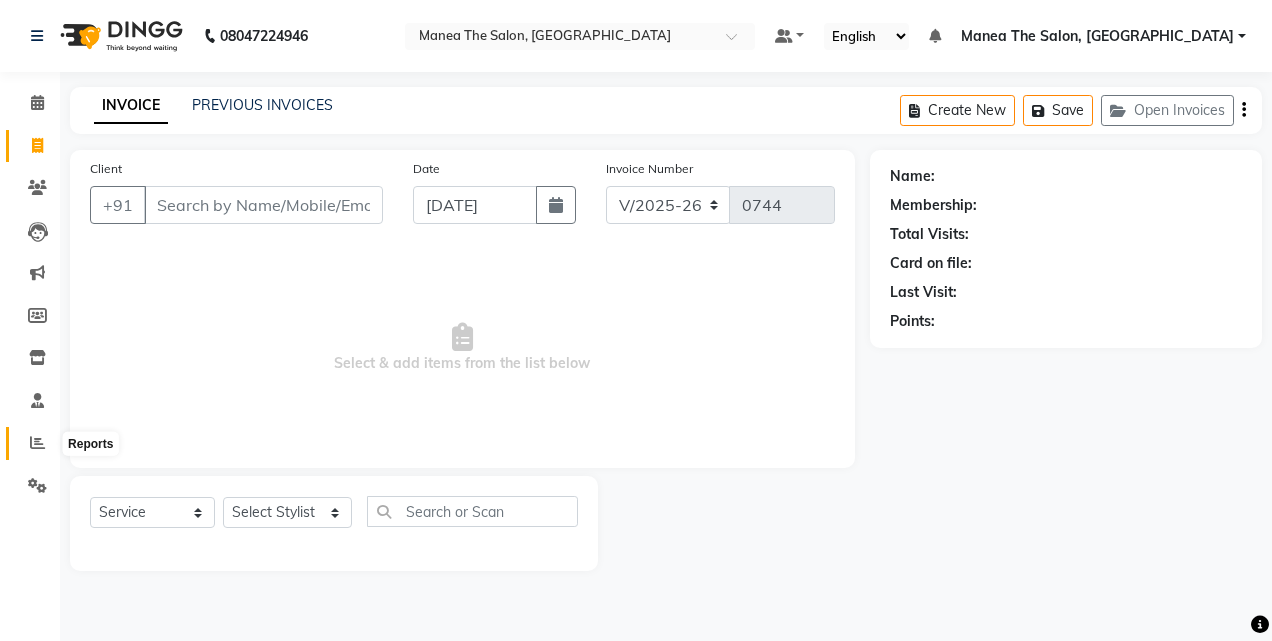 click 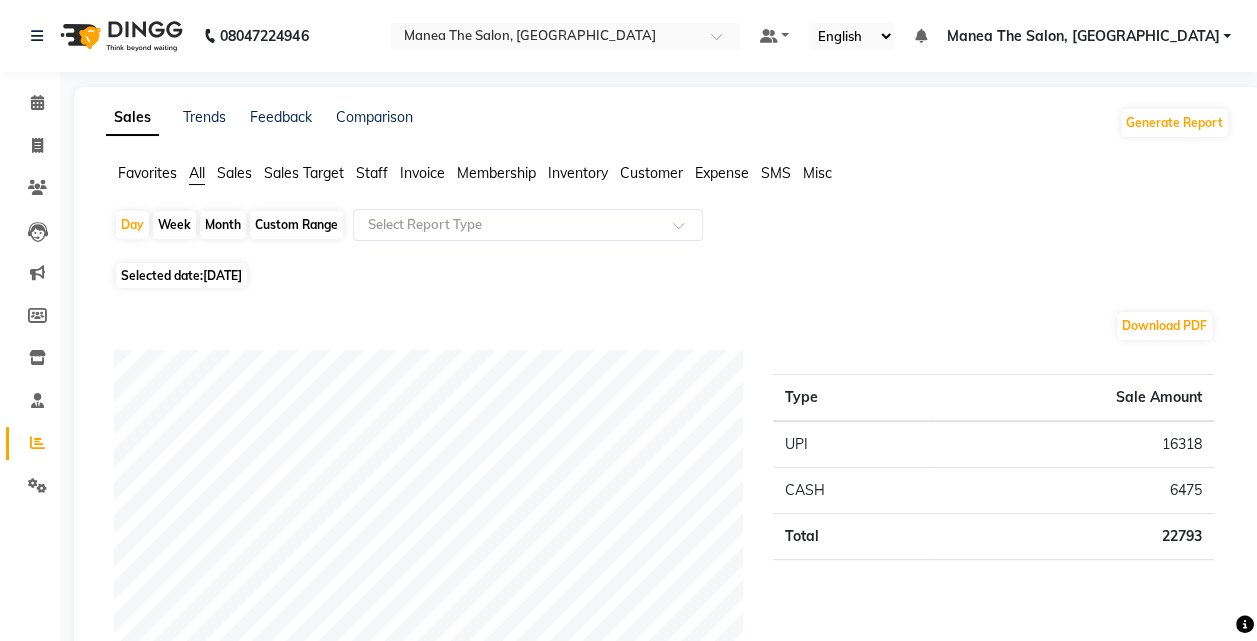 click on "Month" 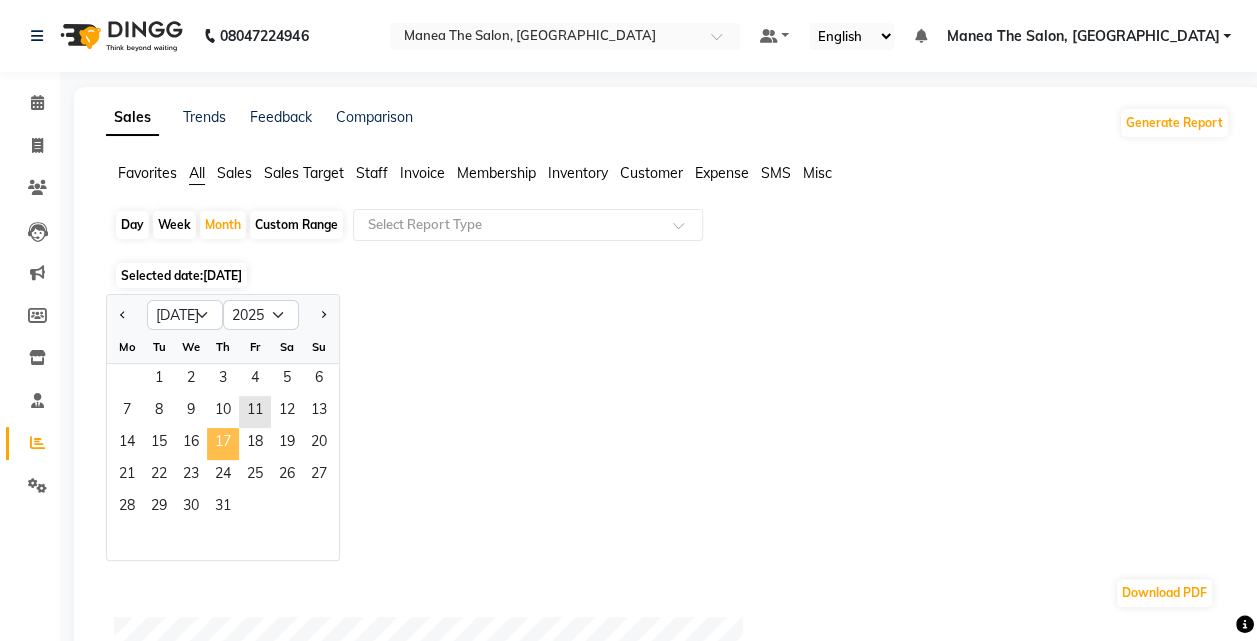 click on "17" 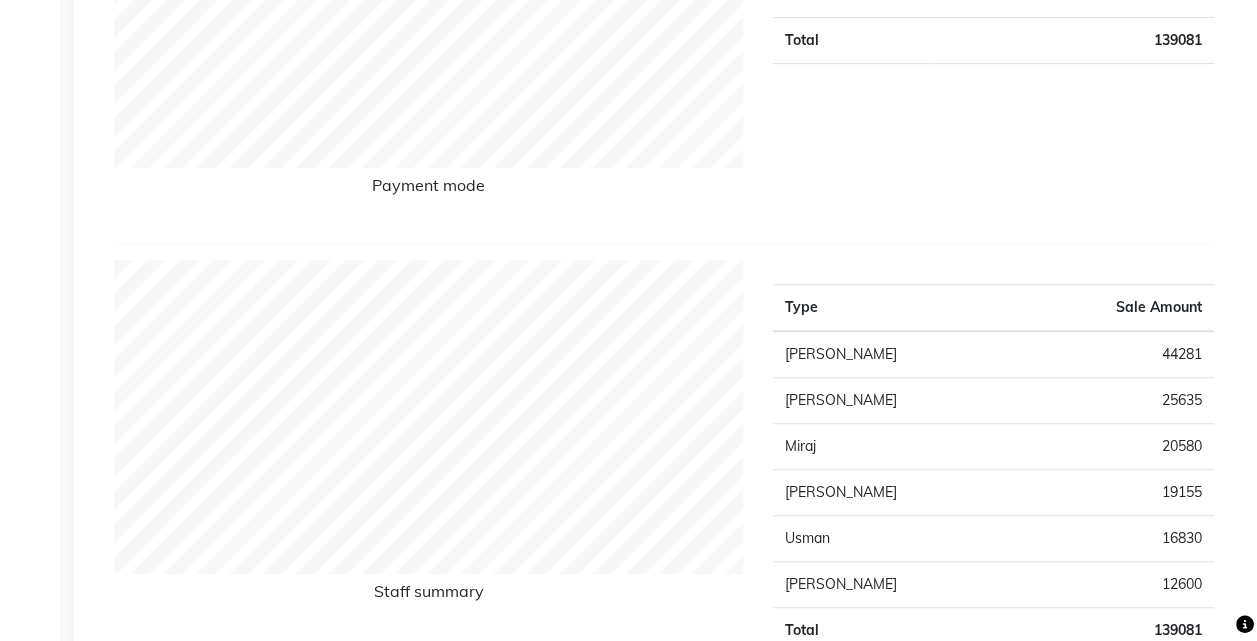 scroll, scrollTop: 502, scrollLeft: 0, axis: vertical 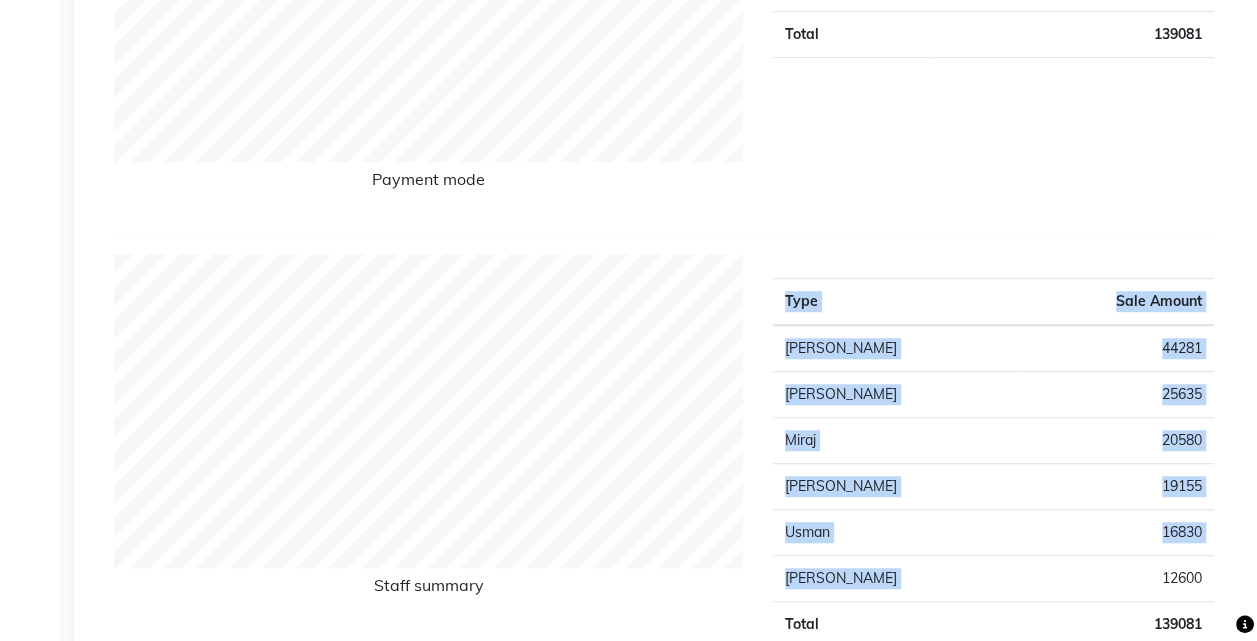 drag, startPoint x: 1160, startPoint y: 575, endPoint x: 1223, endPoint y: 576, distance: 63.007935 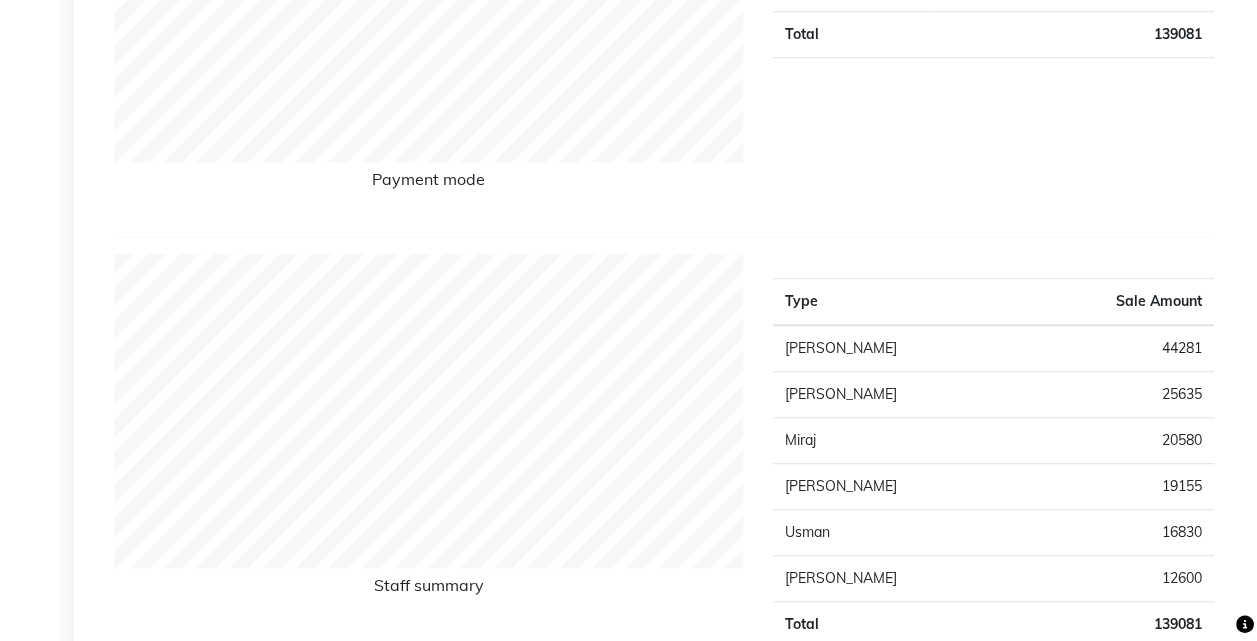 click on "Payment mode Type Sale Amount UPI 102095 CASH 36986 Total 139081" 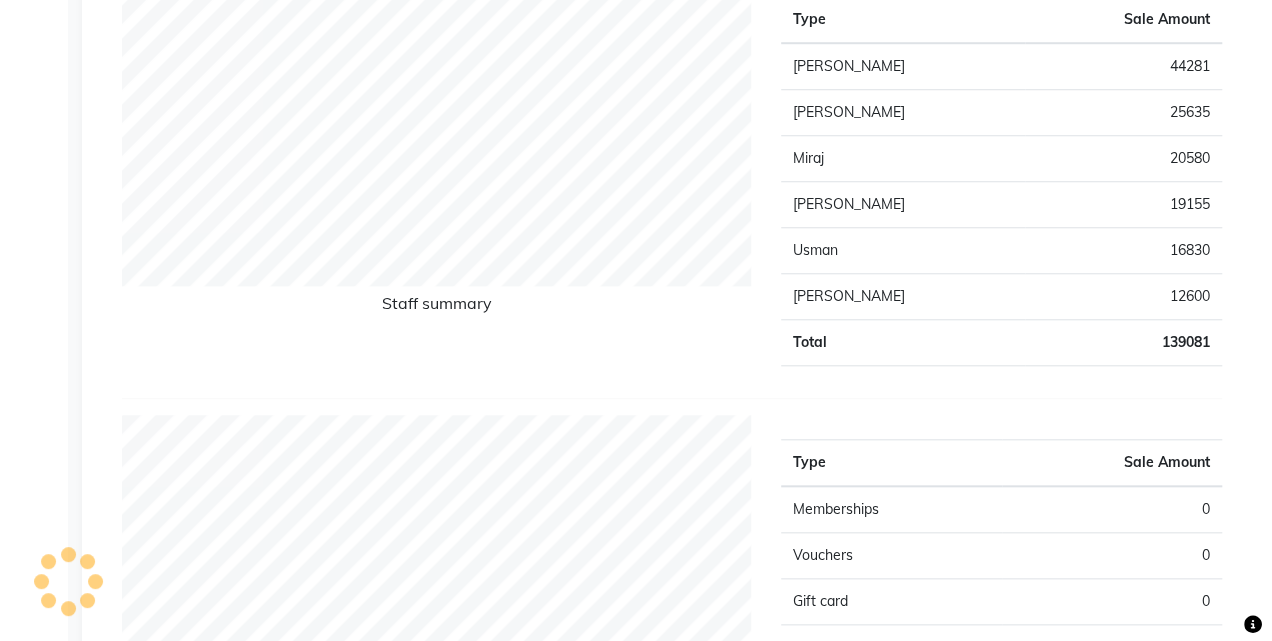 scroll, scrollTop: 0, scrollLeft: 0, axis: both 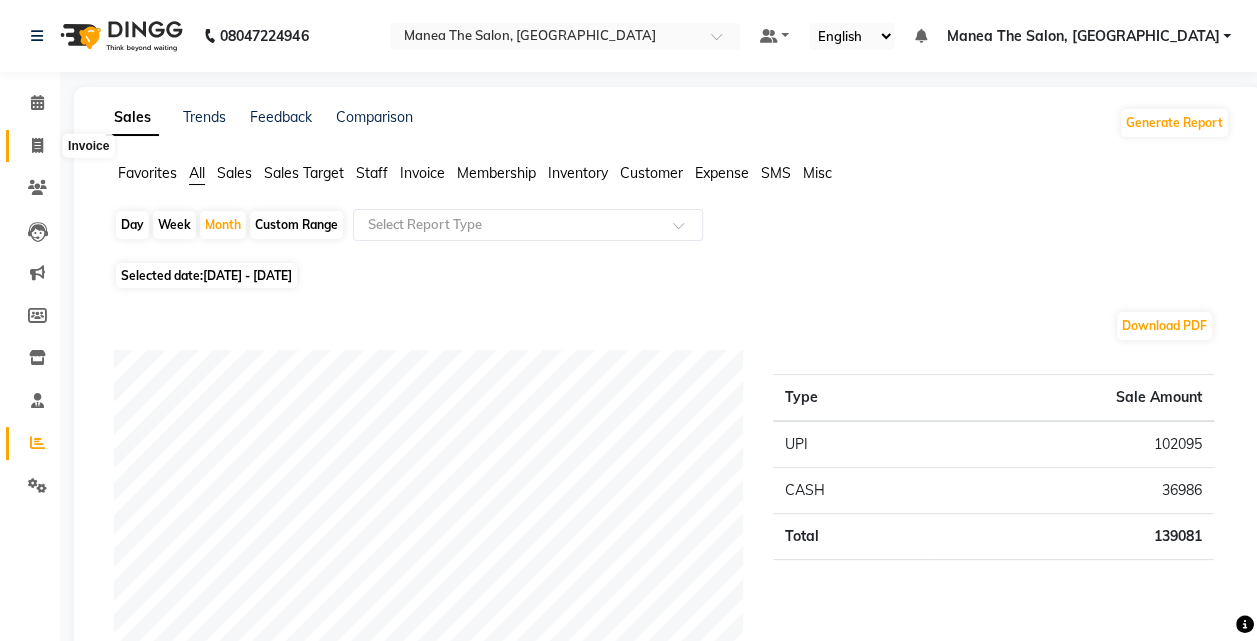 click 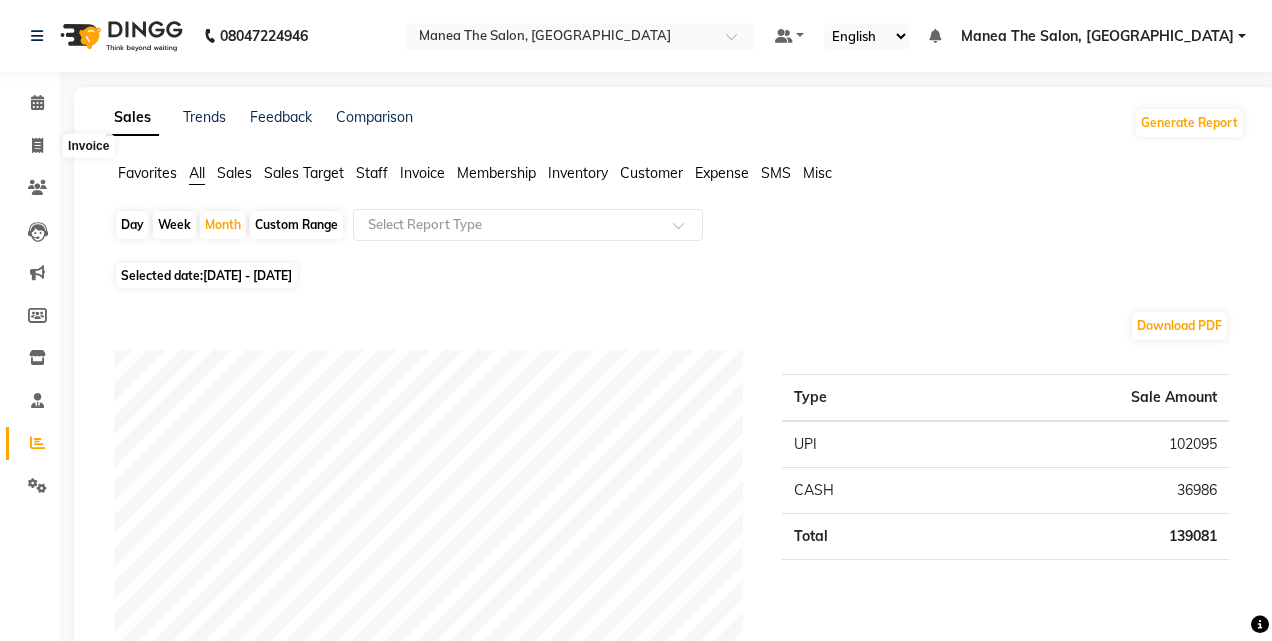 select on "service" 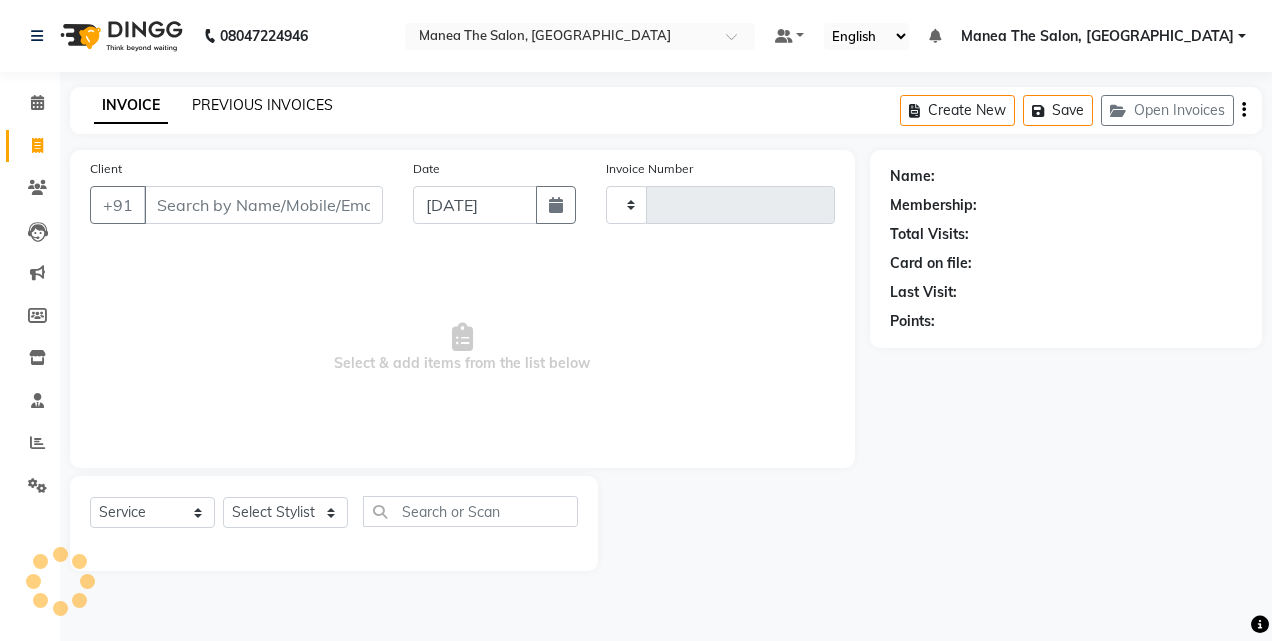 type on "0744" 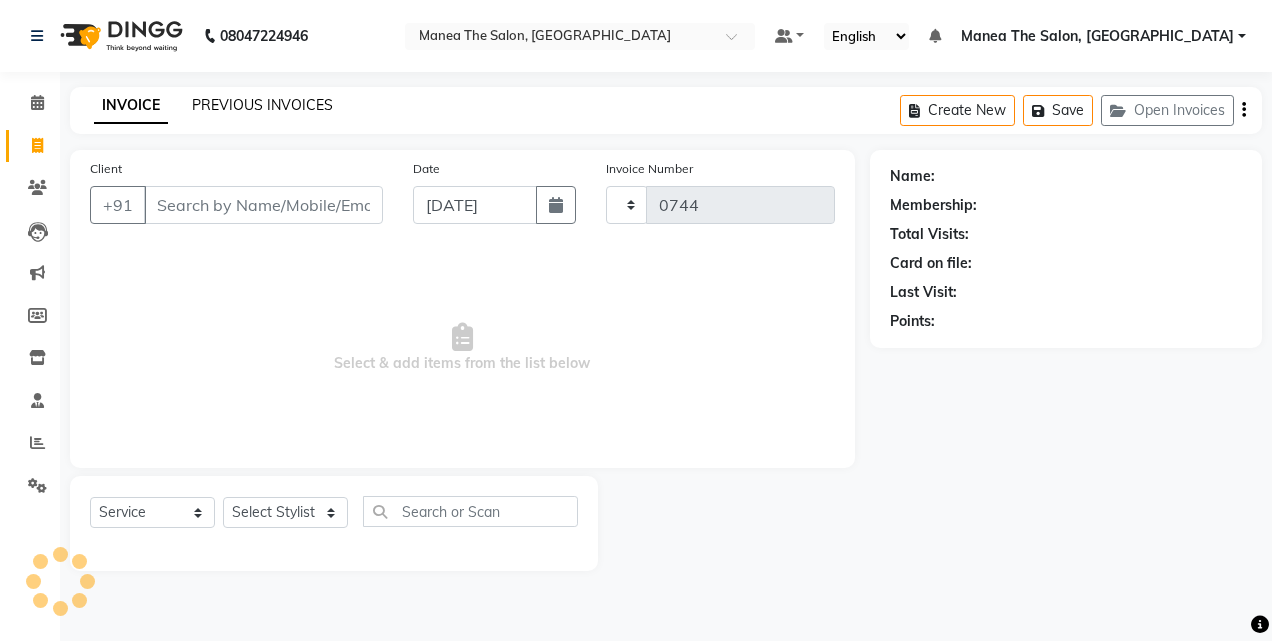 select on "7688" 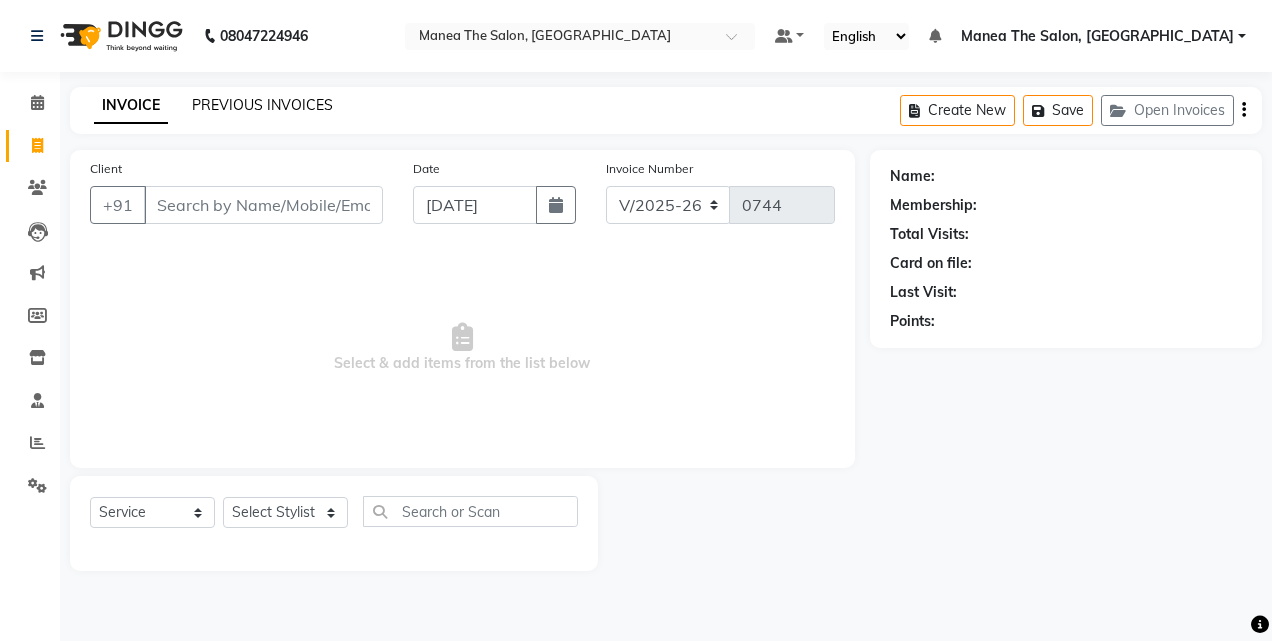 click on "PREVIOUS INVOICES" 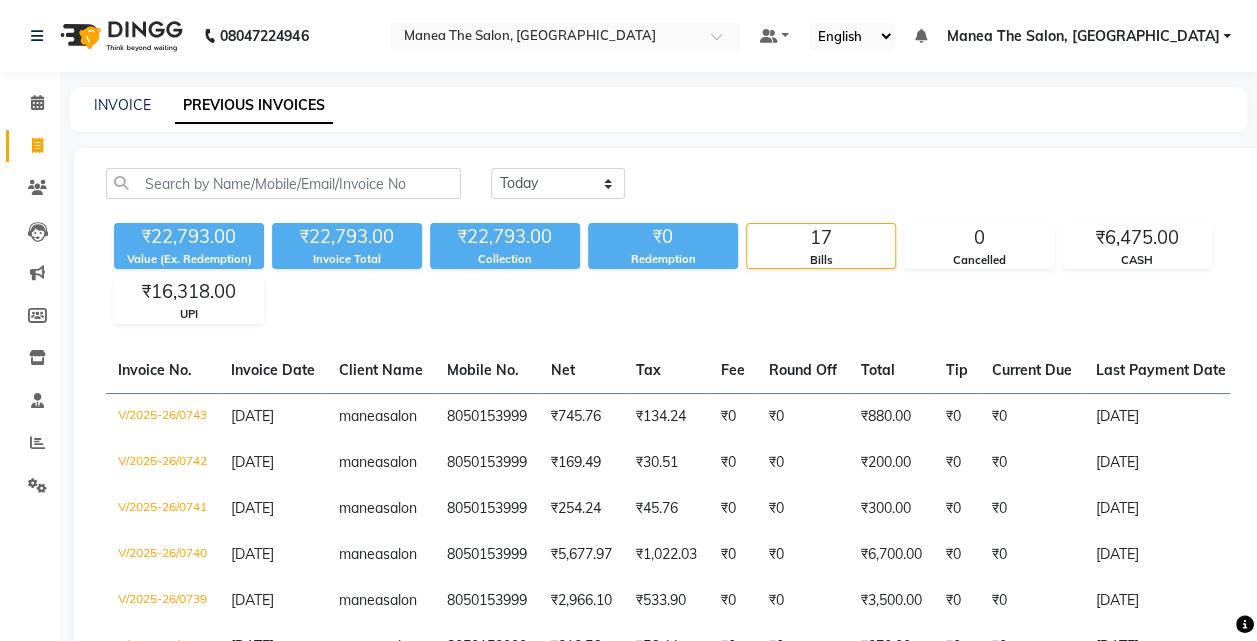 click on "Client Name" 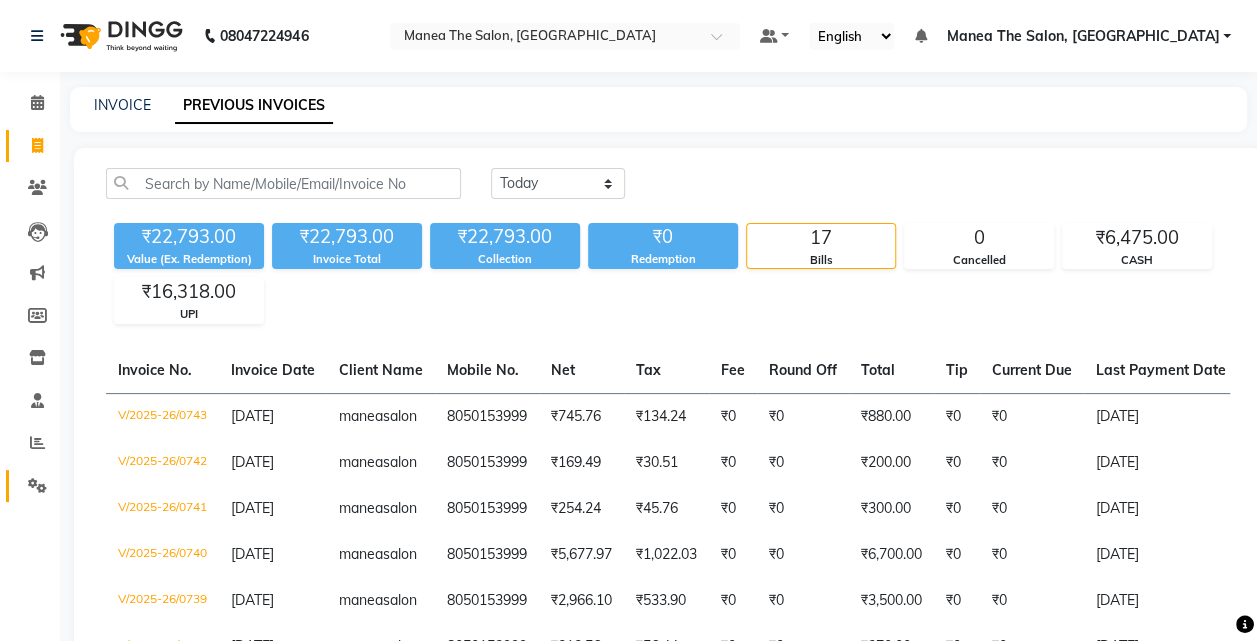 click on "Settings" 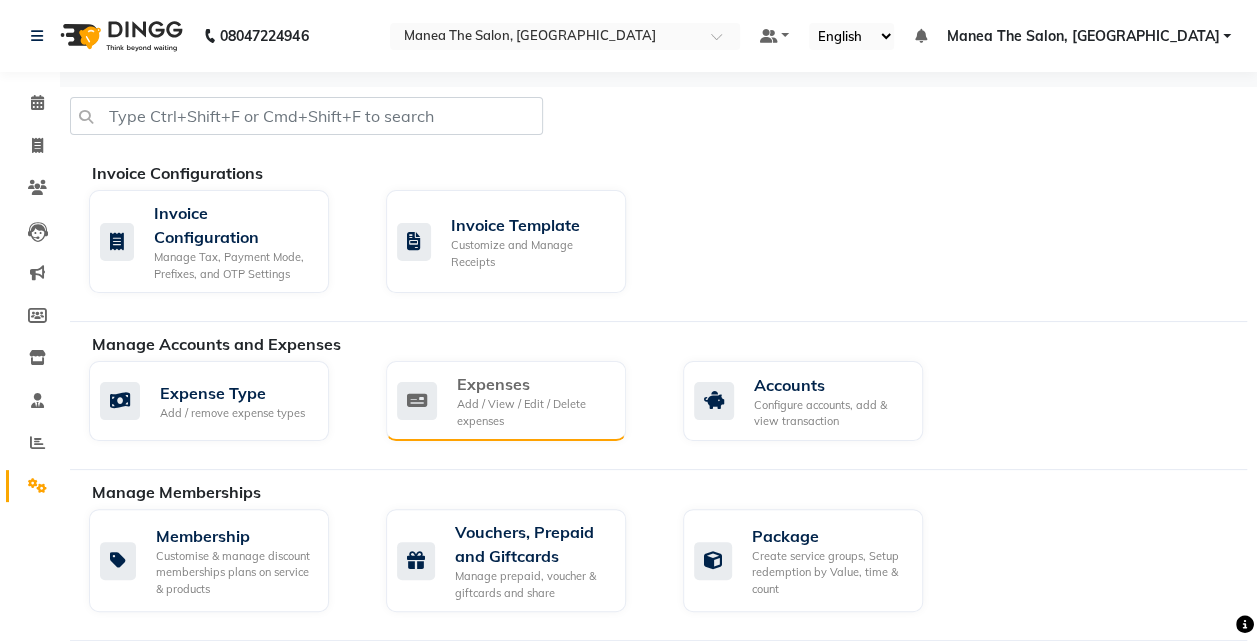 click on "Add / View / Edit / Delete expenses" 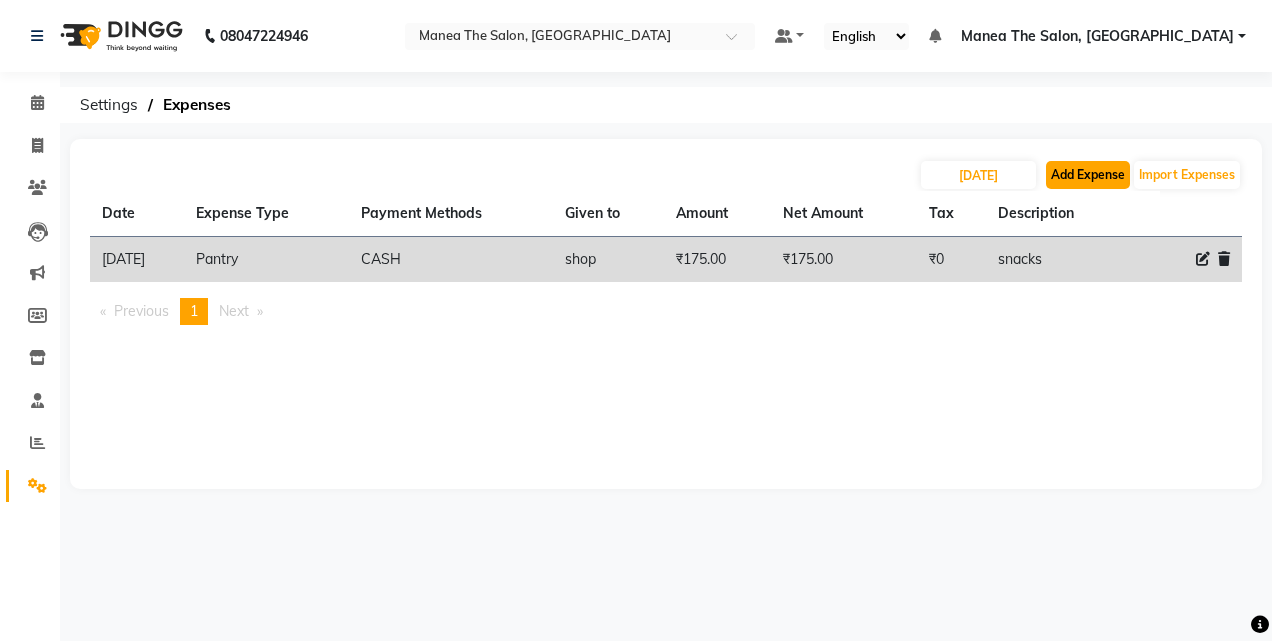 click on "Add Expense" 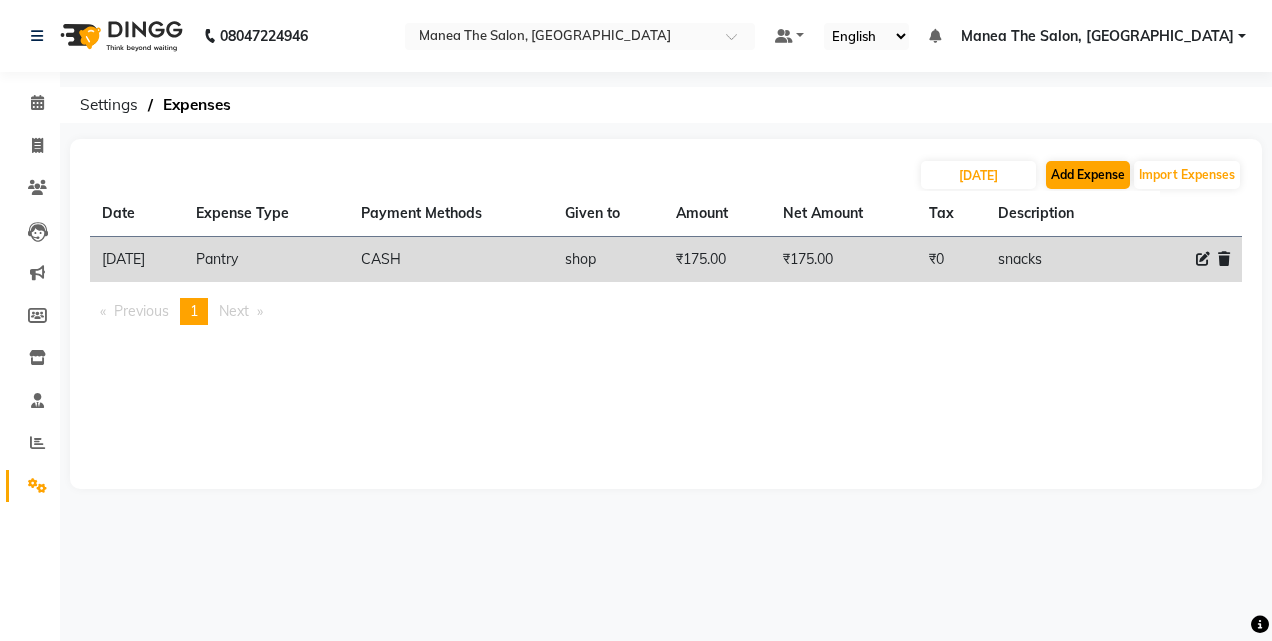 select on "1" 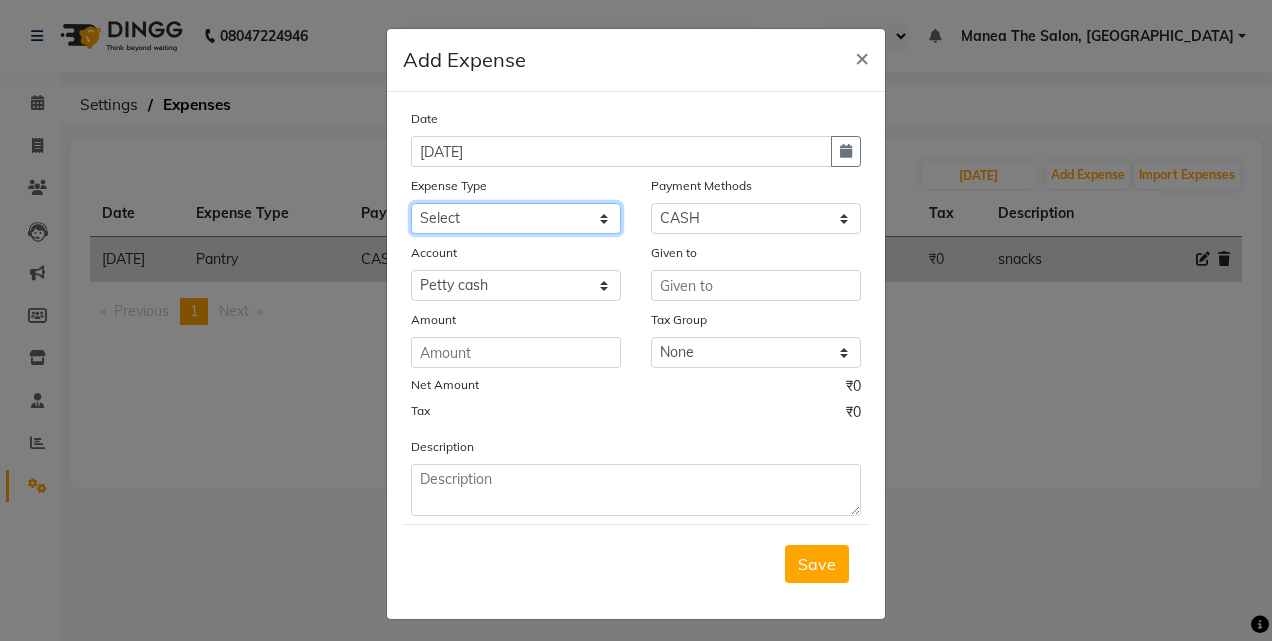 click on "Select Client Refreshments Incentive 10000 Bill Value 300Rs Incentive 15000 Bill Value 500Rs Incentive 5000 Bill Value 150Rs laundry Miscellaneous Other Pantry Product staff advance tips water" 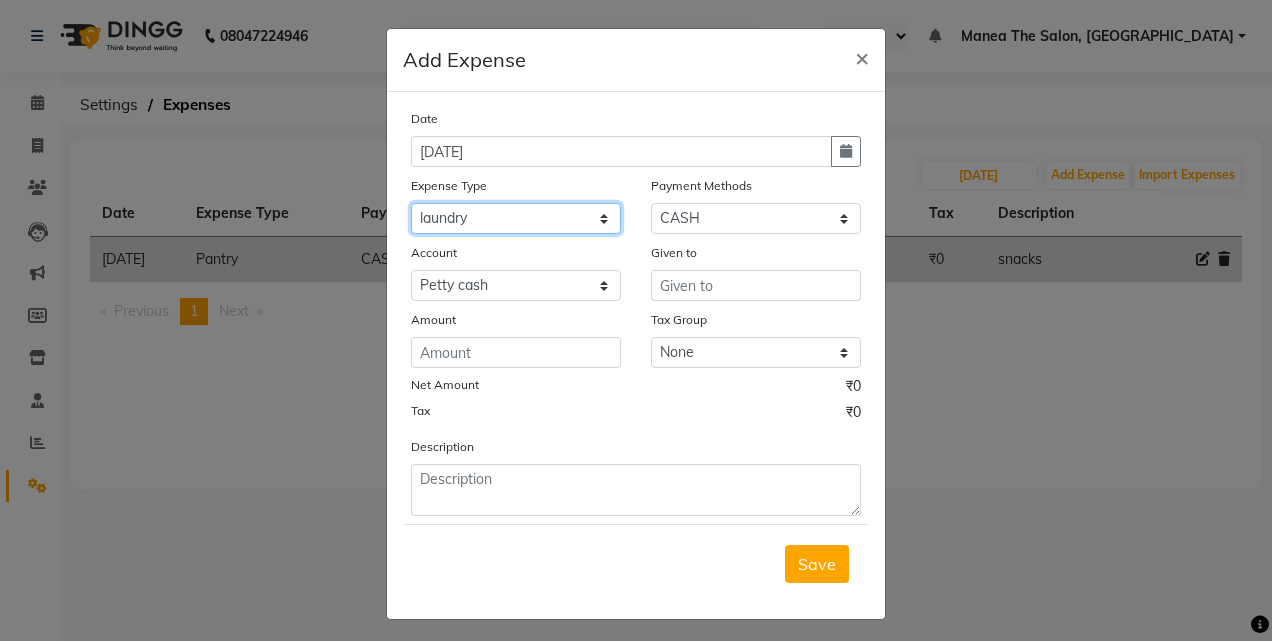 click on "Select Client Refreshments Incentive 10000 Bill Value 300Rs Incentive 15000 Bill Value 500Rs Incentive 5000 Bill Value 150Rs laundry Miscellaneous Other Pantry Product staff advance tips water" 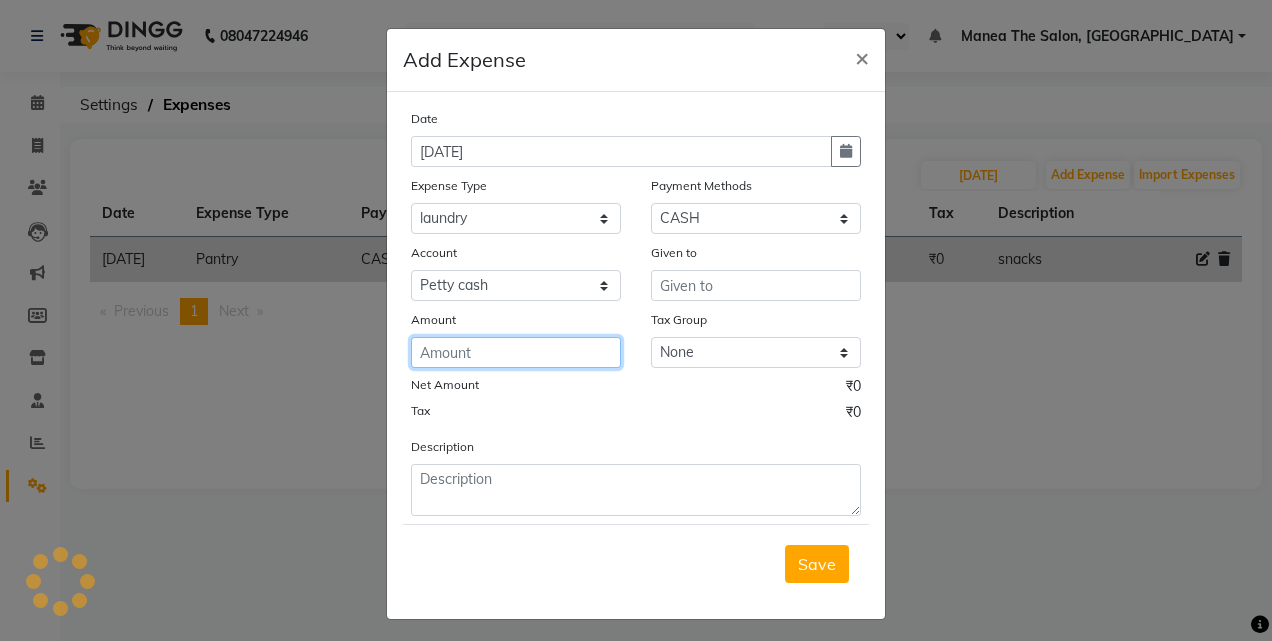 click 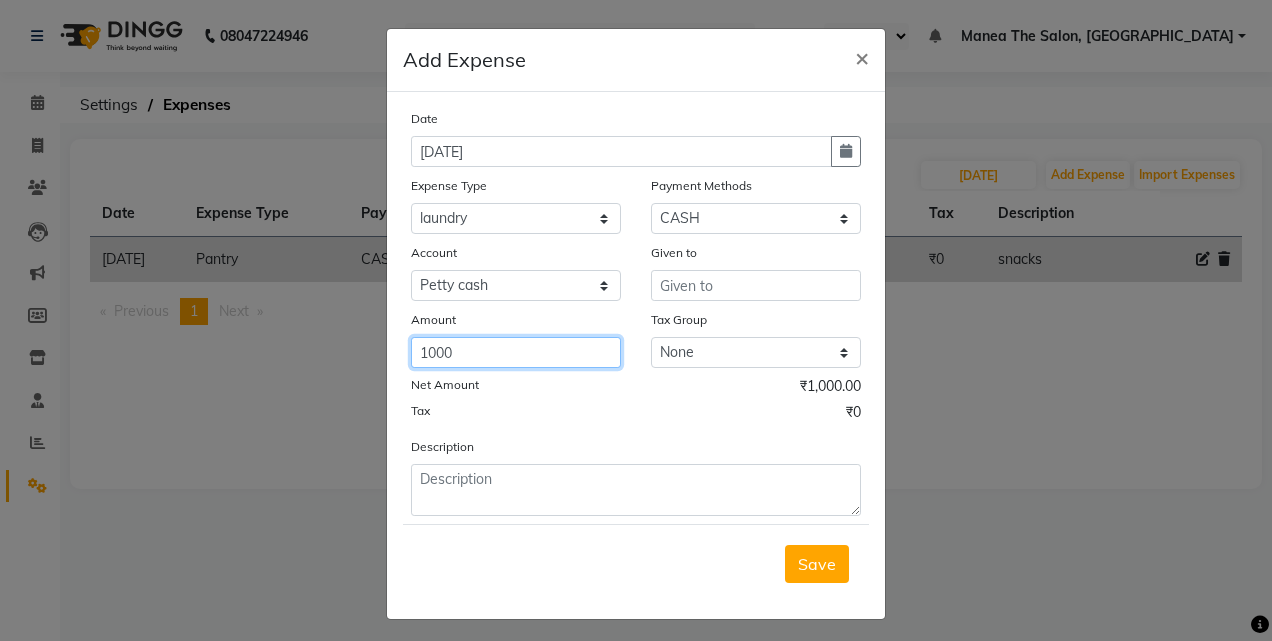 type on "1000" 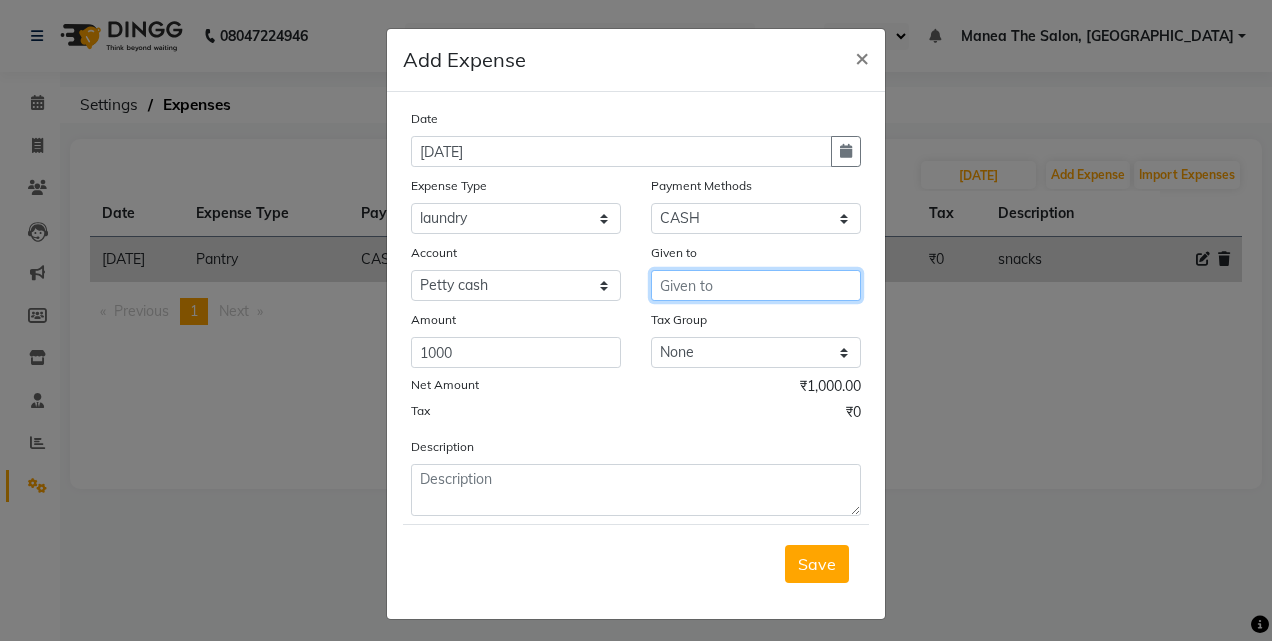 click at bounding box center (756, 285) 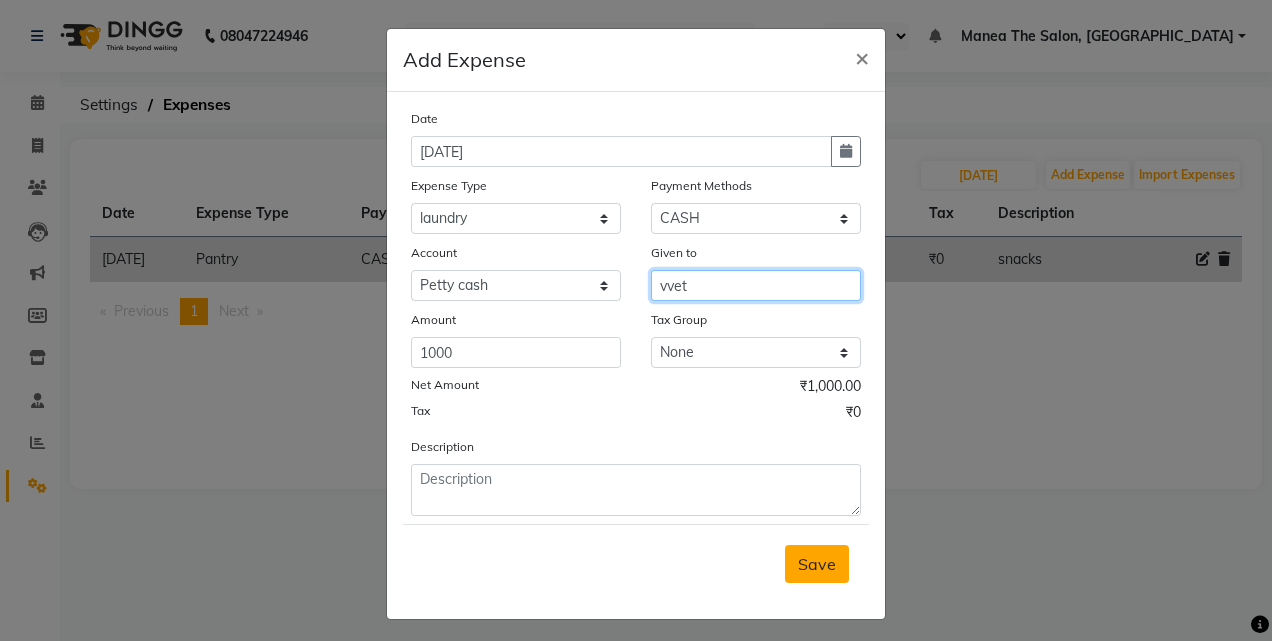 type on "vvet" 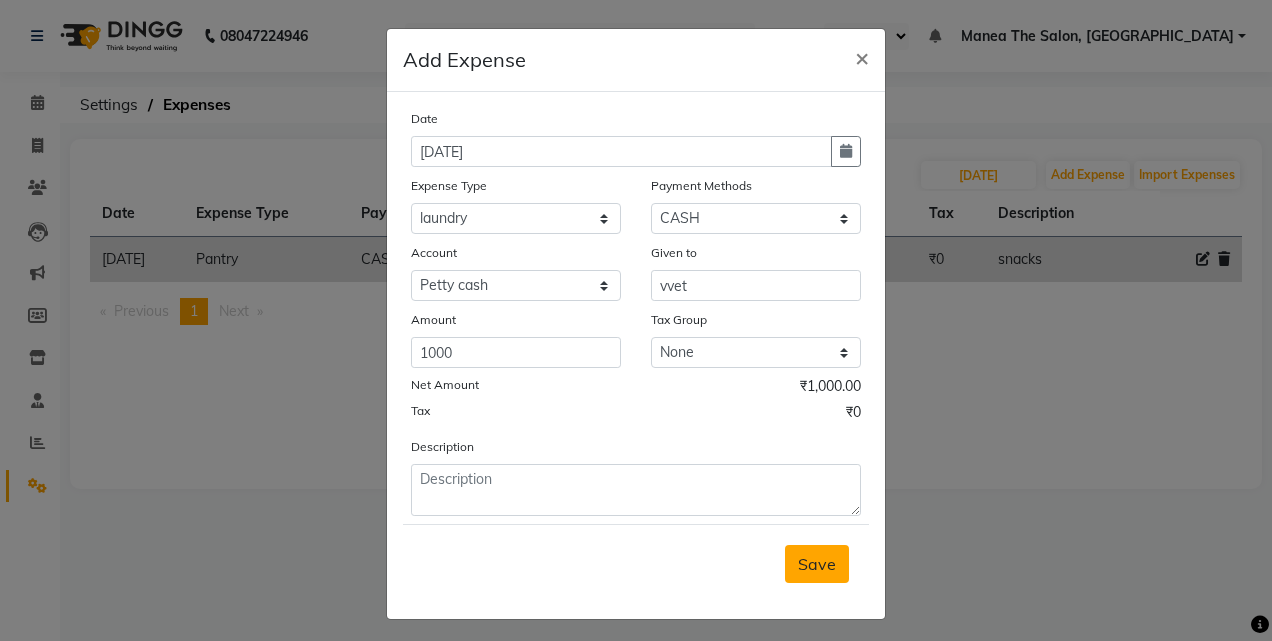 click on "Save" at bounding box center [817, 564] 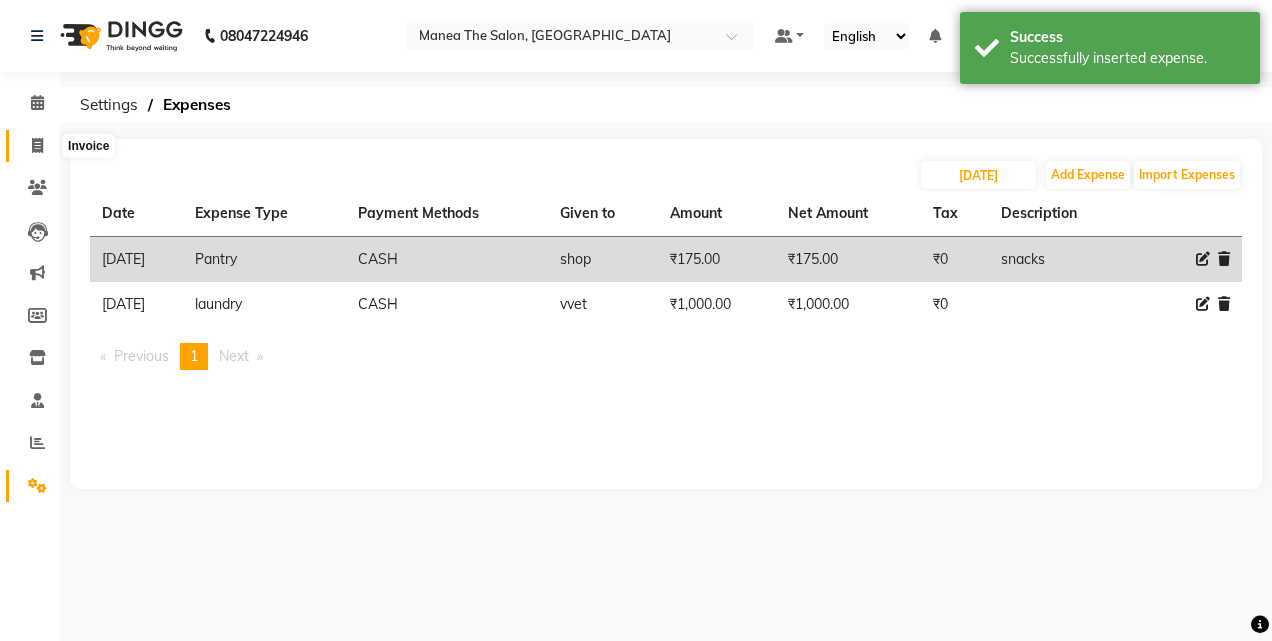 click 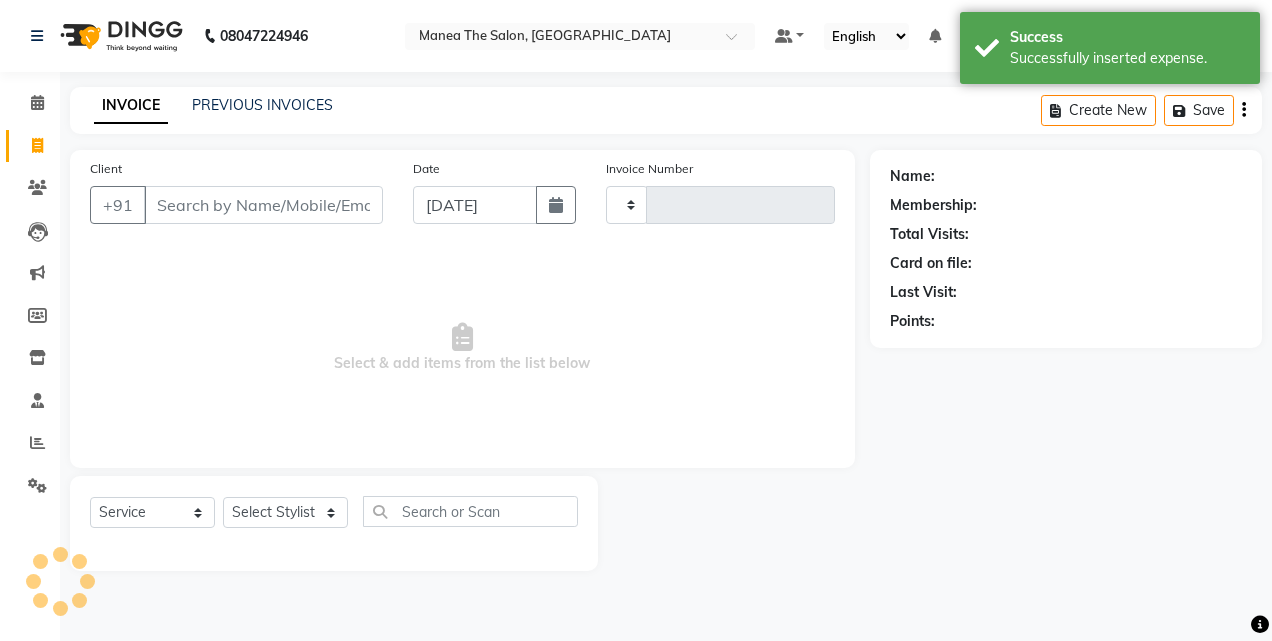 type on "0744" 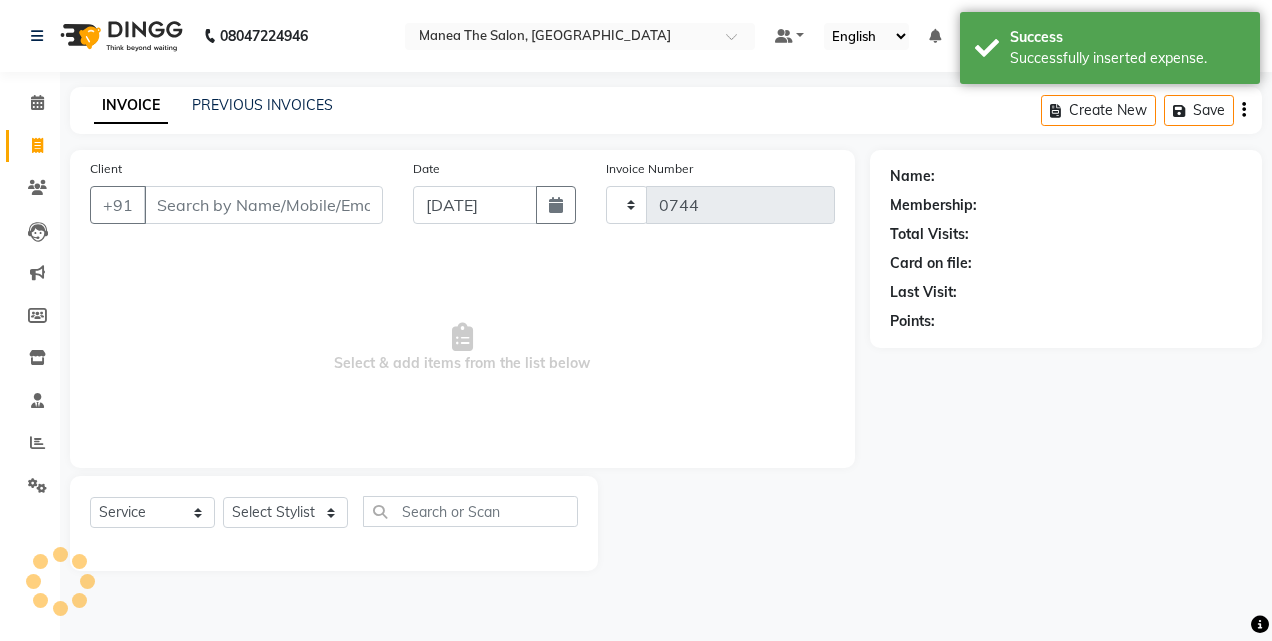 select on "7688" 